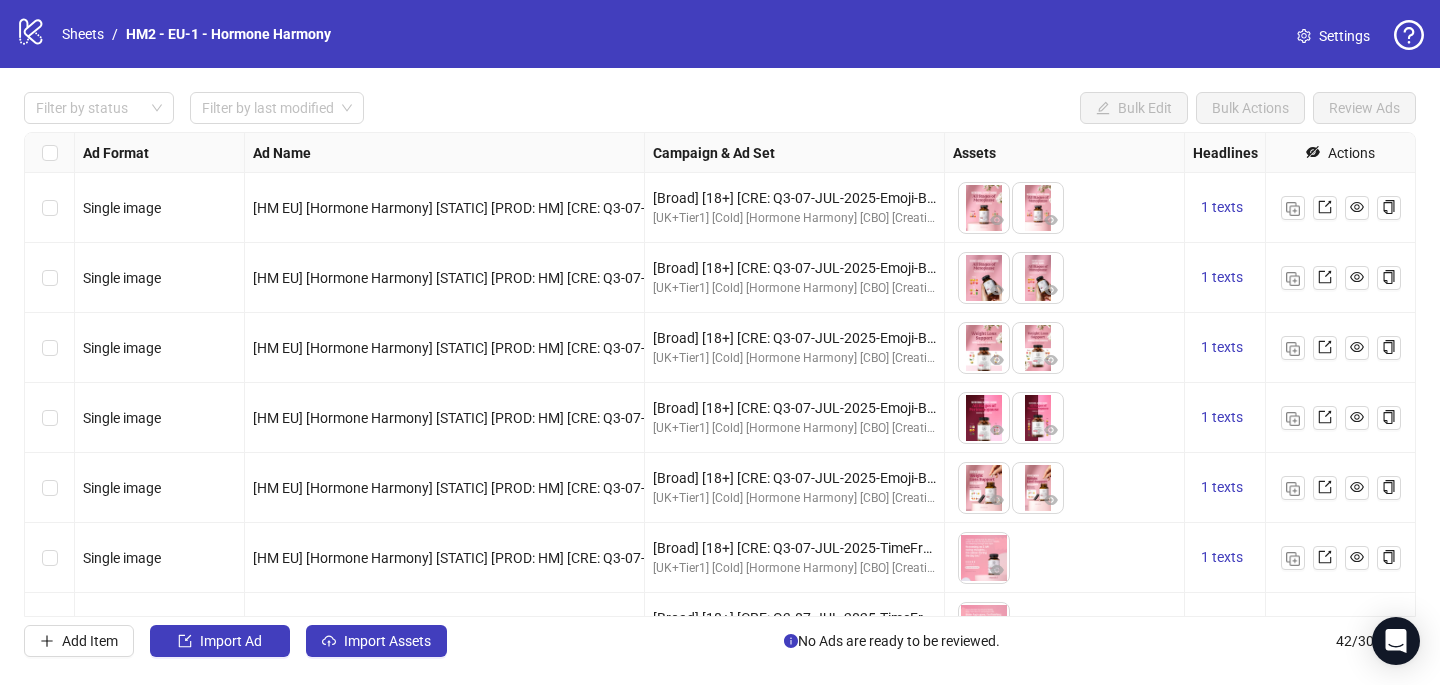 scroll, scrollTop: 0, scrollLeft: 0, axis: both 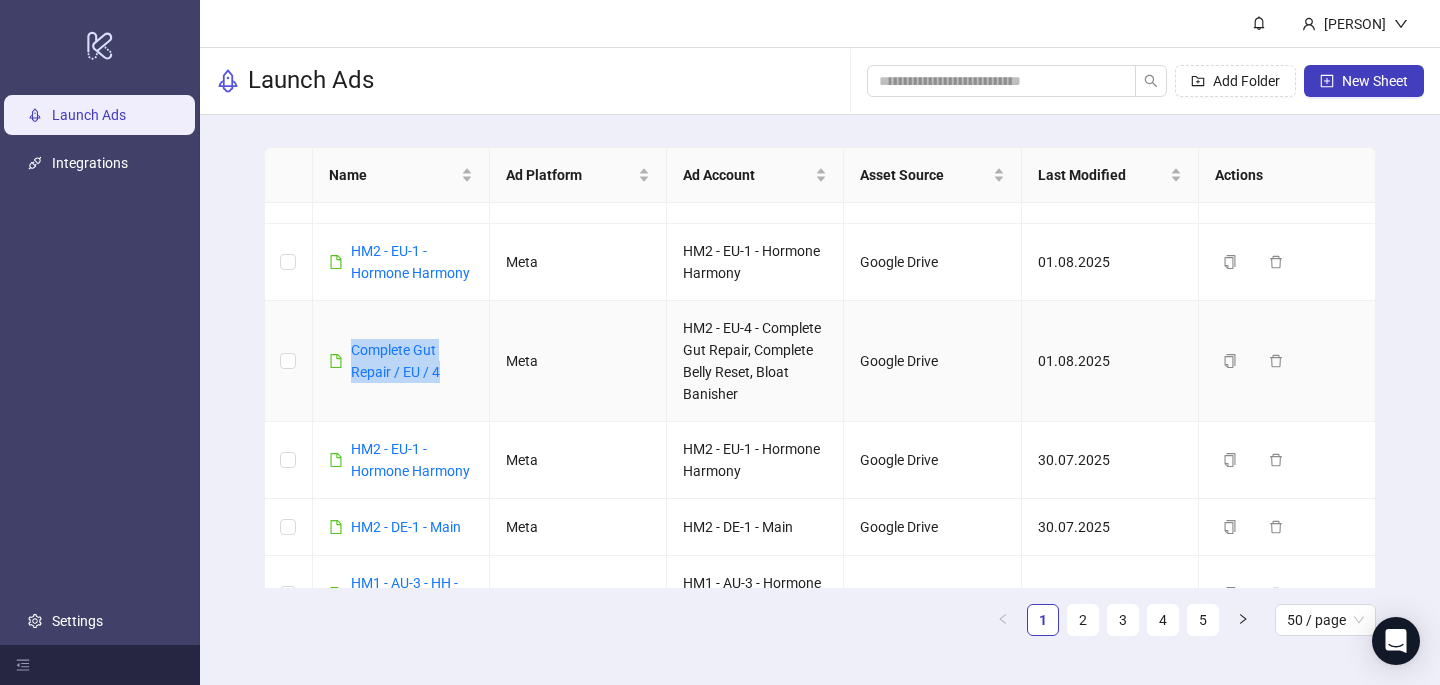 drag, startPoint x: 452, startPoint y: 369, endPoint x: 350, endPoint y: 348, distance: 104.13933 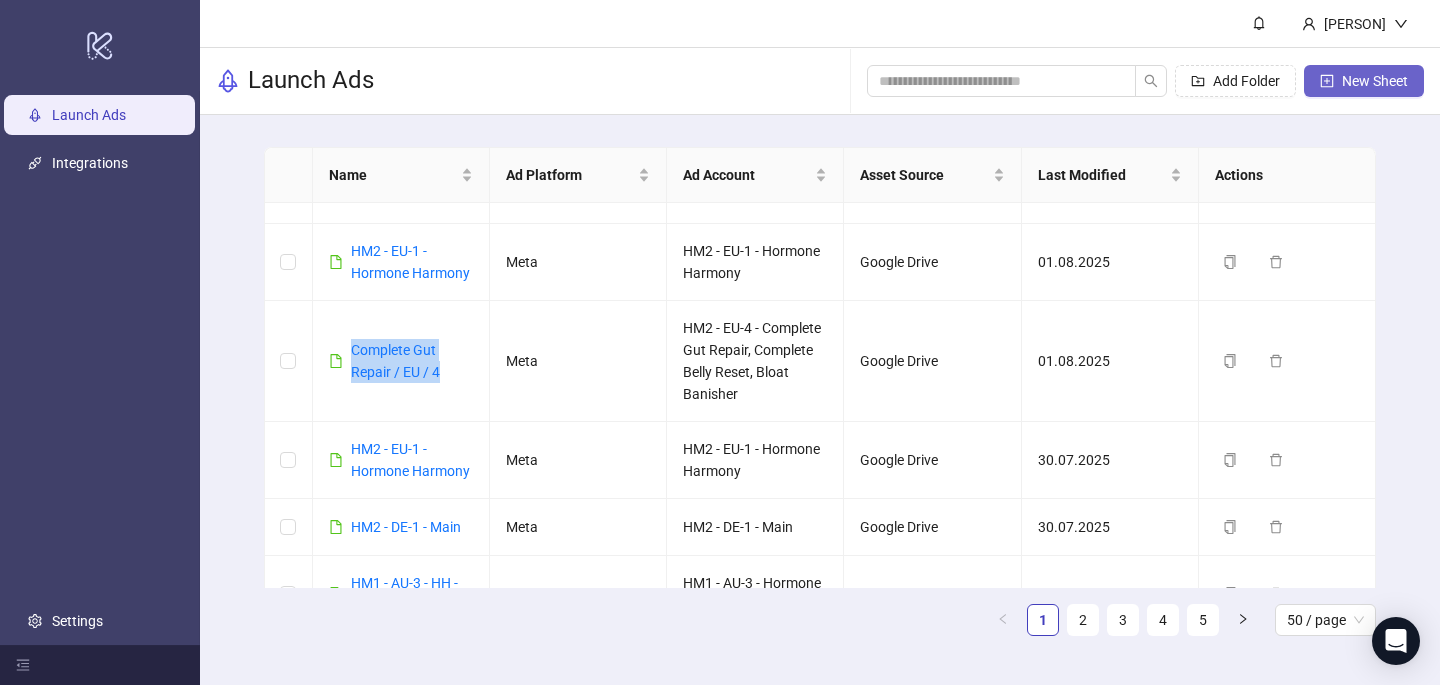 click on "New Sheet" at bounding box center [1375, 81] 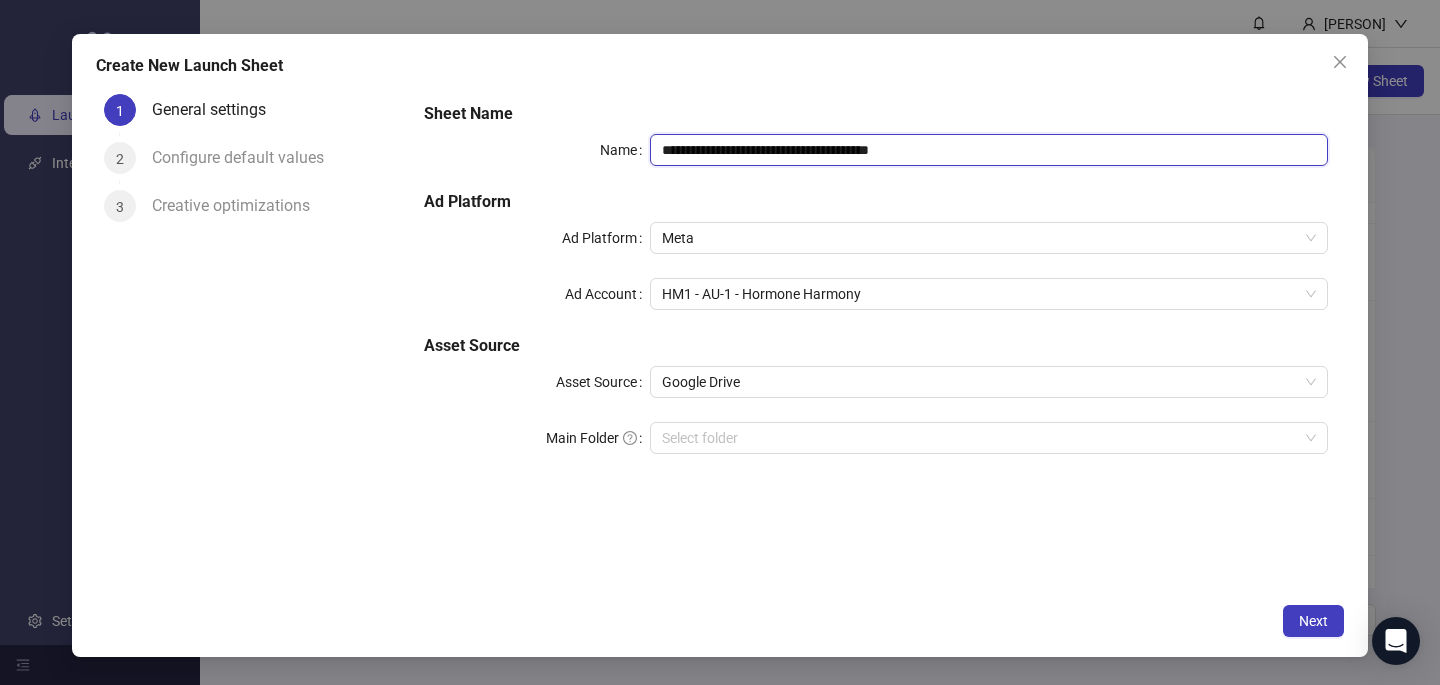 click on "**********" at bounding box center [989, 150] 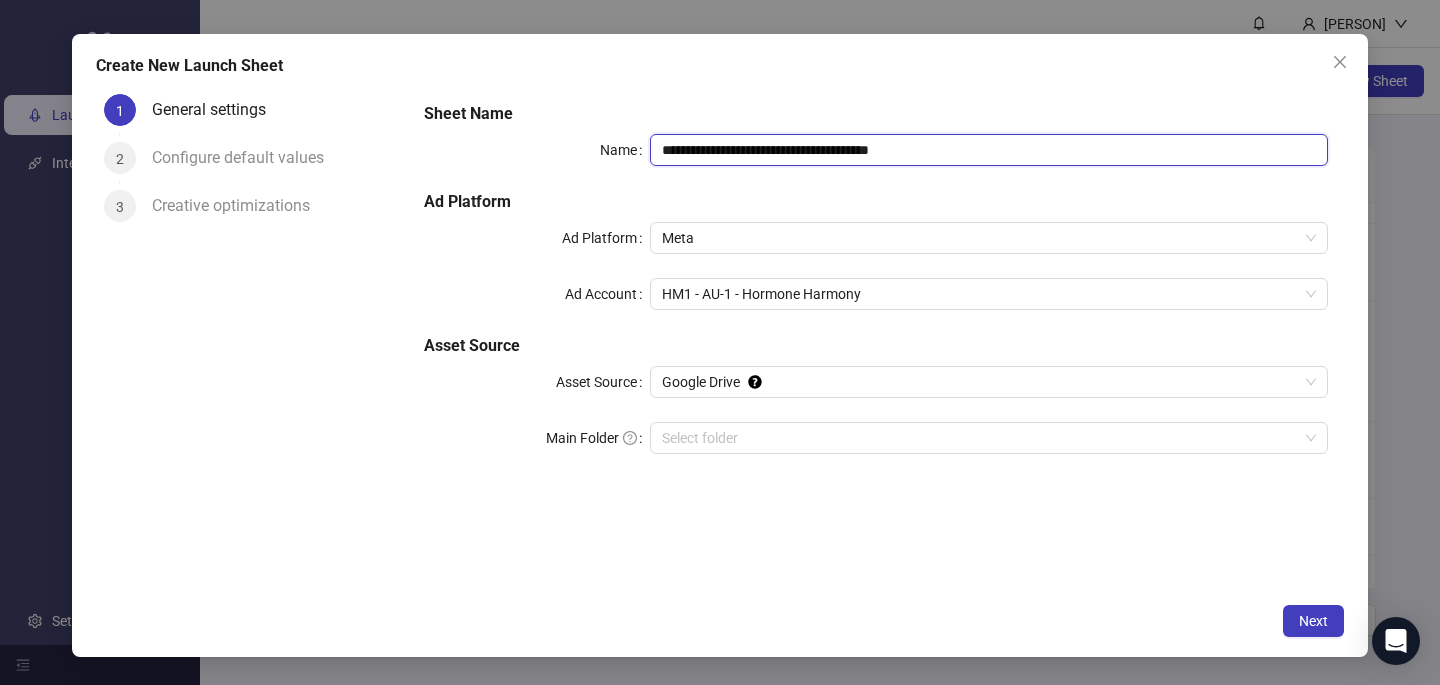 paste 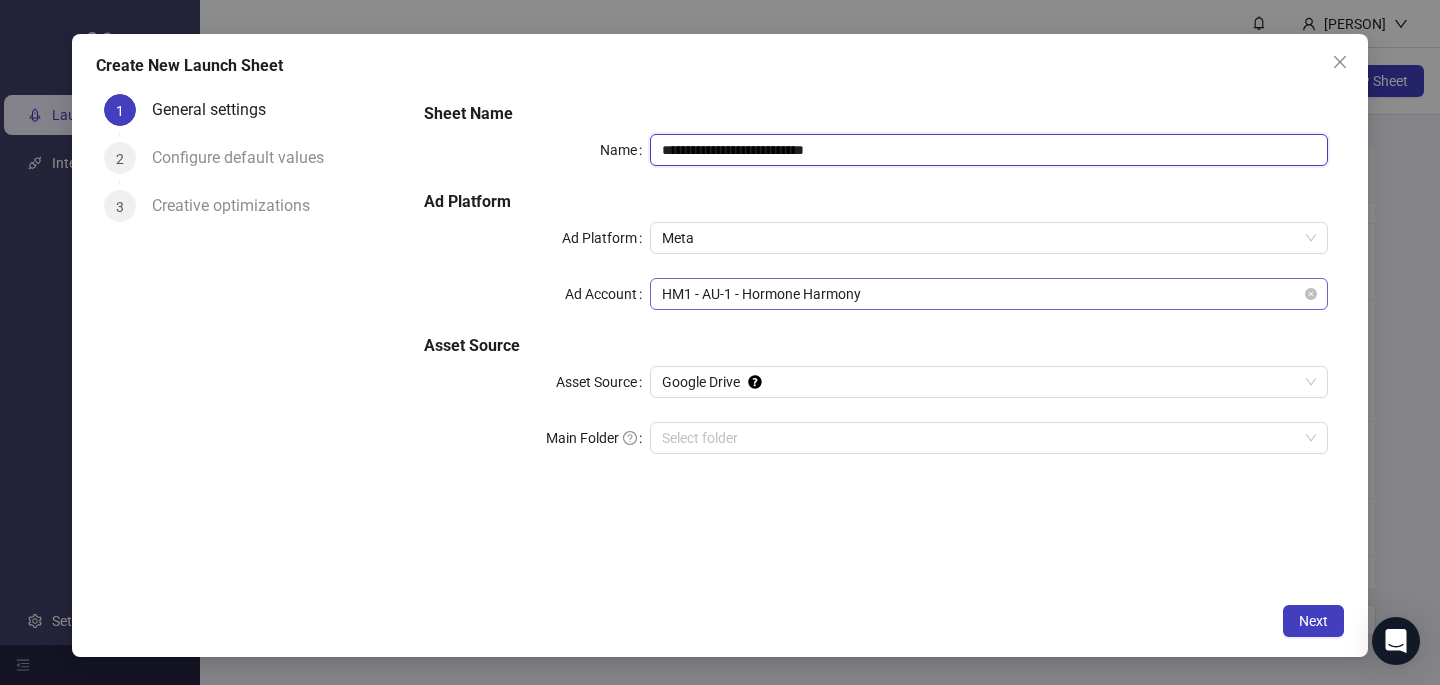 click on "HM1 - AU-1 - Hormone Harmony" at bounding box center (989, 294) 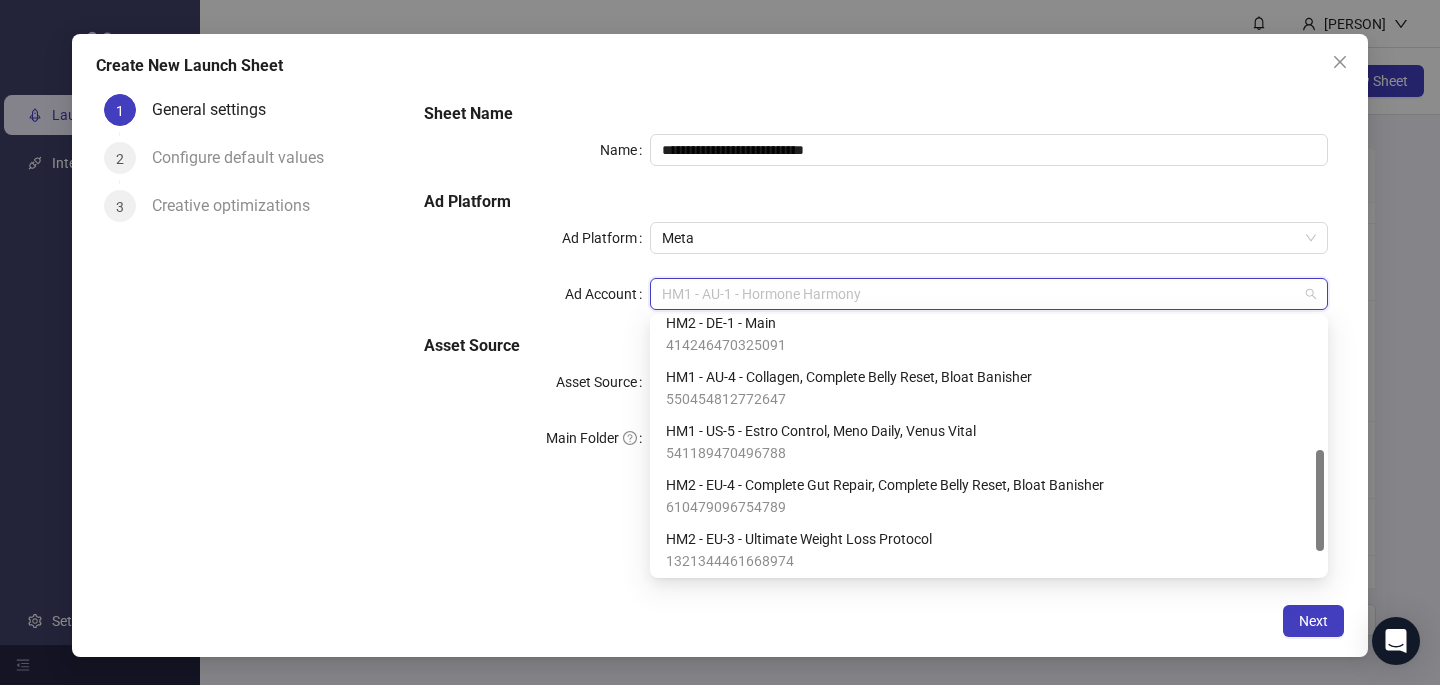 scroll, scrollTop: 333, scrollLeft: 0, axis: vertical 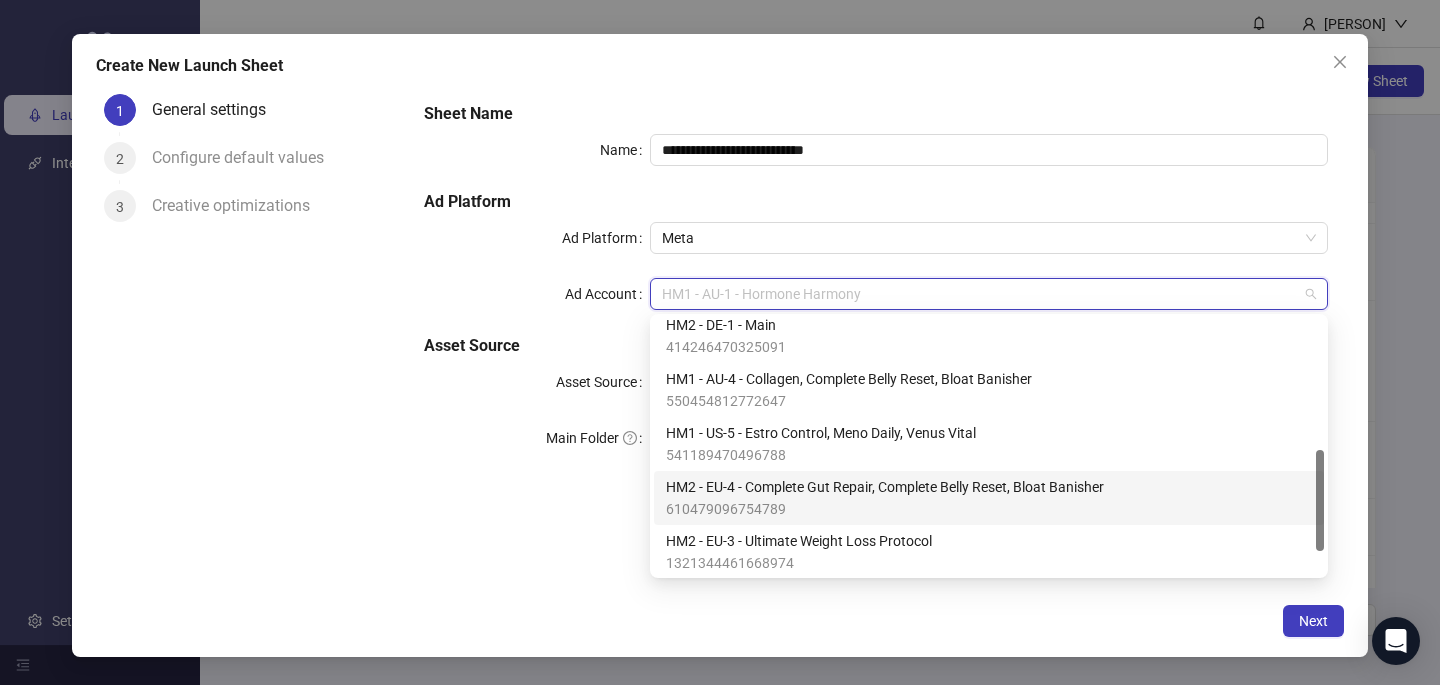 click on "HM2 - EU-4 - Complete Gut Repair, Complete Belly Reset, Bloat Banisher" at bounding box center [885, 487] 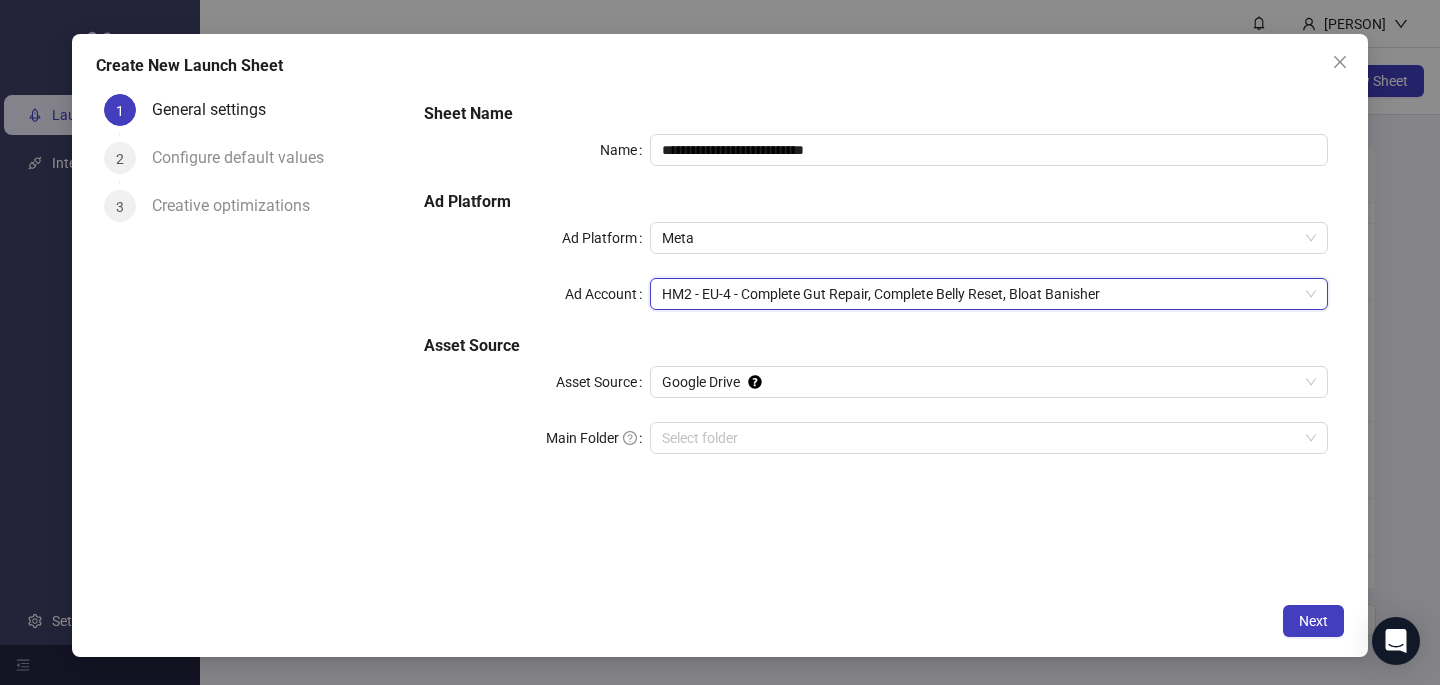 click on "**********" at bounding box center [876, 339] 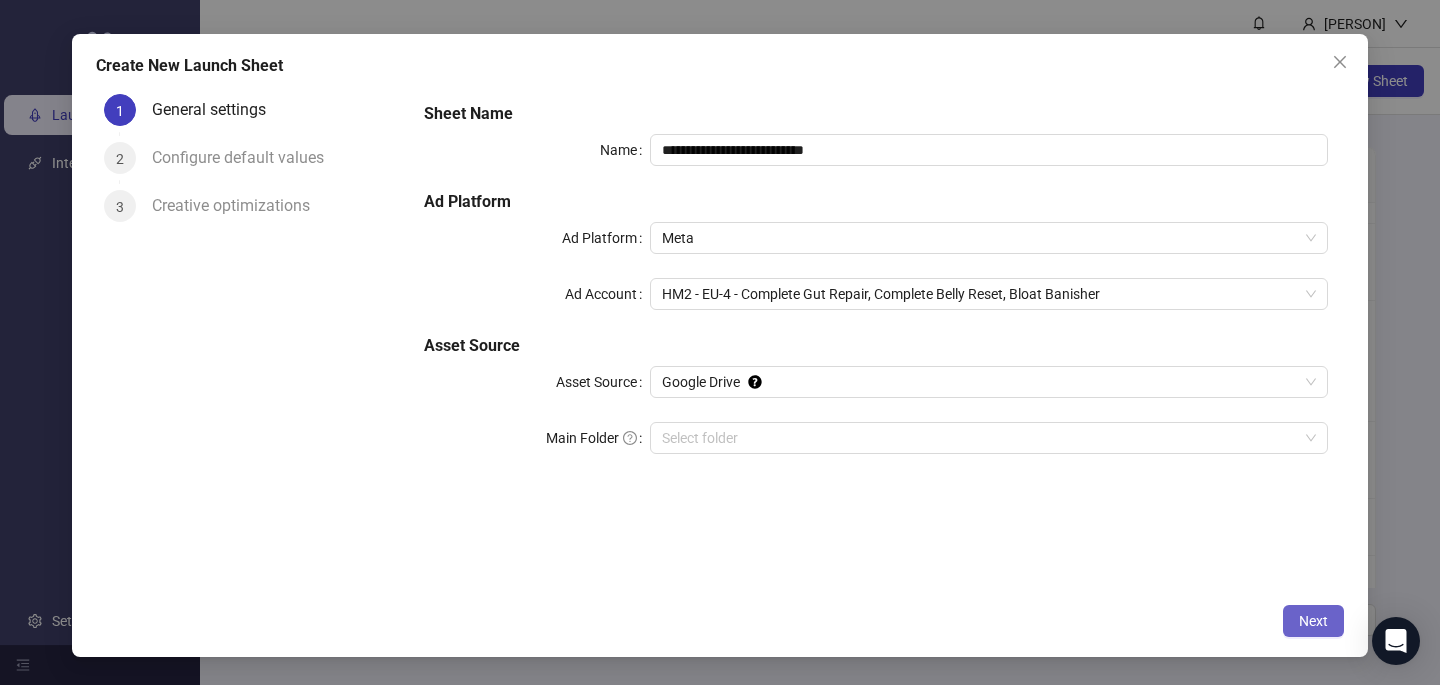 click on "Next" at bounding box center [1313, 621] 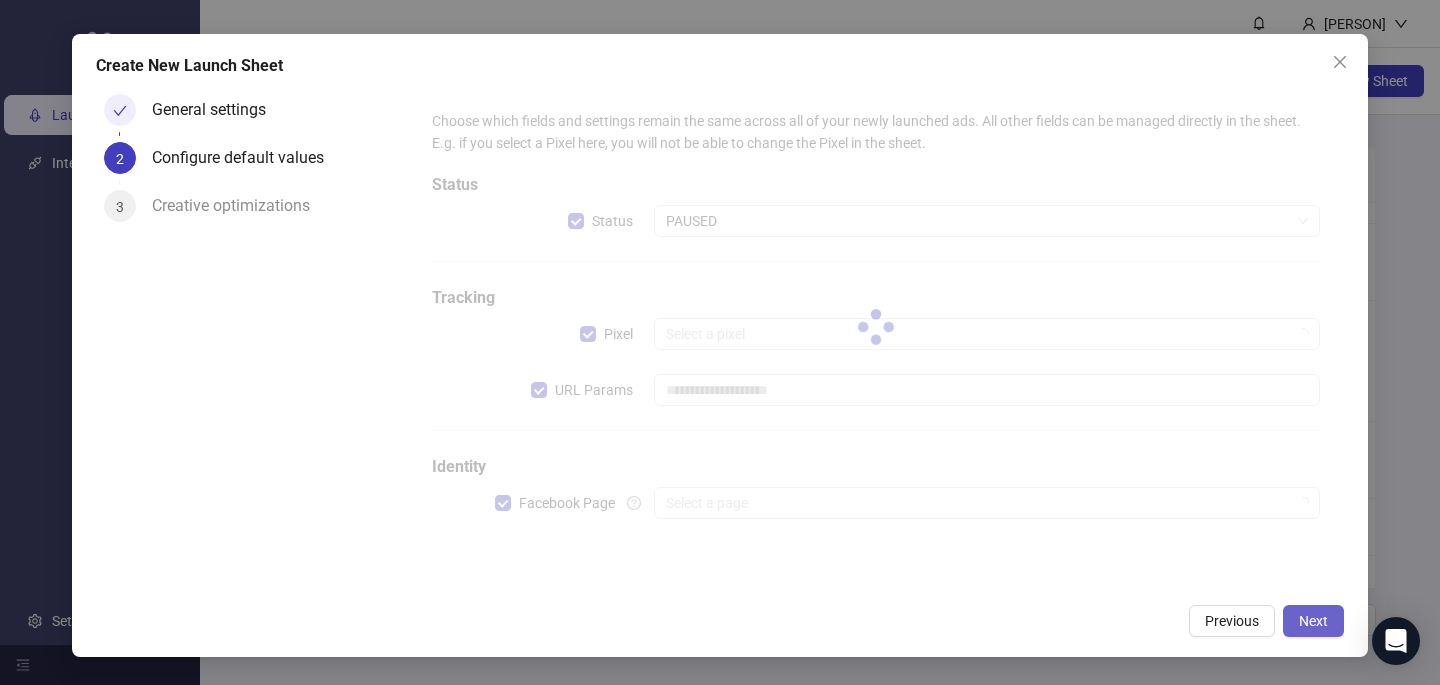 type on "**********" 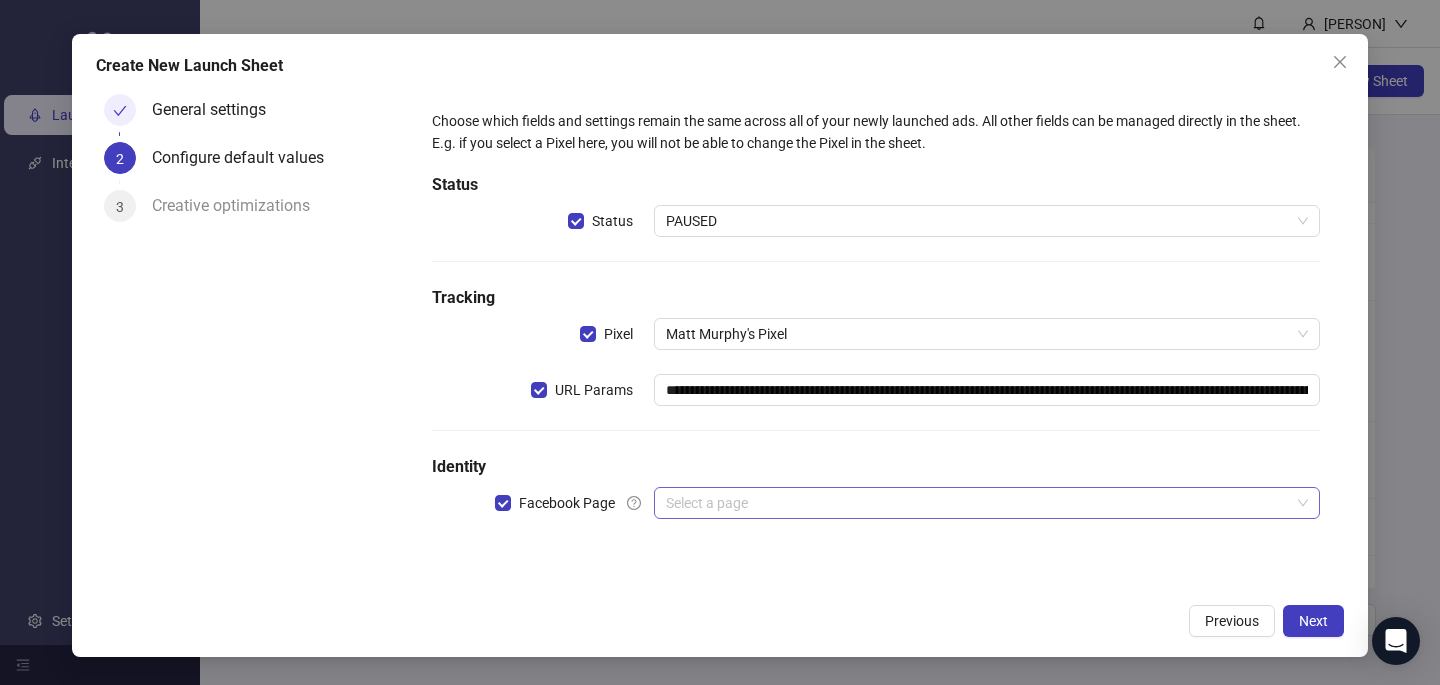 click at bounding box center [978, 503] 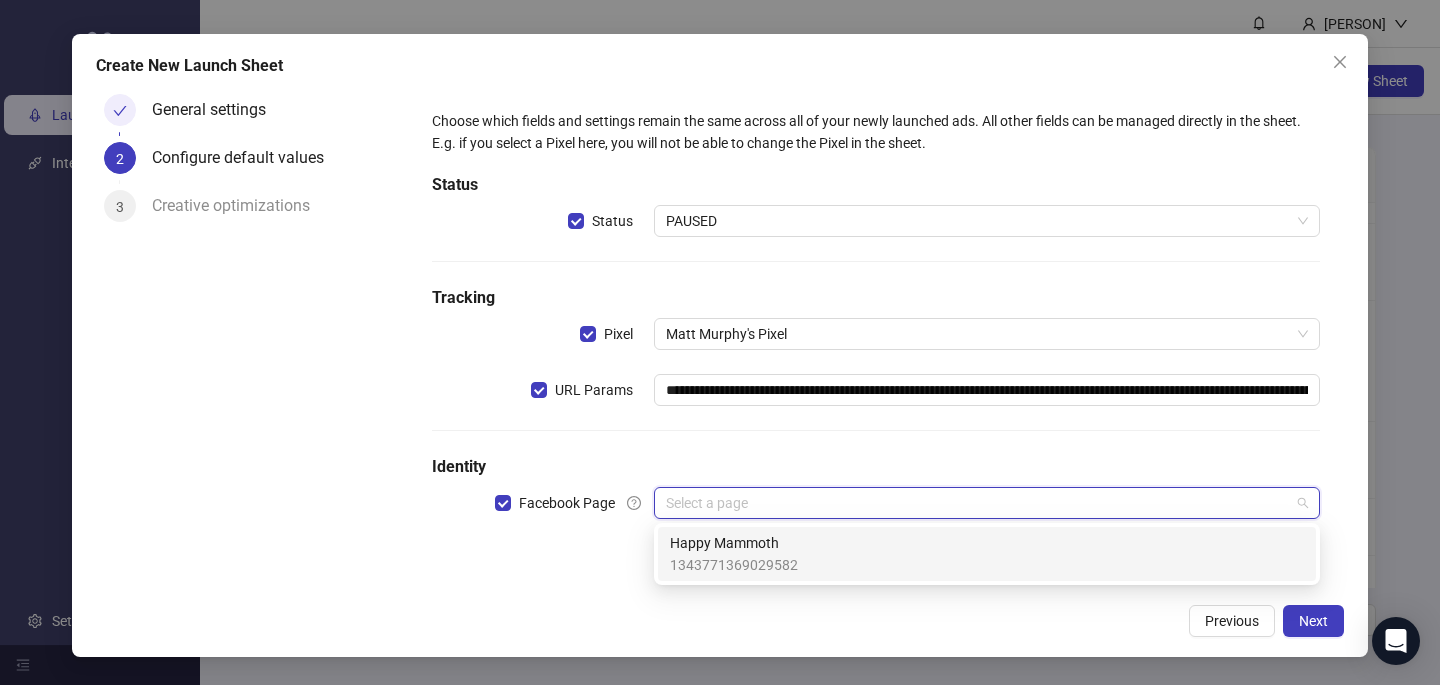 click on "Happy Mammoth 1343771369029582" at bounding box center [987, 554] 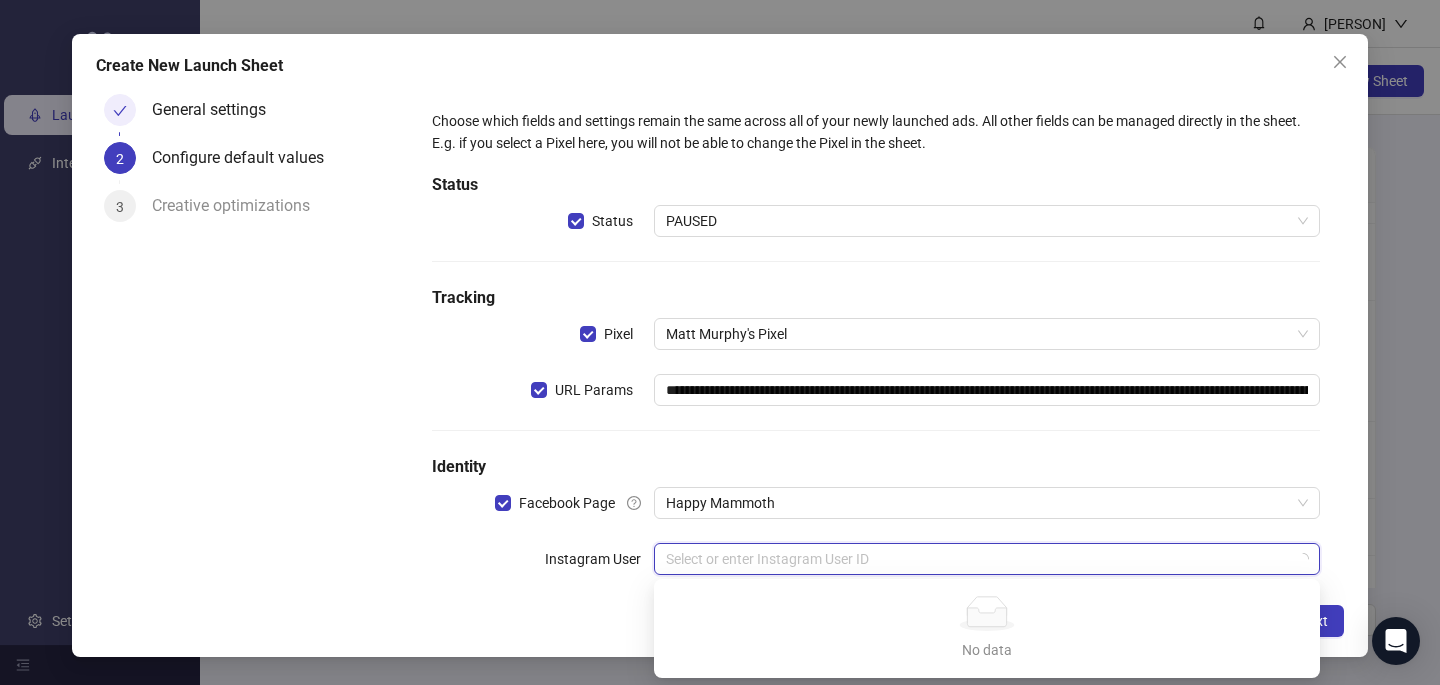 click at bounding box center [978, 559] 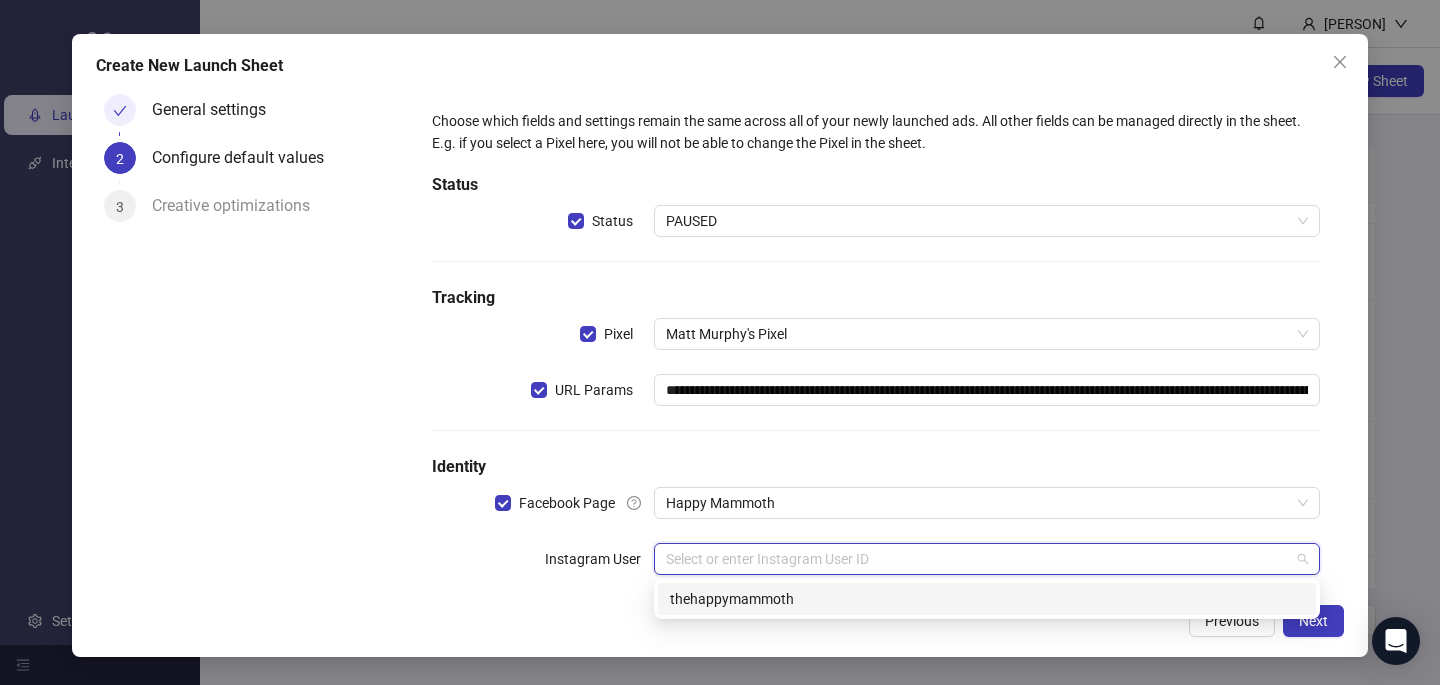 click on "thehappymammoth" at bounding box center [987, 599] 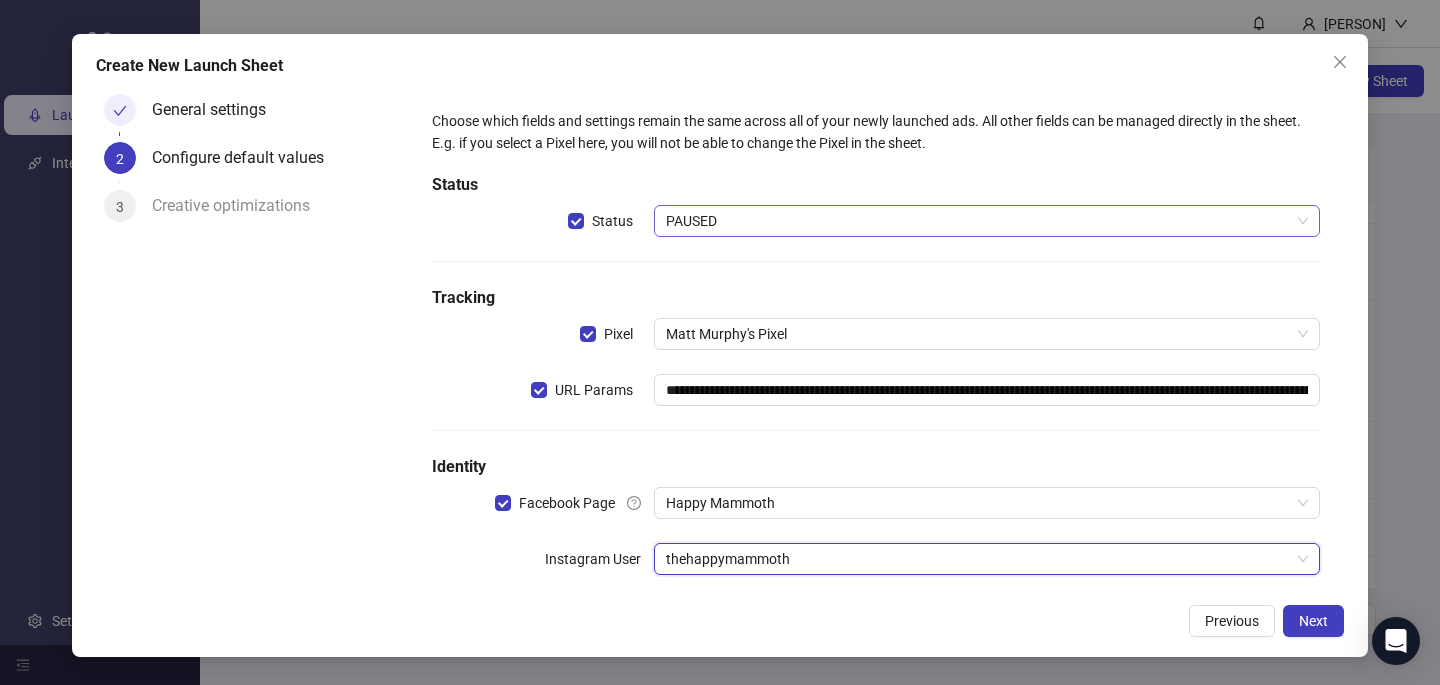 click on "PAUSED" at bounding box center (987, 221) 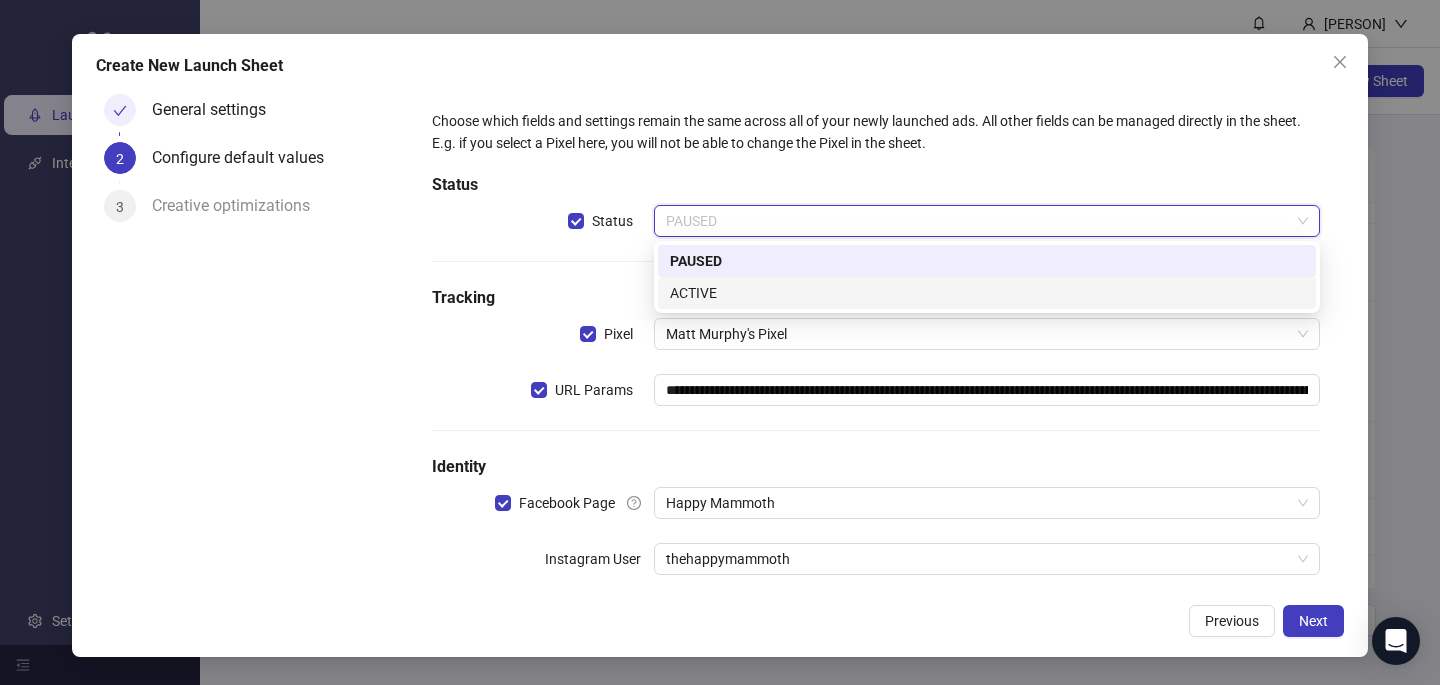 click on "ACTIVE" at bounding box center (987, 293) 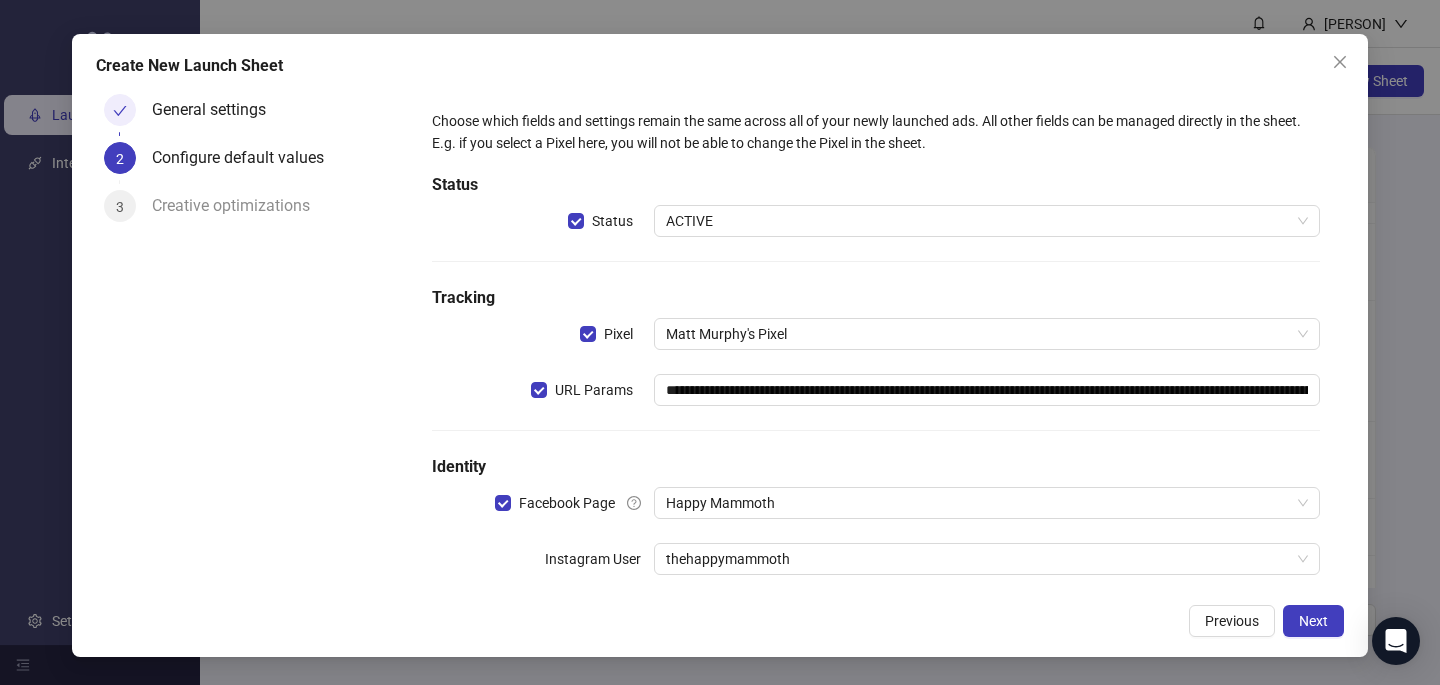 click on "**********" at bounding box center [720, 345] 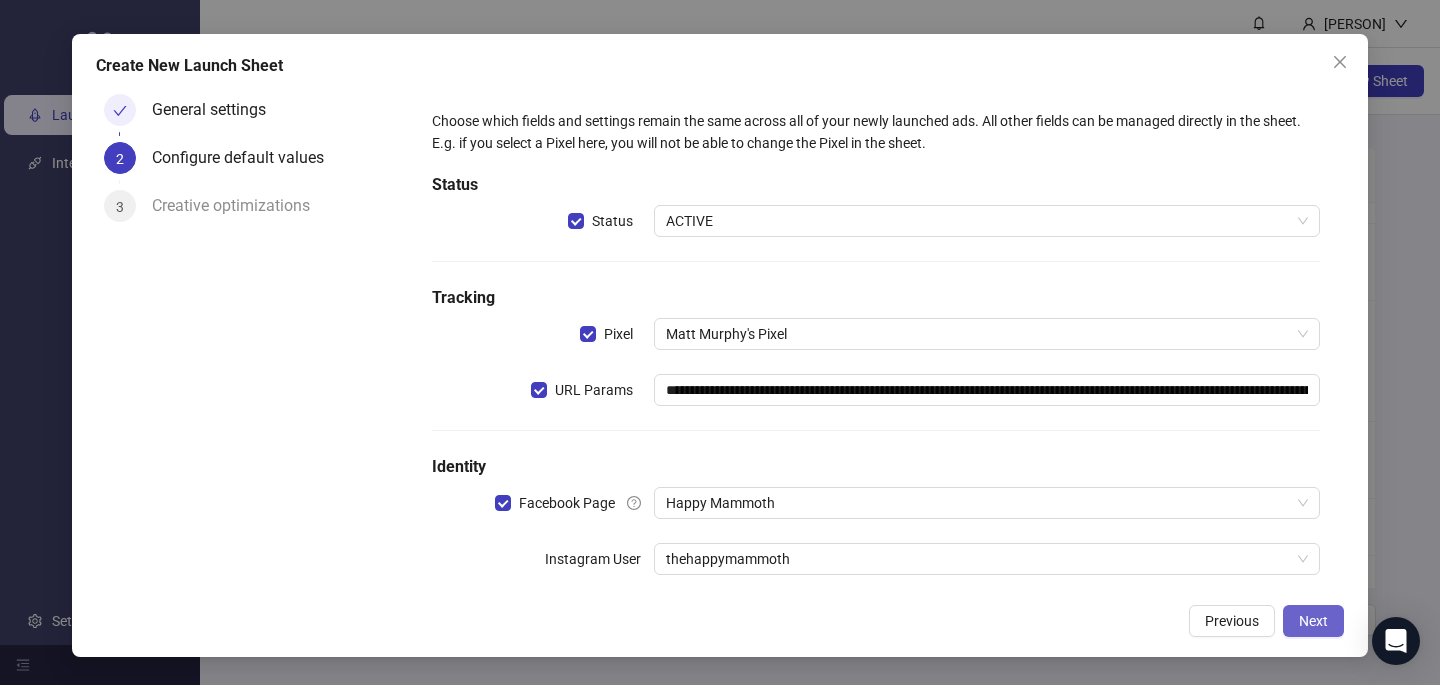 click on "Next" at bounding box center [1313, 621] 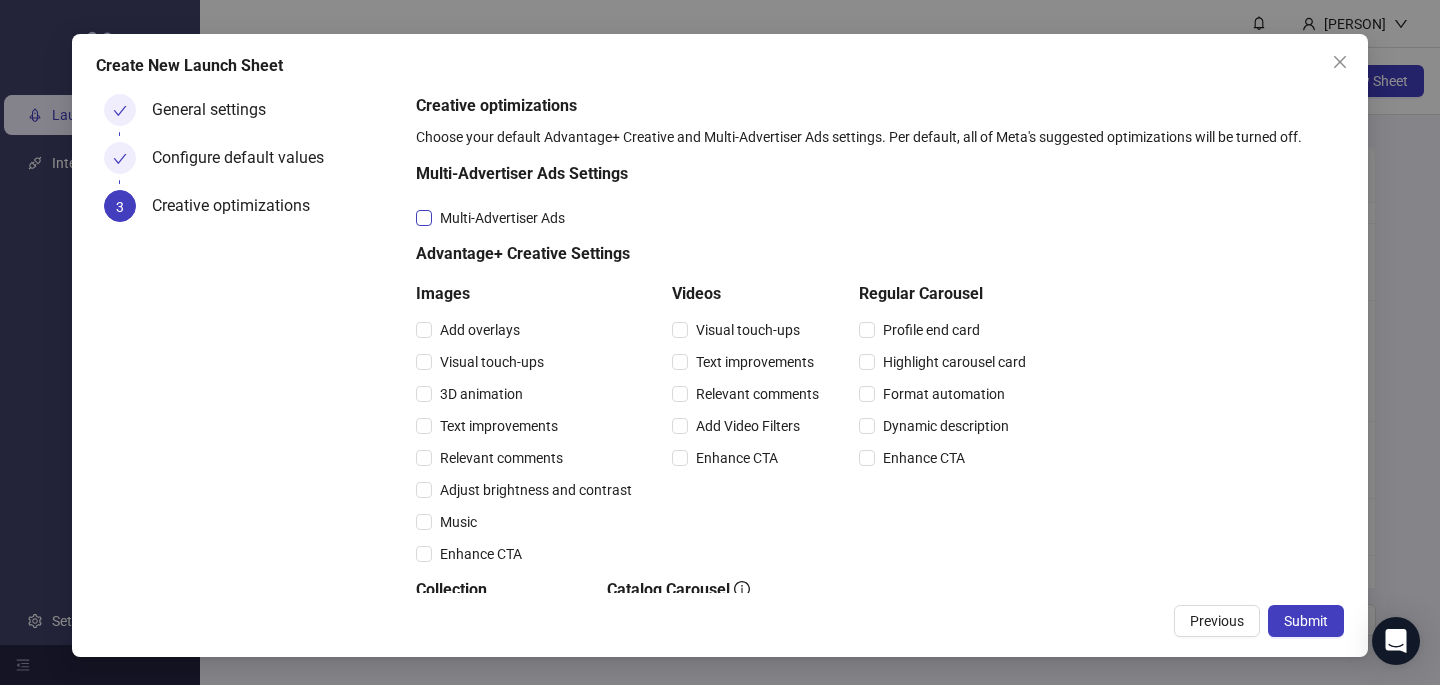 click on "Multi-Advertiser Ads" at bounding box center (502, 218) 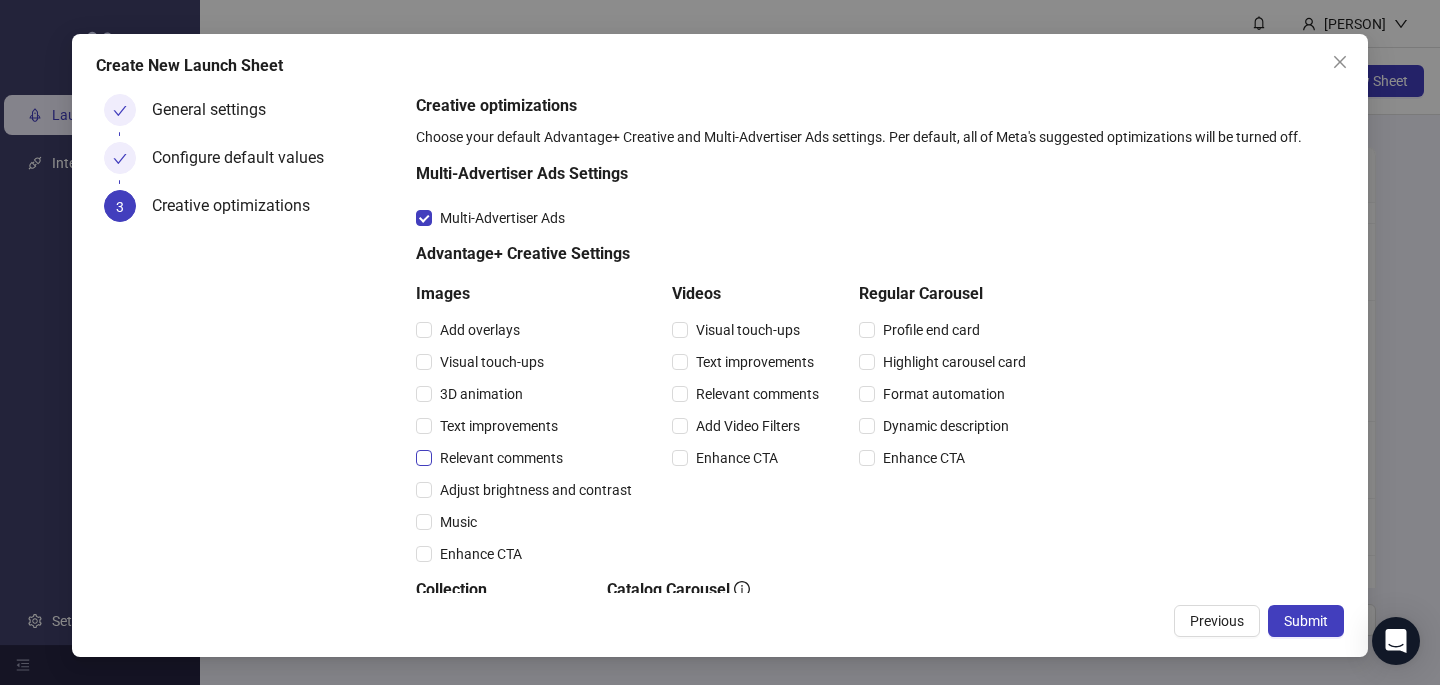 click on "Relevant comments" at bounding box center (501, 458) 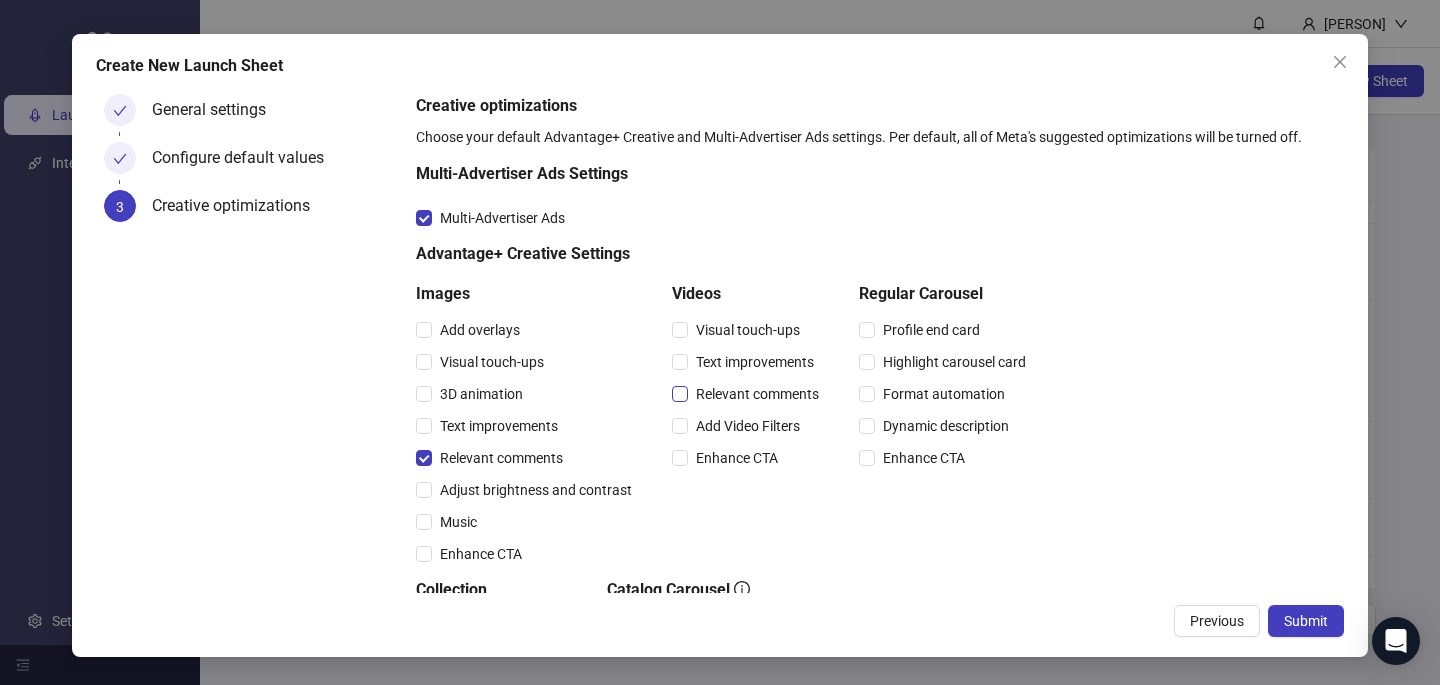click on "Relevant comments" at bounding box center (757, 394) 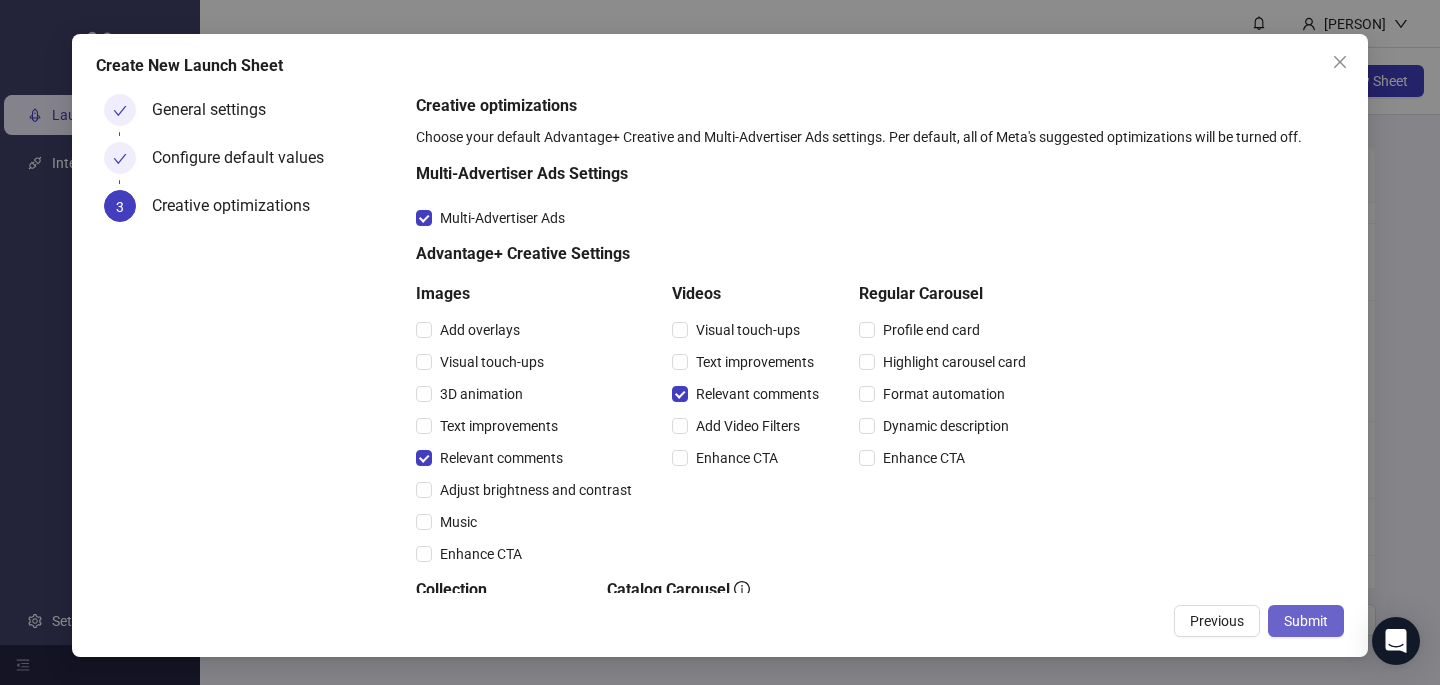 click on "Submit" at bounding box center [1306, 621] 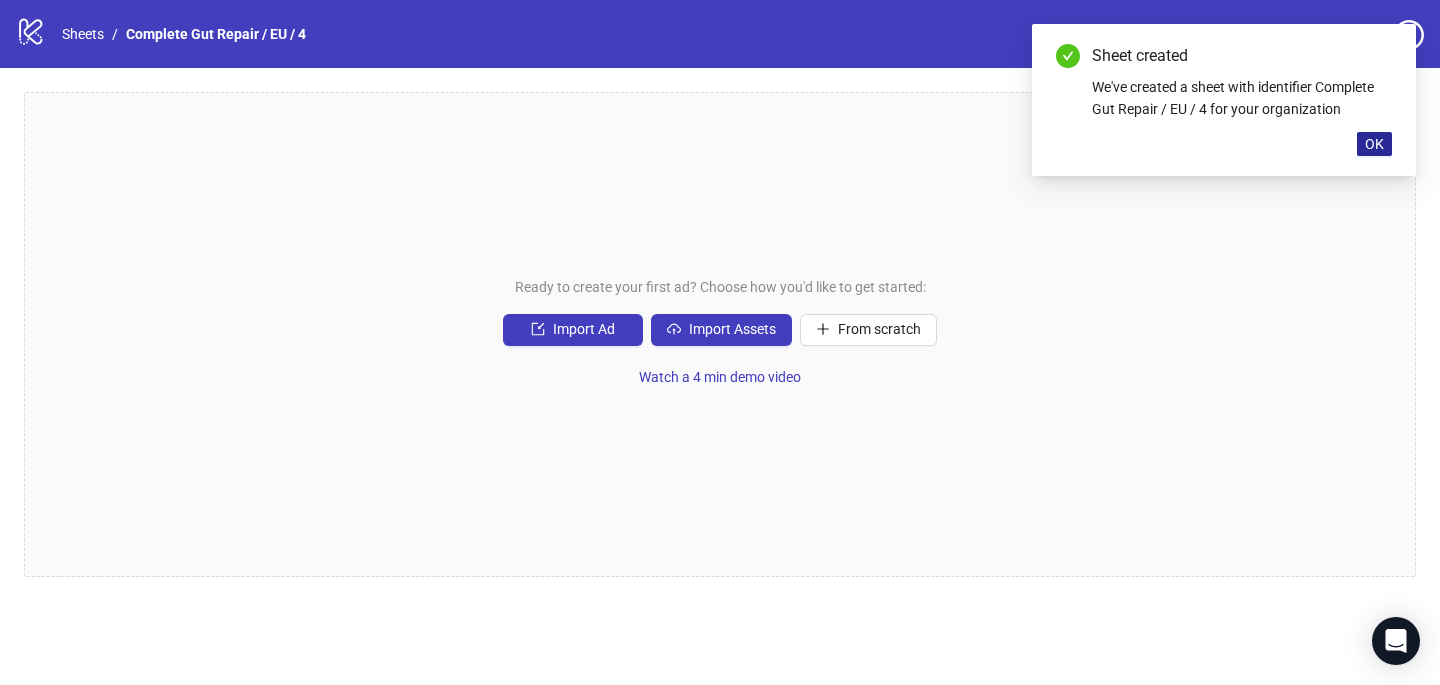 click on "OK" at bounding box center [1374, 144] 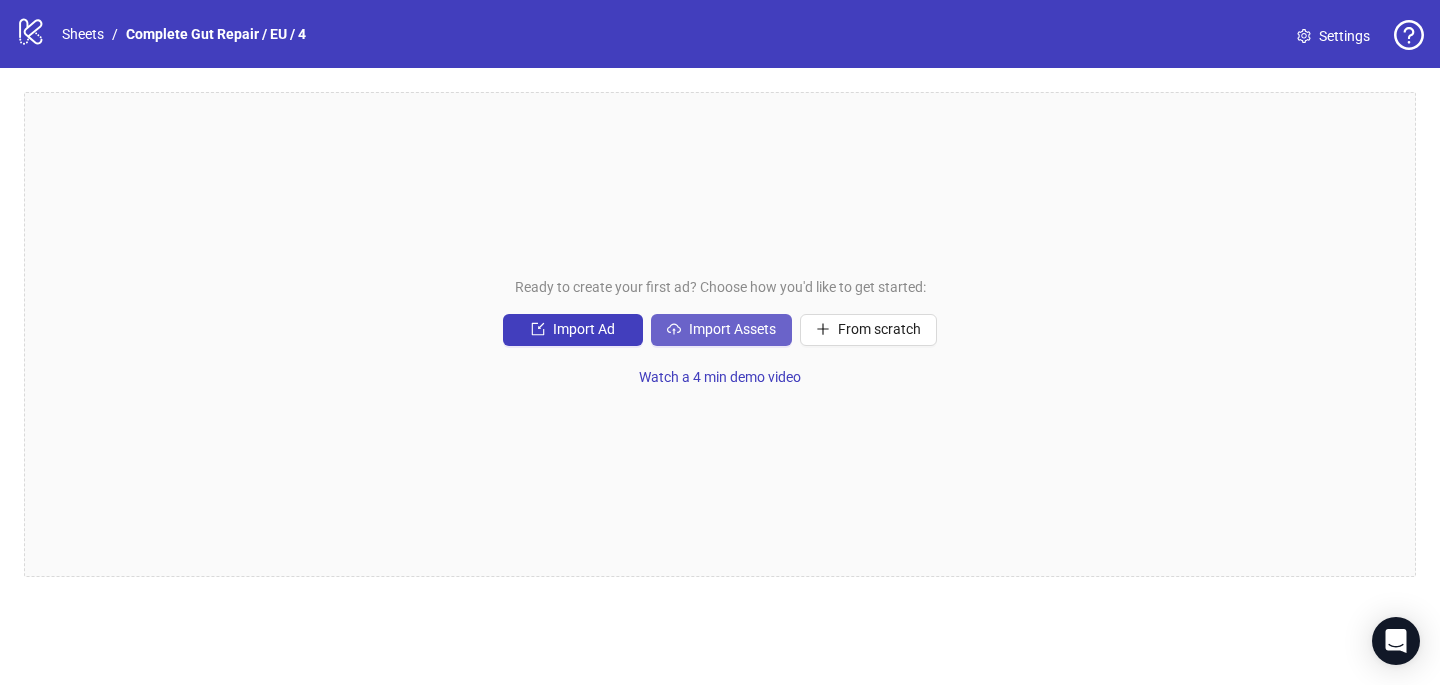 click on "Import Assets" at bounding box center [732, 329] 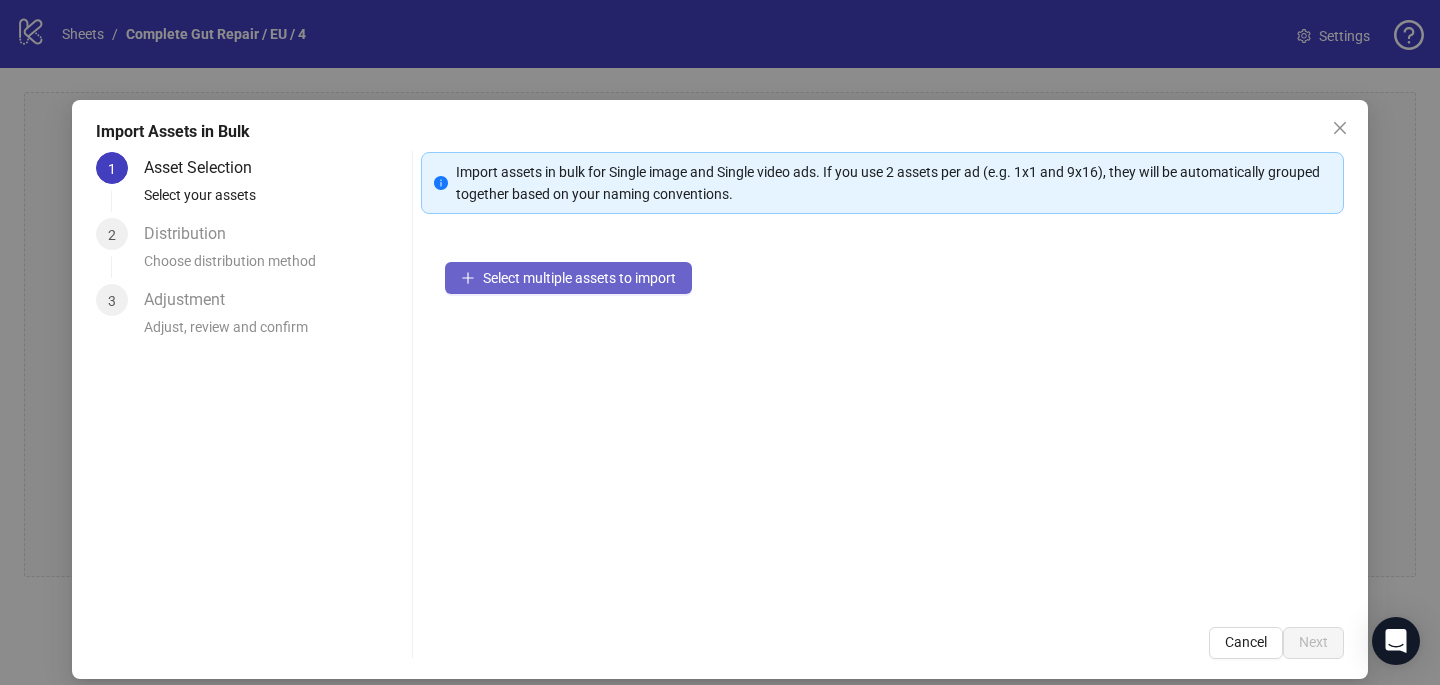click on "Select multiple assets to import" at bounding box center (568, 278) 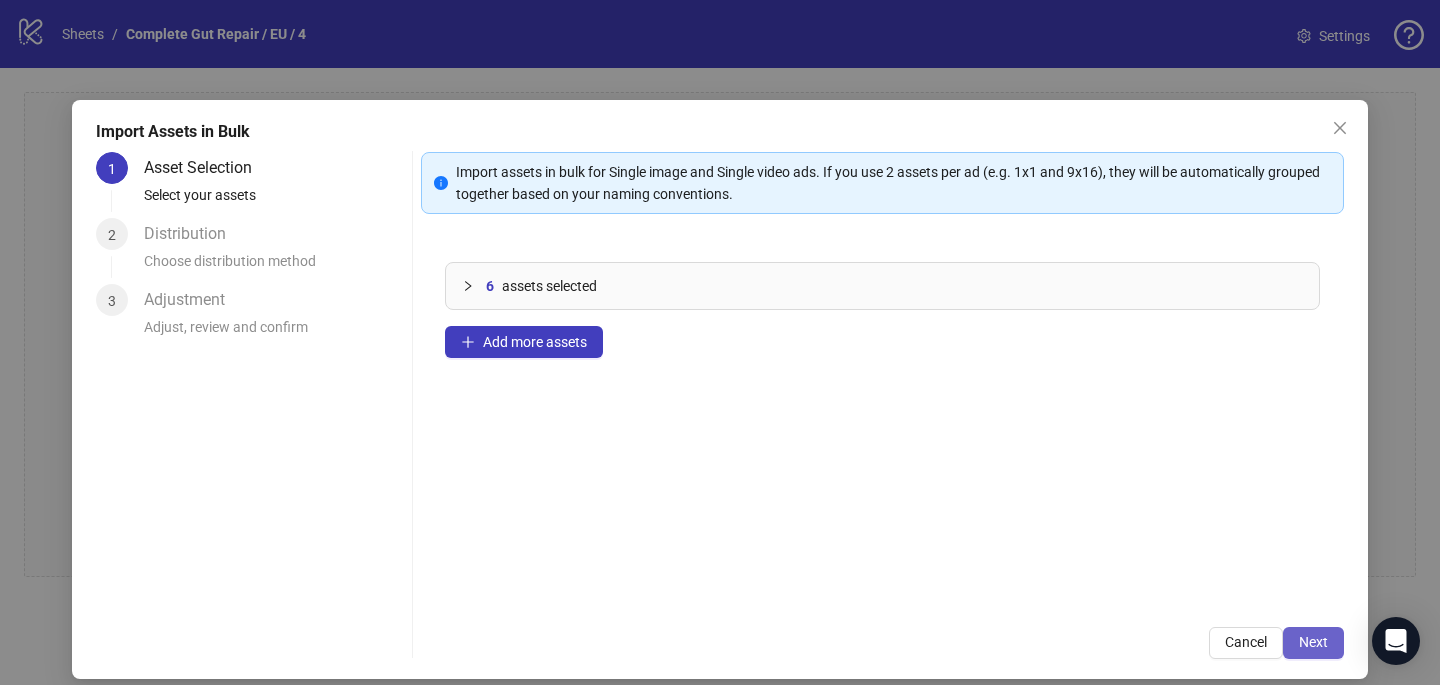 click on "Next" at bounding box center [1313, 642] 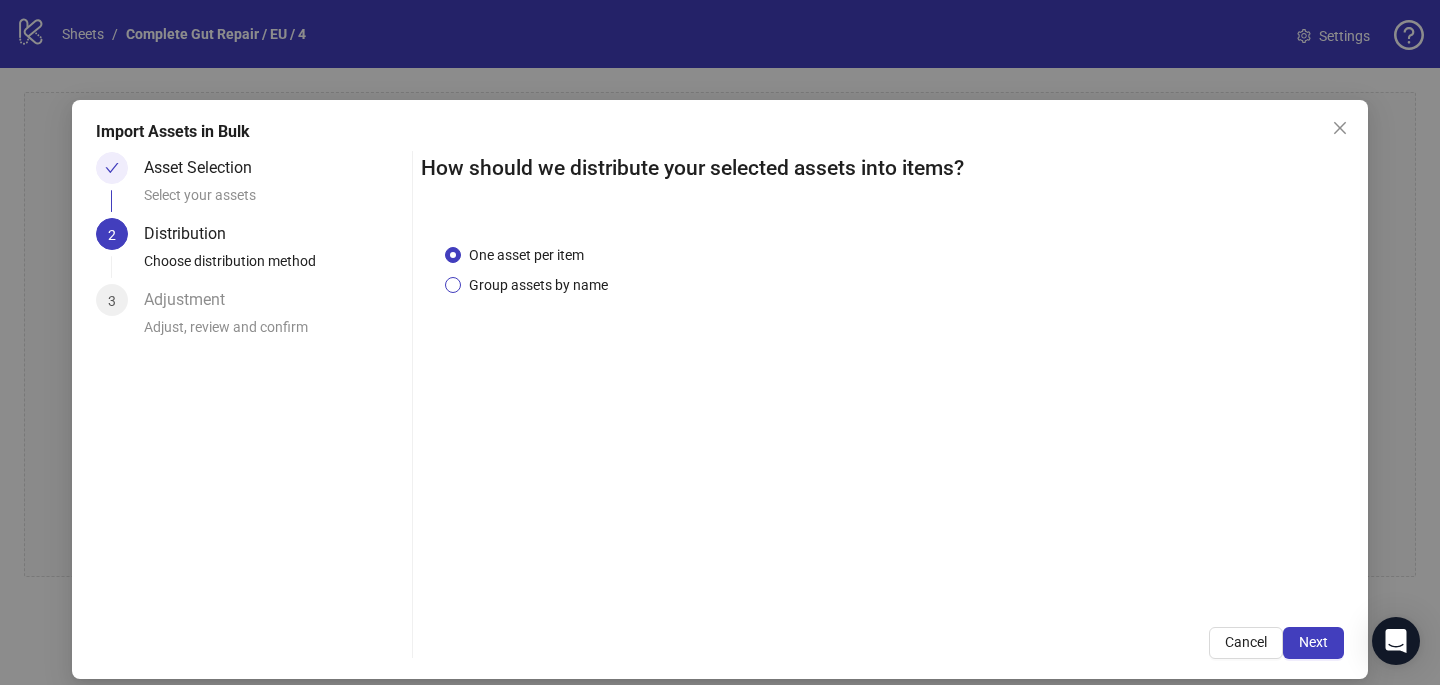 click on "Group assets by name" at bounding box center [538, 285] 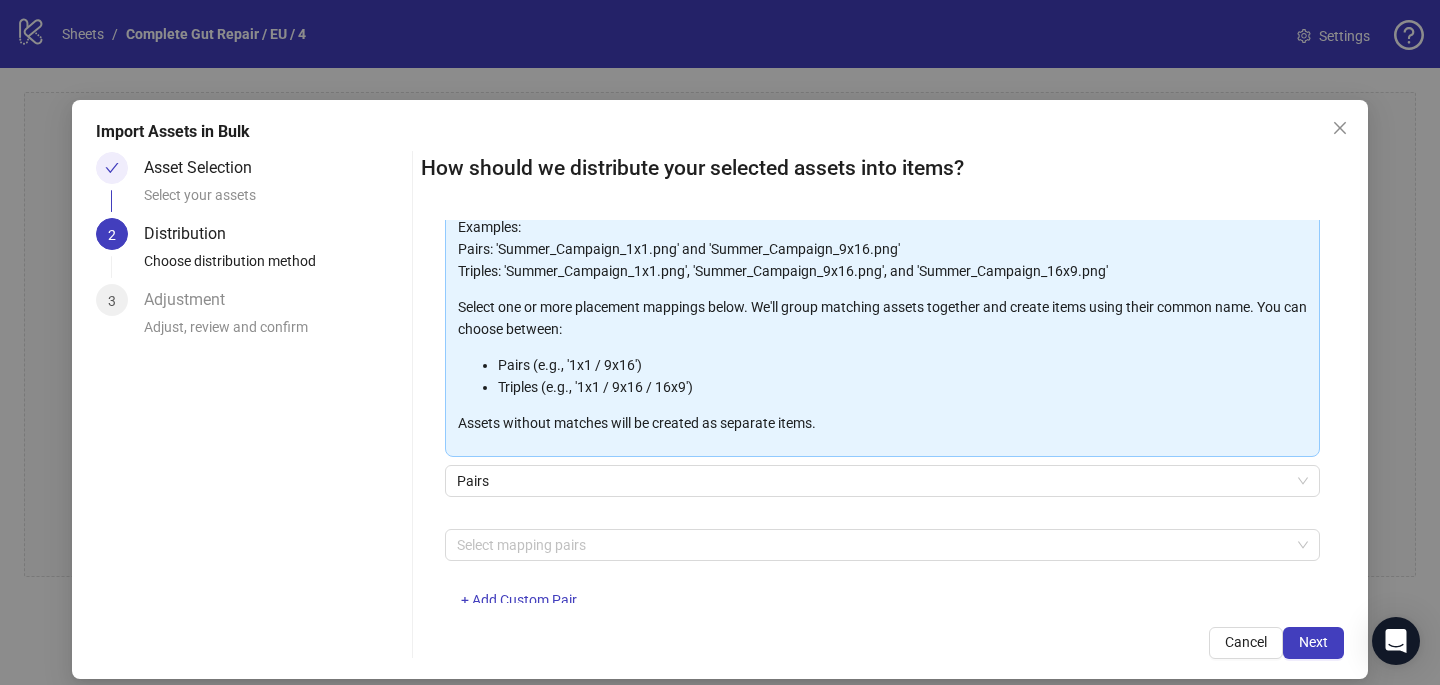 scroll, scrollTop: 203, scrollLeft: 0, axis: vertical 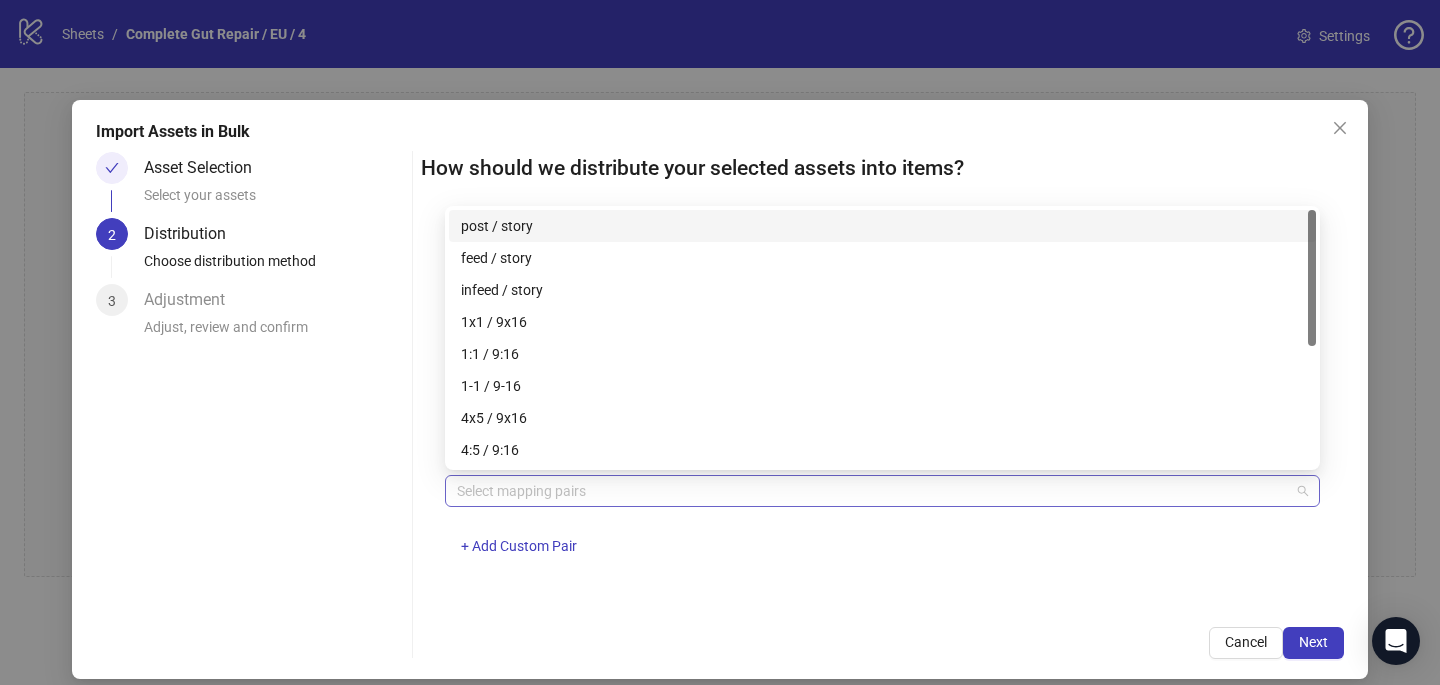 click at bounding box center [872, 491] 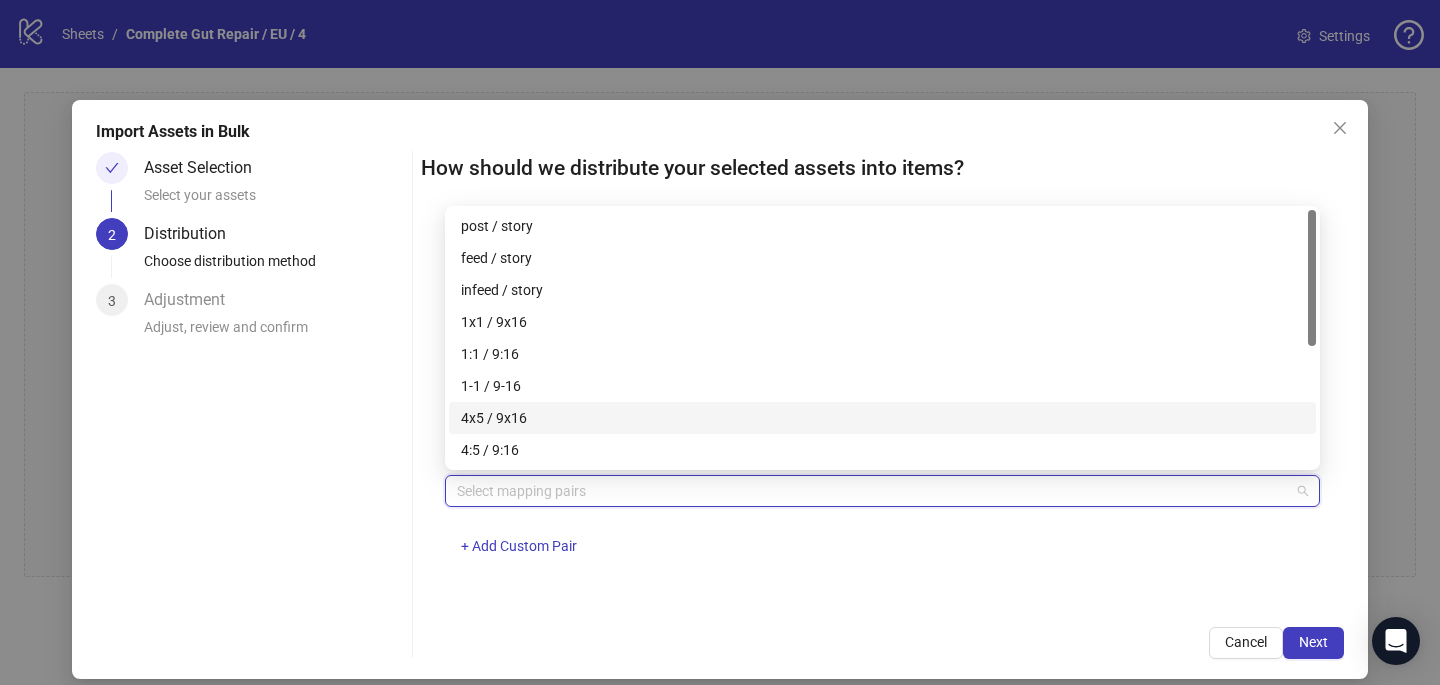click on "4x5 / 9x16" at bounding box center [882, 418] 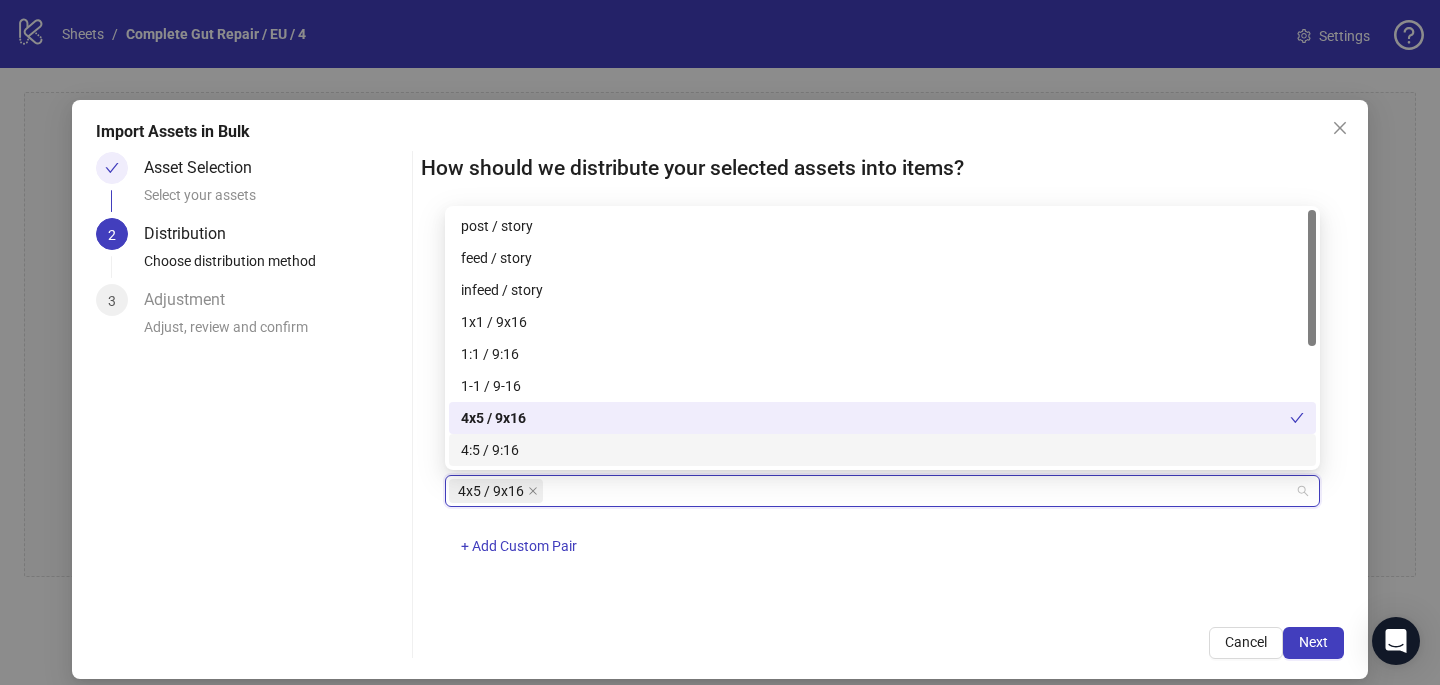 click on "One asset per item Group assets by name Assets must follow a consistent naming pattern to use this feature. Examples: Pairs: 'Summer_Campaign_1x1.png' and 'Summer_Campaign_9x16.png' Triples: 'Summer_Campaign_1x1.png', 'Summer_Campaign_9x16.png', and 'Summer_Campaign_16x9.png' Select one or more placement mappings below. We'll group matching assets together and create items using their common name. You can choose between: Pairs (e.g., '1x1 / 9x16') Triples (e.g., '1x1 / 9x16 / 16x9') Assets without matches will be created as separate items. Pairs 4x5 / 9x16   + Add Custom Pair" at bounding box center (882, 411) 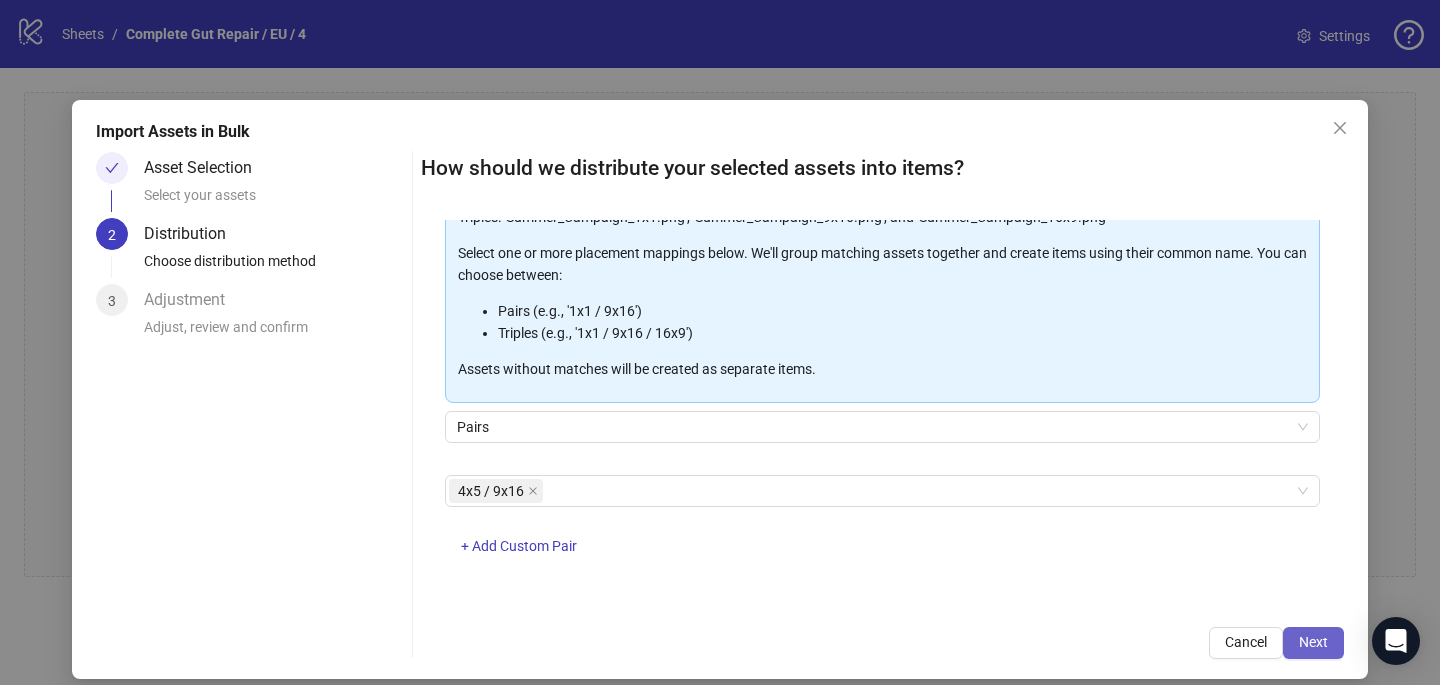 click on "Next" at bounding box center [1313, 643] 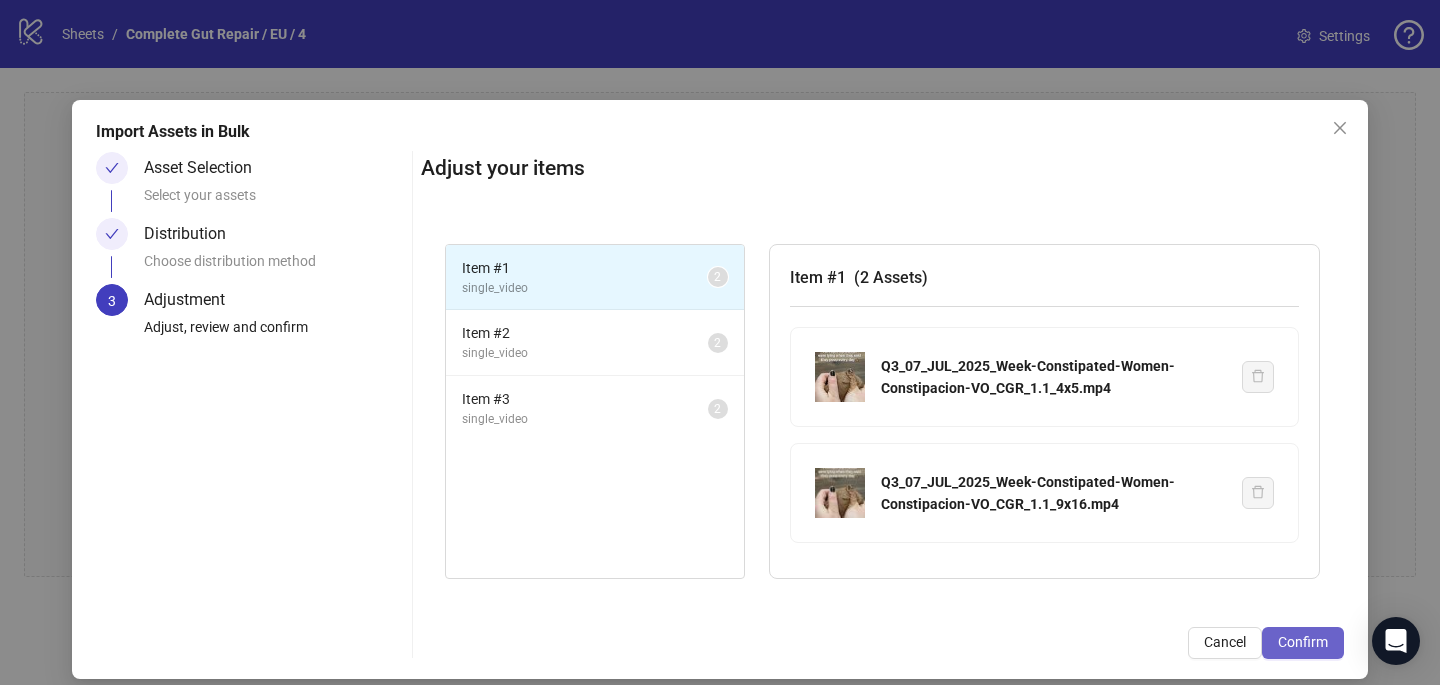 click on "Confirm" at bounding box center [1303, 642] 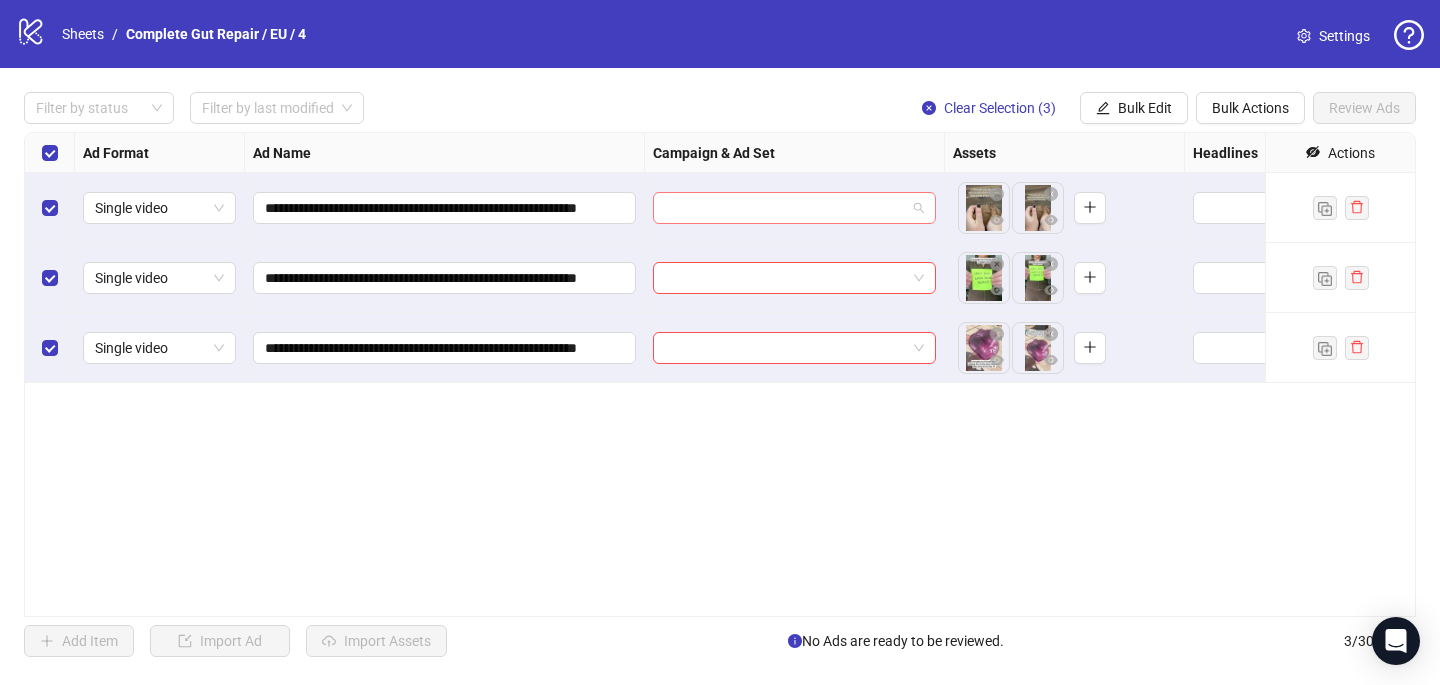 click at bounding box center (785, 208) 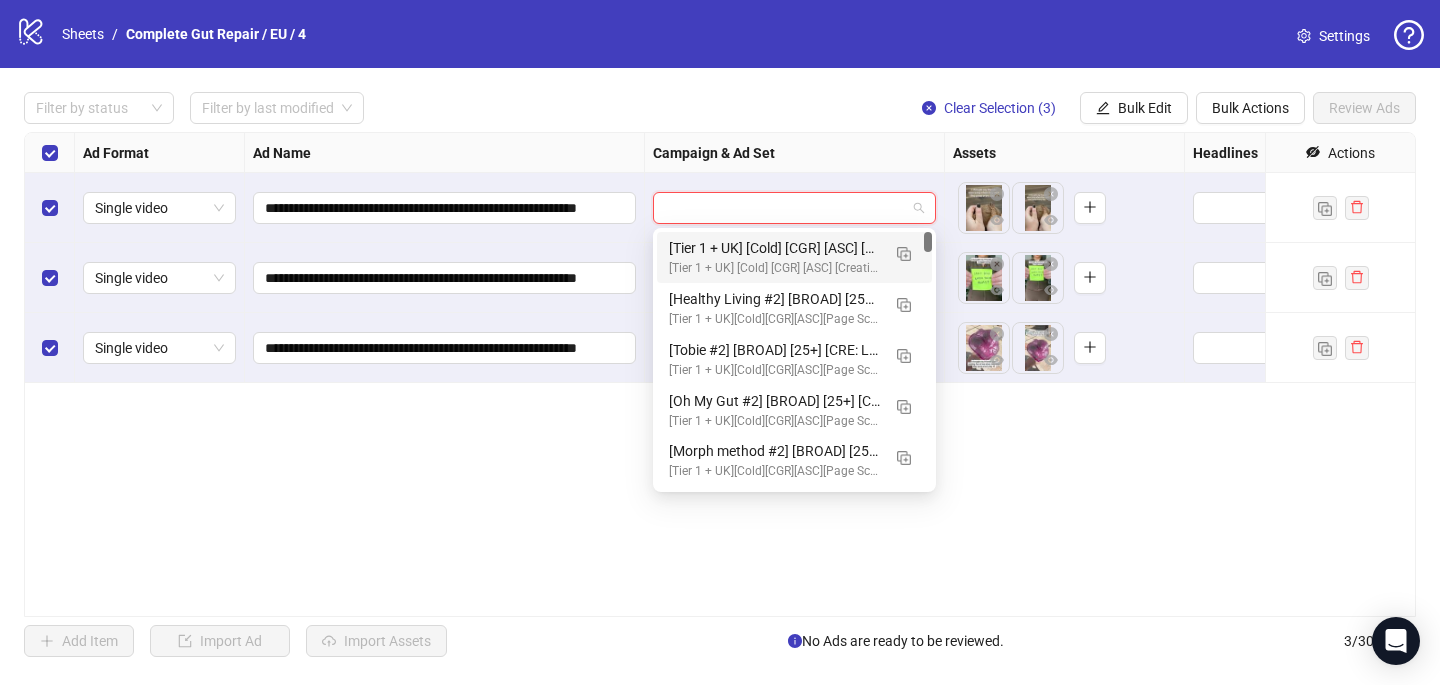paste on "**********" 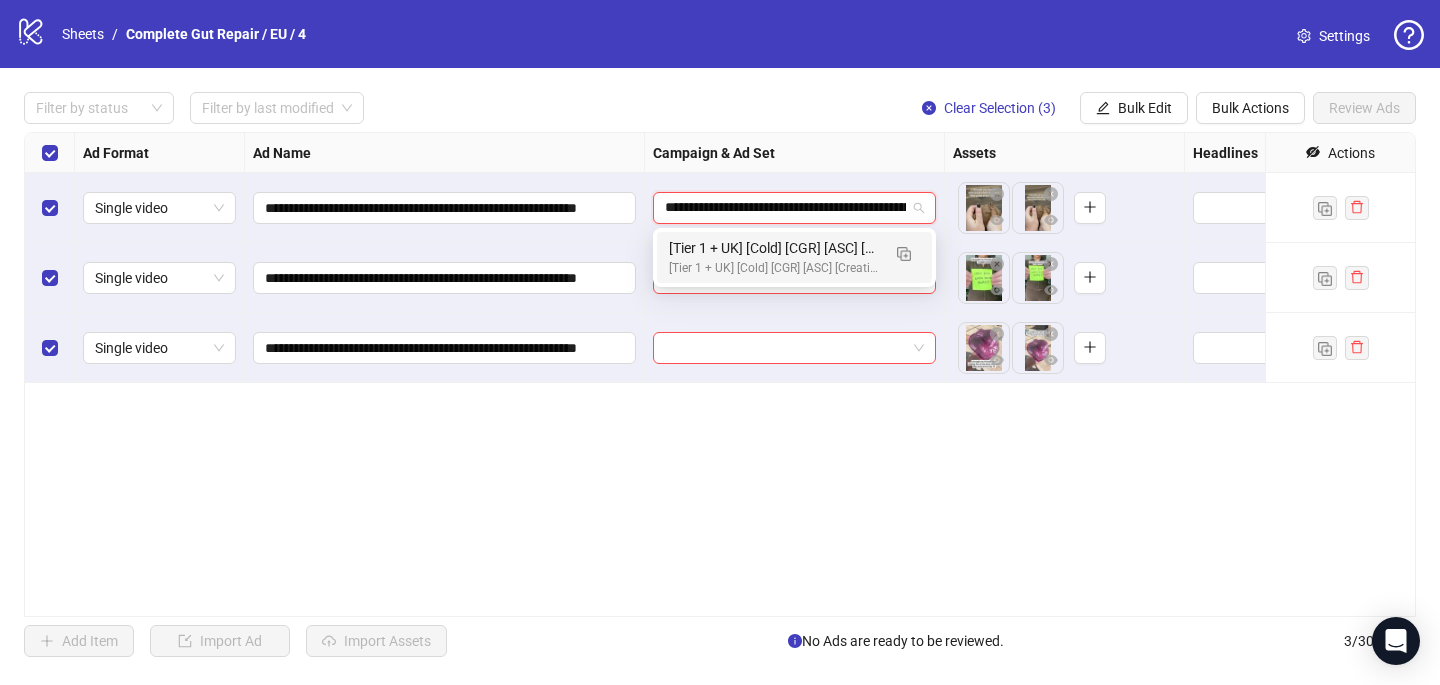 scroll, scrollTop: 0, scrollLeft: 267, axis: horizontal 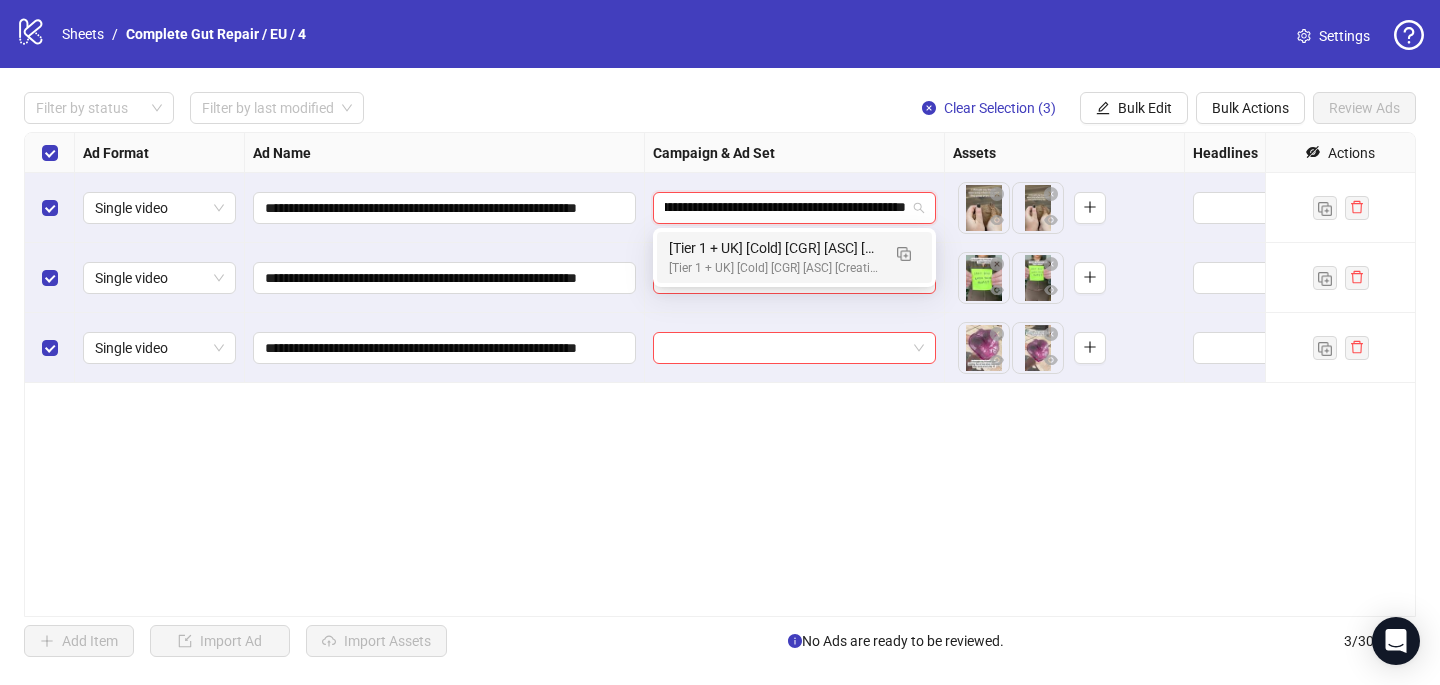 click on "[Tier 1 + UK] [Cold] [CGR] [ASC] [Creative Insertion - VIDEOS] [8 Aug 2025] # 1,000€" at bounding box center [774, 248] 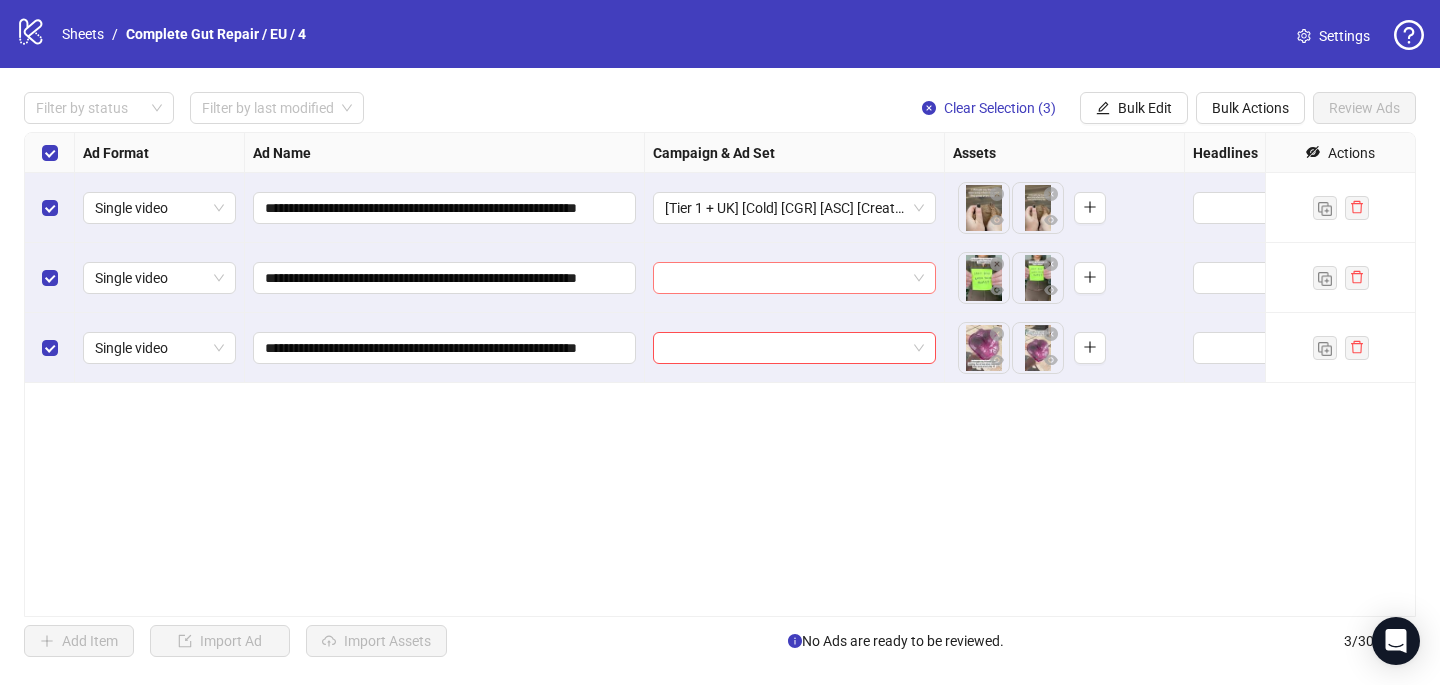 click at bounding box center (785, 278) 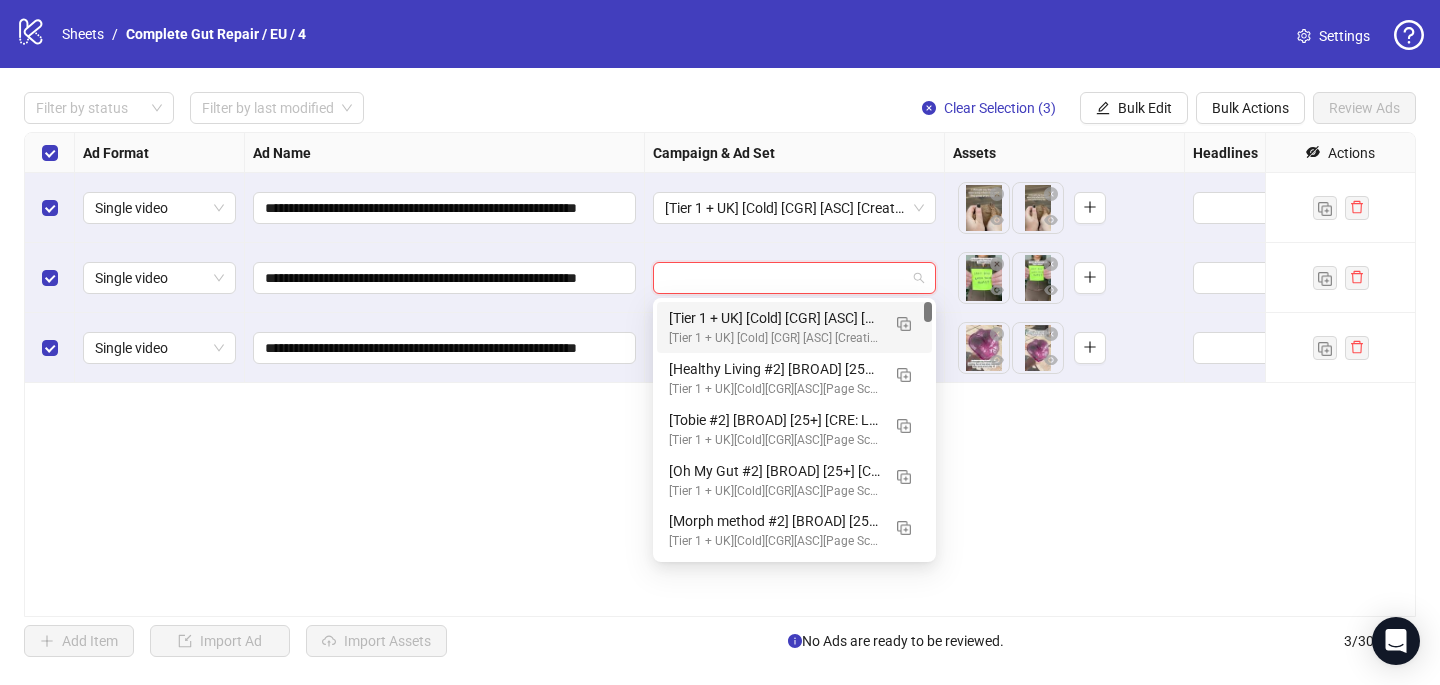 paste on "**********" 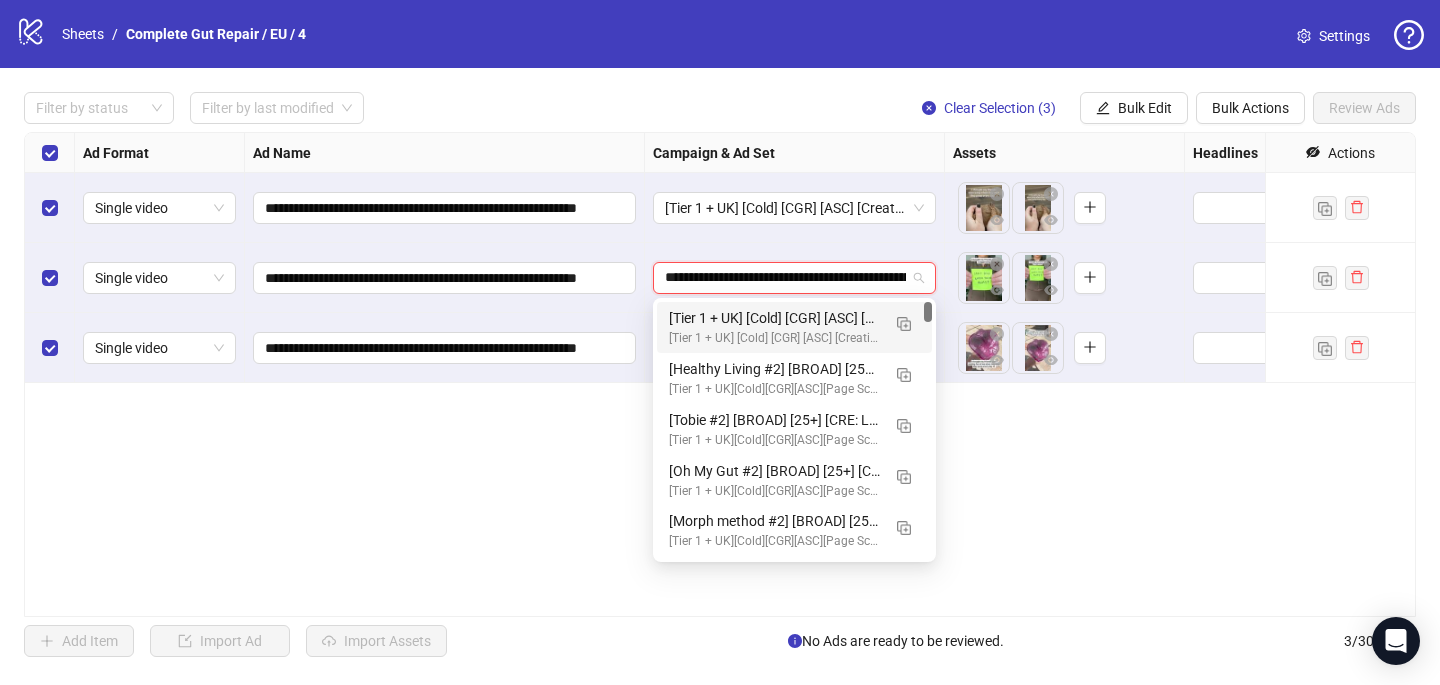 scroll, scrollTop: 0, scrollLeft: 267, axis: horizontal 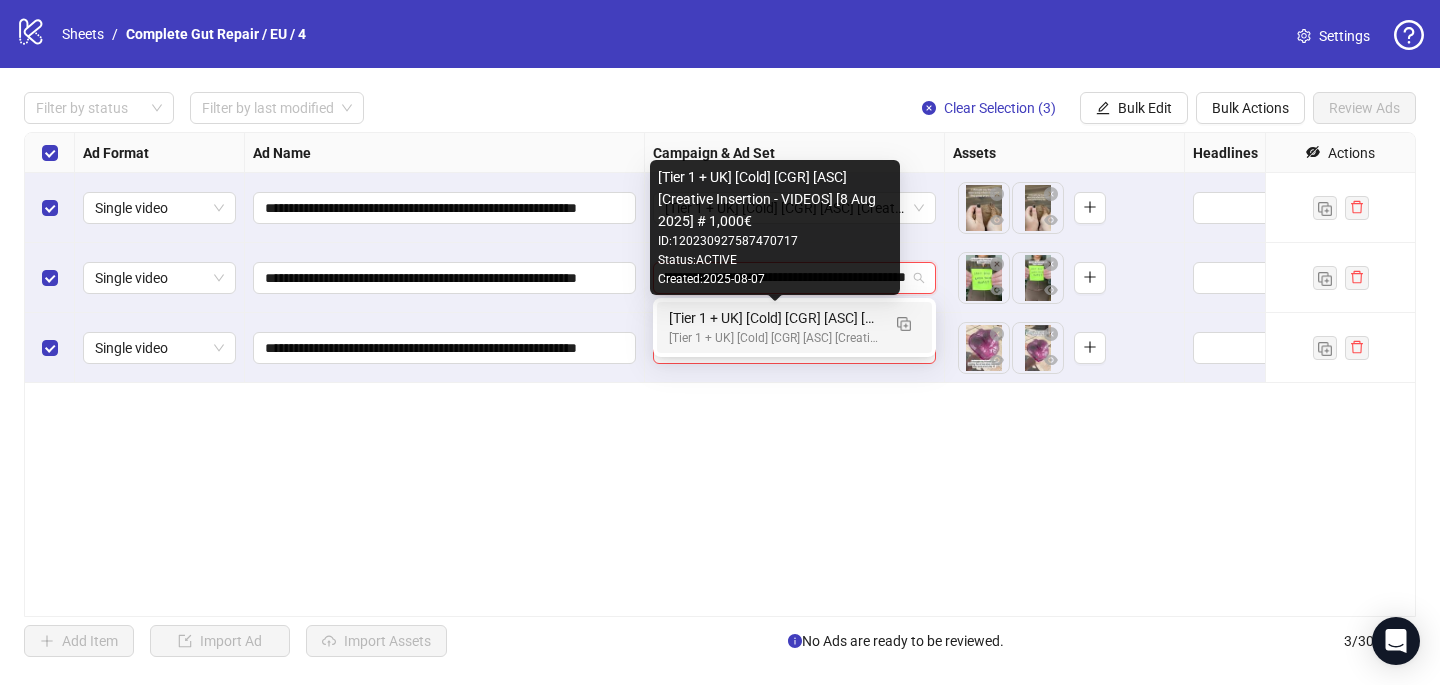 click on "[Tier 1 + UK] [Cold] [CGR] [ASC] [Creative Insertion - VIDEOS] [8 Aug 2025] # 1,000€" at bounding box center [774, 318] 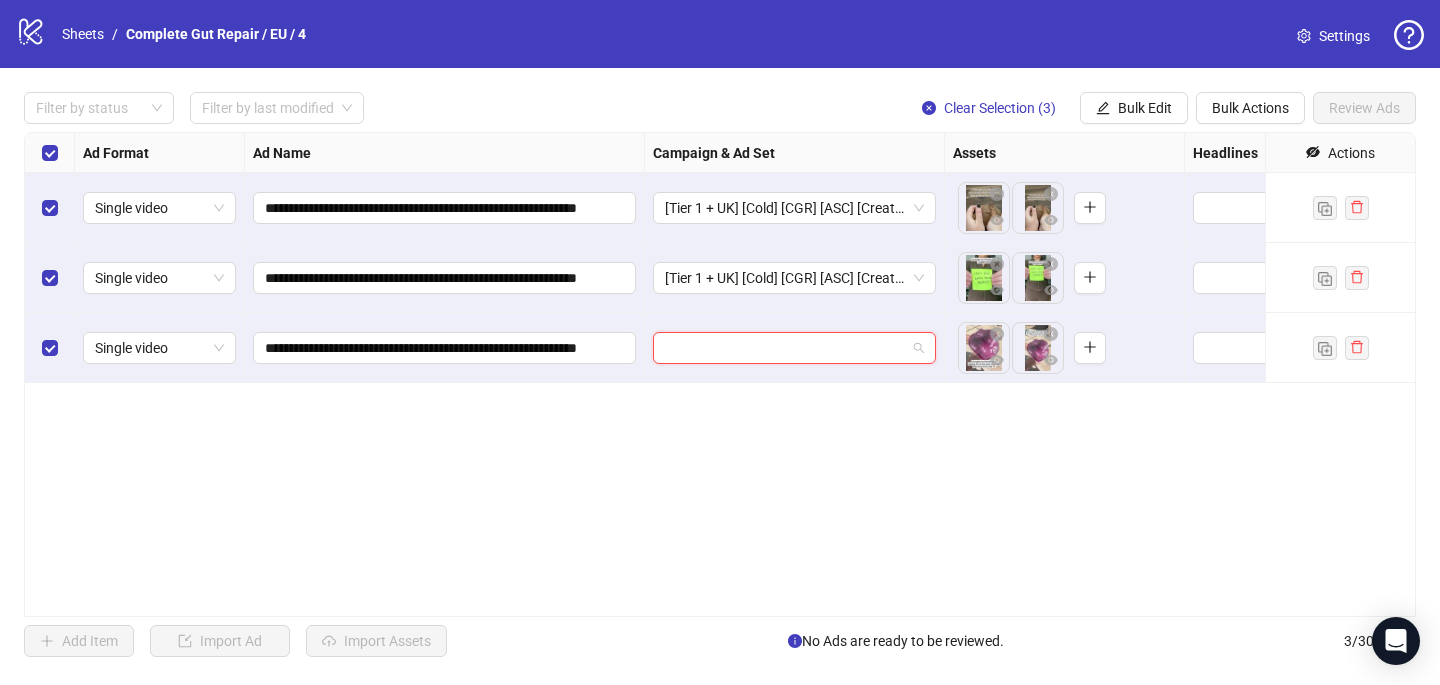 click at bounding box center (785, 348) 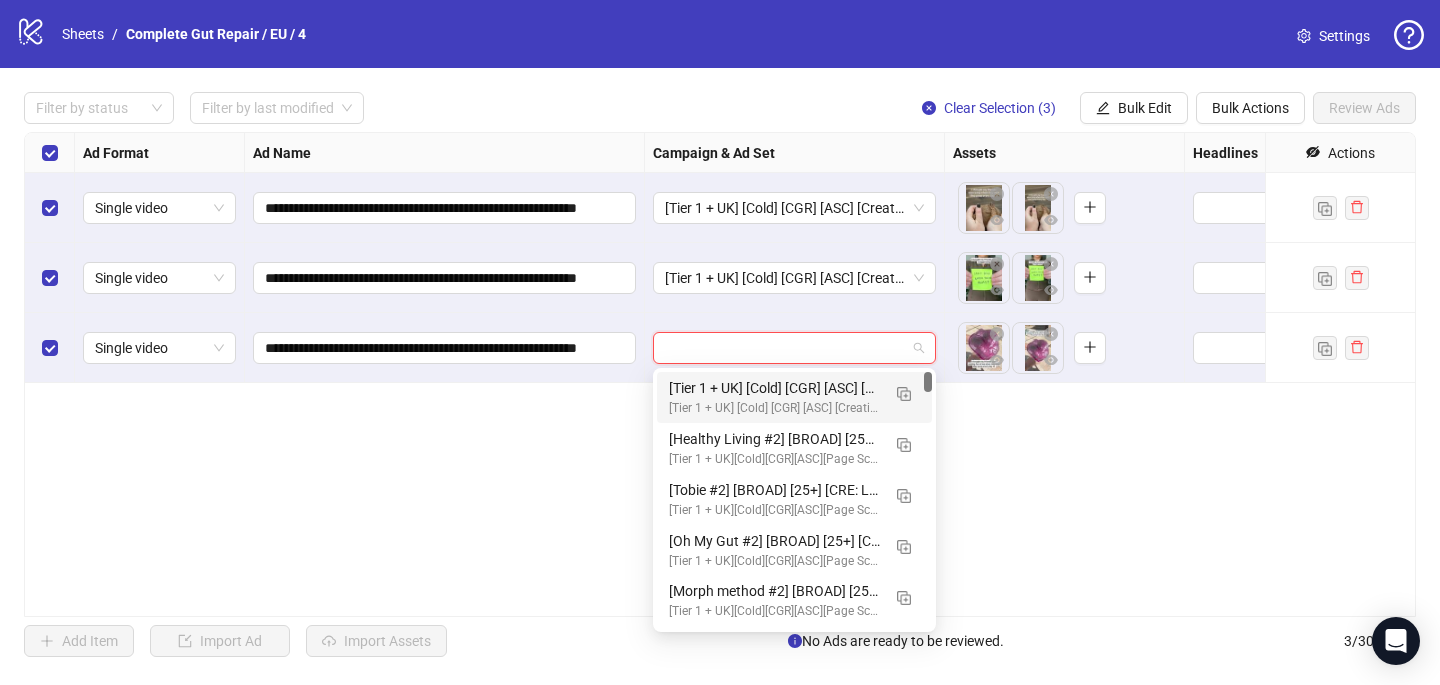 paste on "**********" 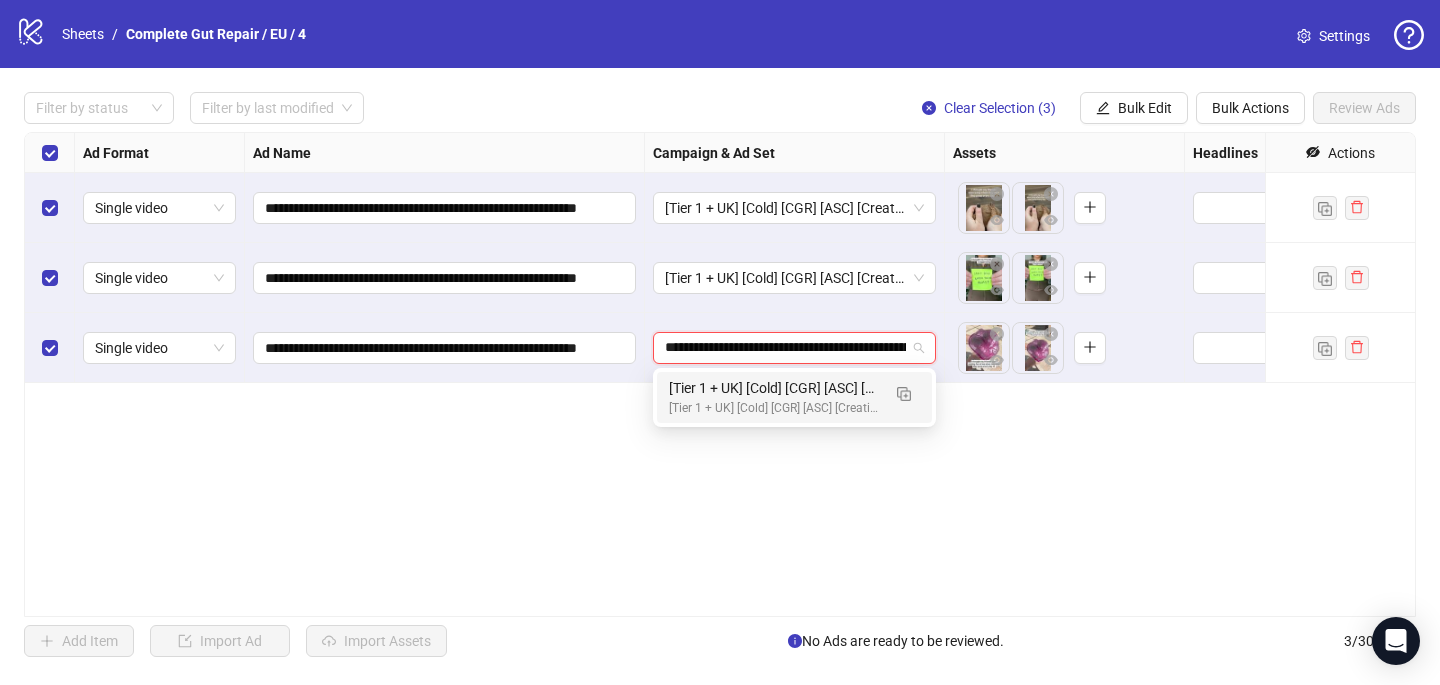scroll, scrollTop: 0, scrollLeft: 267, axis: horizontal 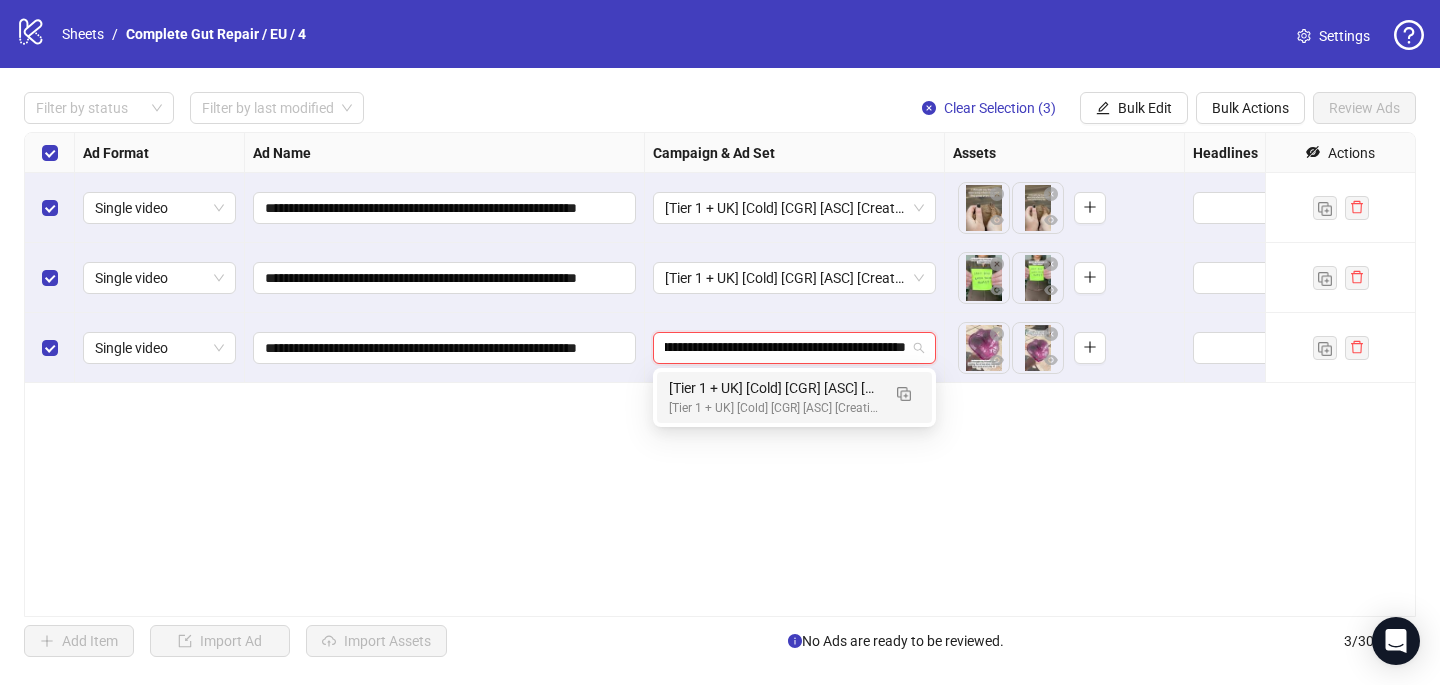 click on "[Tier 1 + UK] [Cold] [CGR] [ASC] [Creative Insertion - VIDEOS] [8 Aug 2025] # 1,000€" at bounding box center (774, 408) 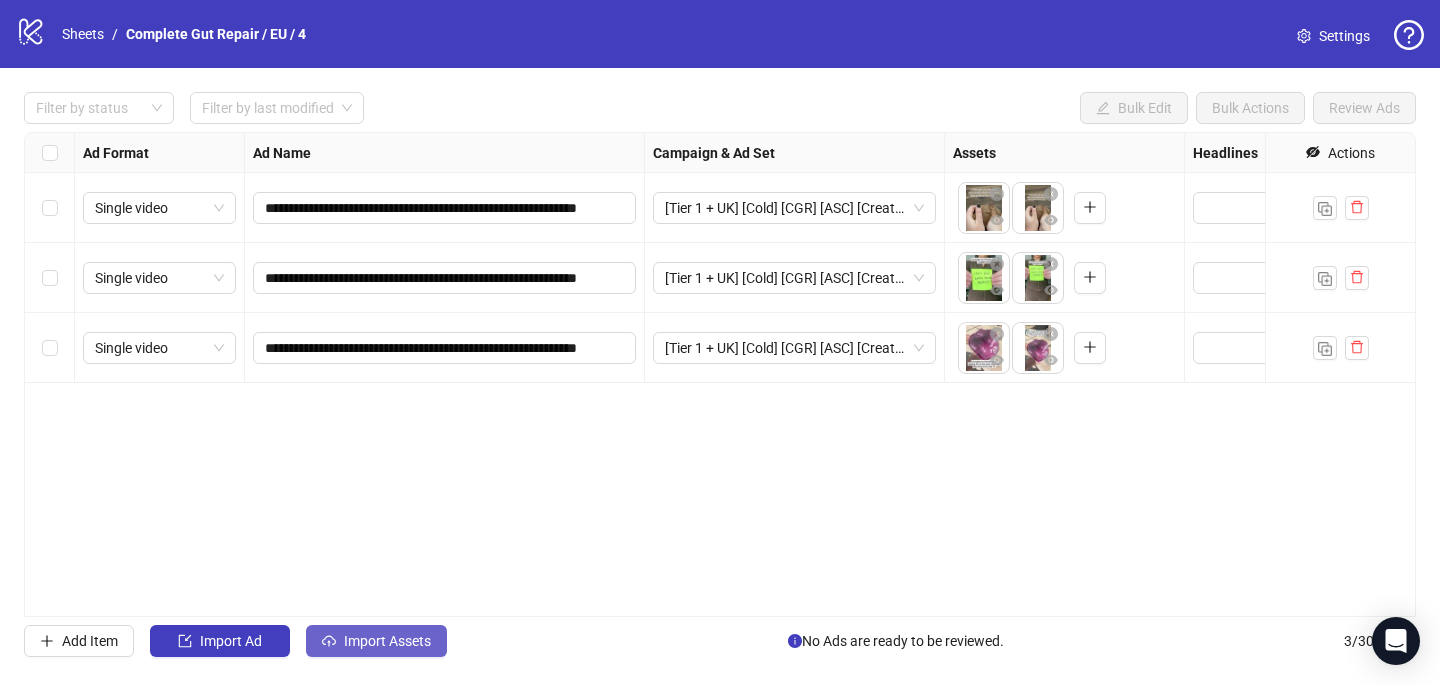 click on "Import Assets" at bounding box center [376, 641] 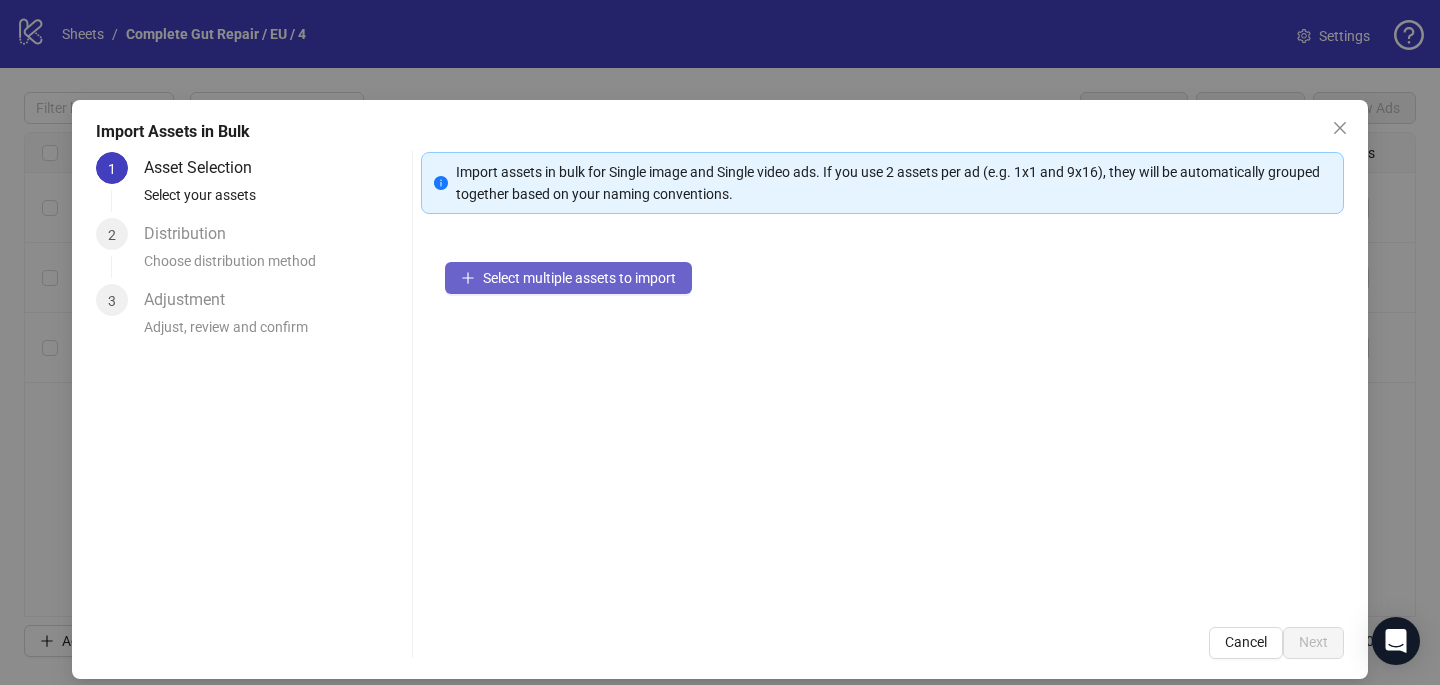 click on "Select multiple assets to import" at bounding box center (579, 278) 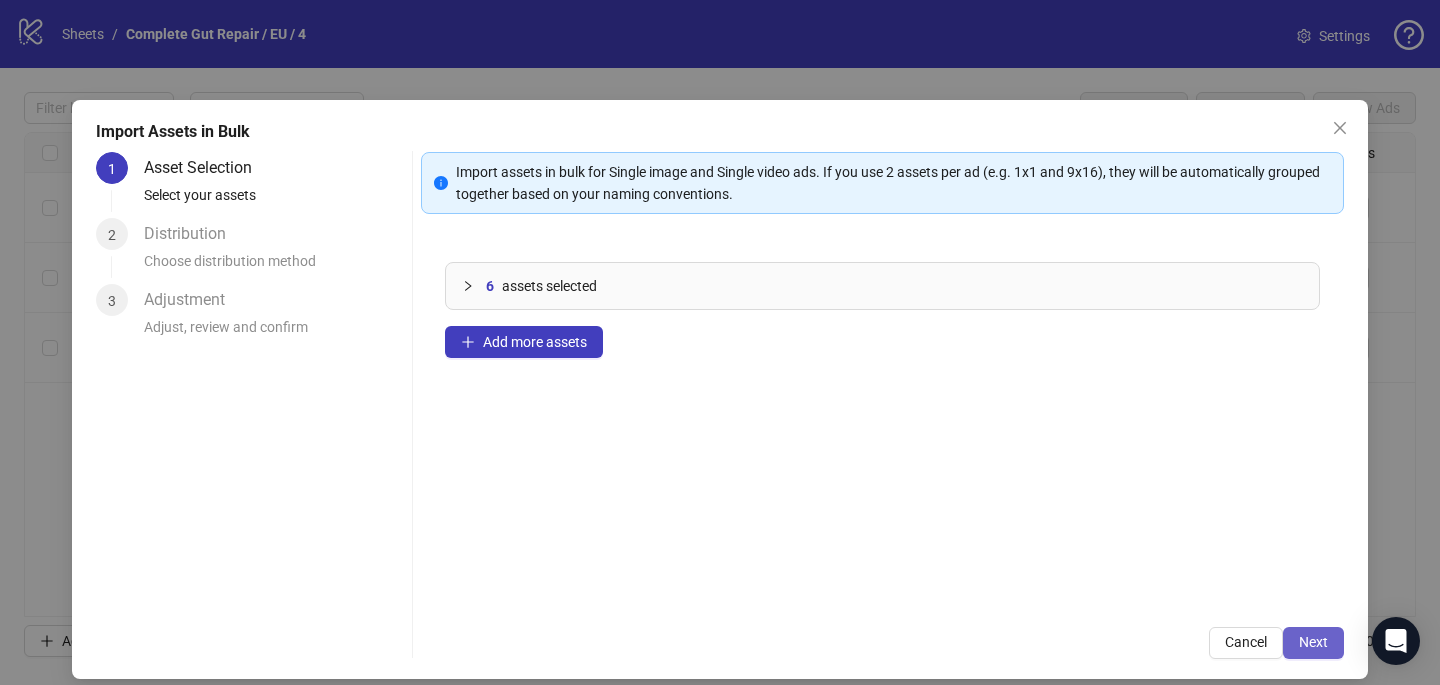 click on "Next" at bounding box center (1313, 642) 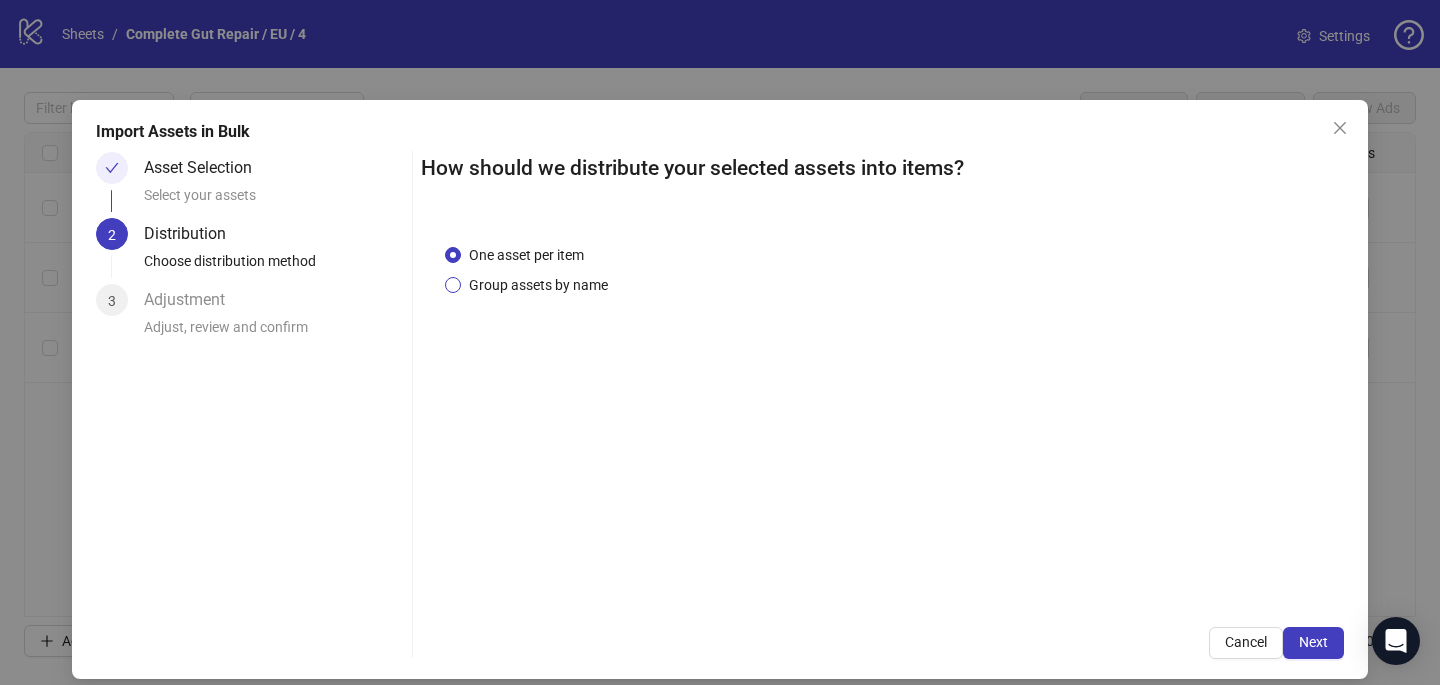 click on "Group assets by name" at bounding box center [538, 285] 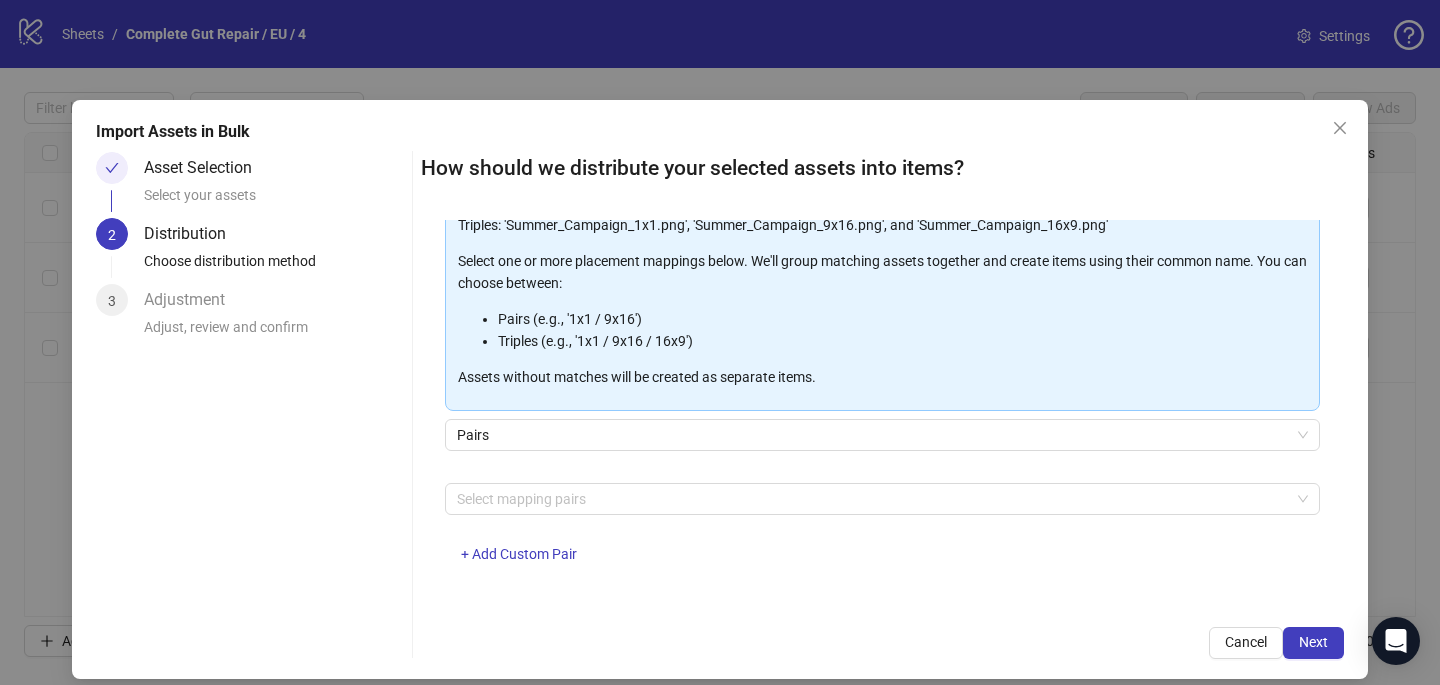 scroll, scrollTop: 203, scrollLeft: 0, axis: vertical 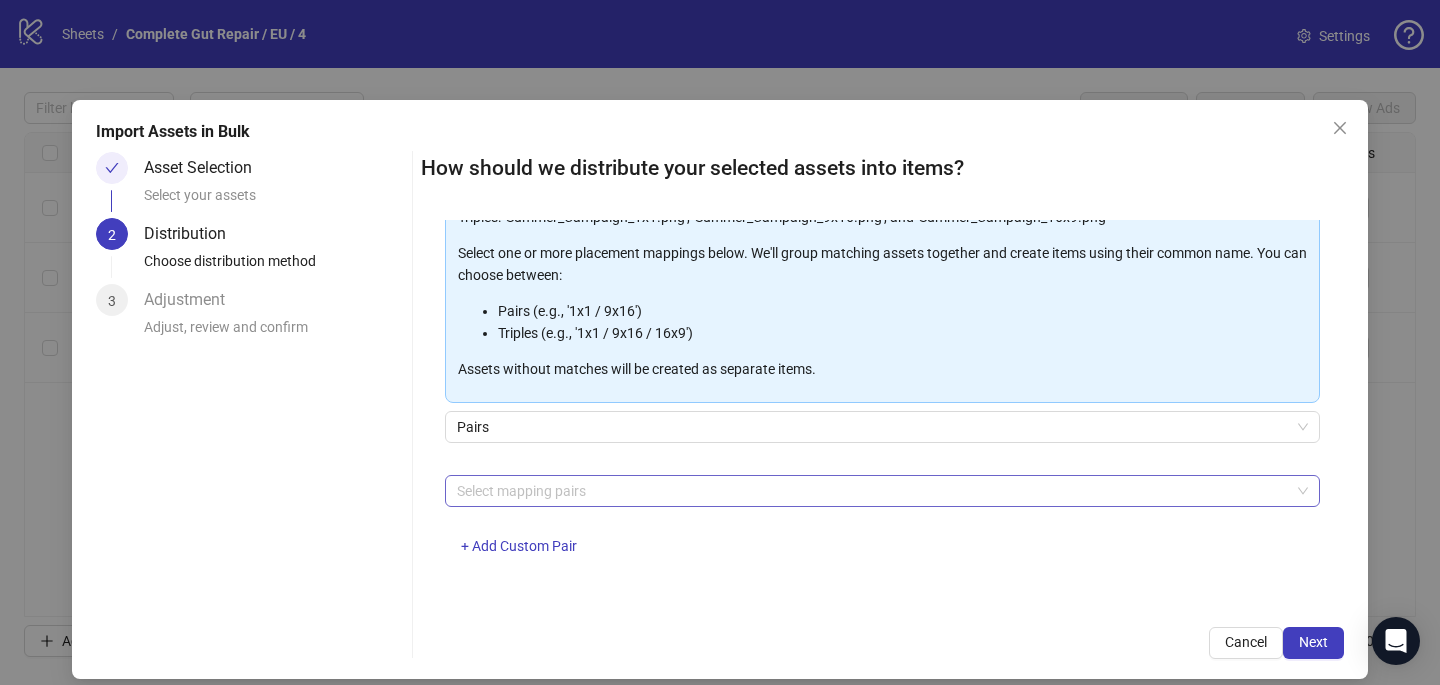 click at bounding box center (872, 491) 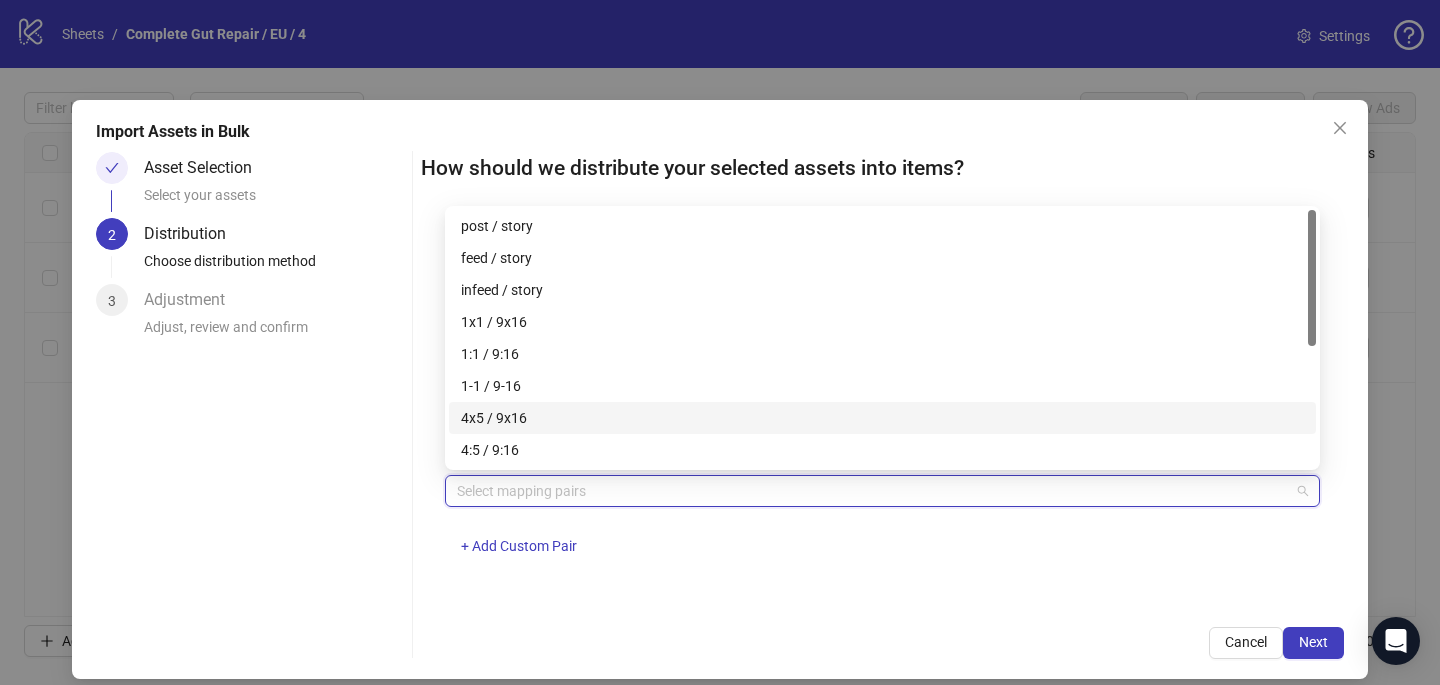 click on "4x5 / 9x16" at bounding box center [882, 418] 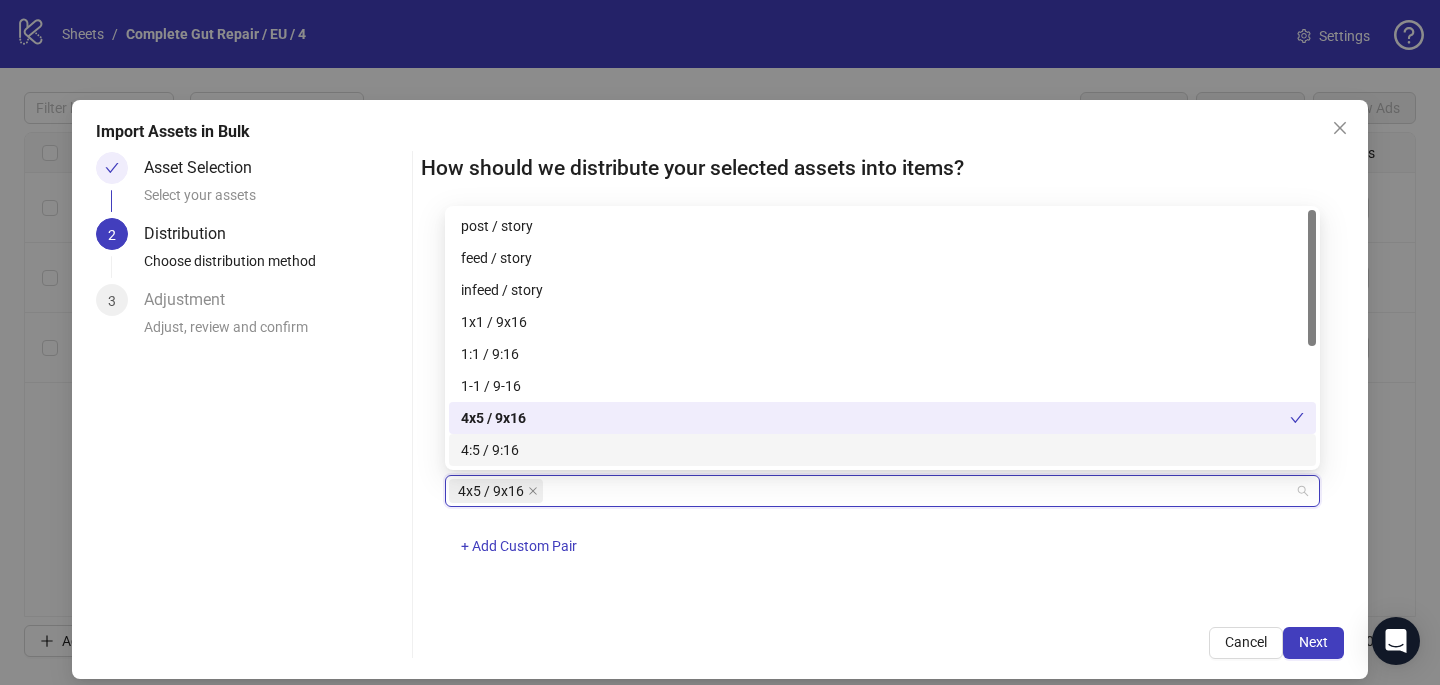 click on "One asset per item Group assets by name Assets must follow a consistent naming pattern to use this feature. Examples: Pairs: 'Summer_Campaign_1x1.png' and 'Summer_Campaign_9x16.png' Triples: 'Summer_Campaign_1x1.png', 'Summer_Campaign_9x16.png', and 'Summer_Campaign_16x9.png' Select one or more placement mappings below. We'll group matching assets together and create items using their common name. You can choose between: Pairs (e.g., '1x1 / 9x16') Triples (e.g., '1x1 / 9x16 / 16x9') Assets without matches will be created as separate items. Pairs 4x5 / 9x16   + Add Custom Pair" at bounding box center (882, 411) 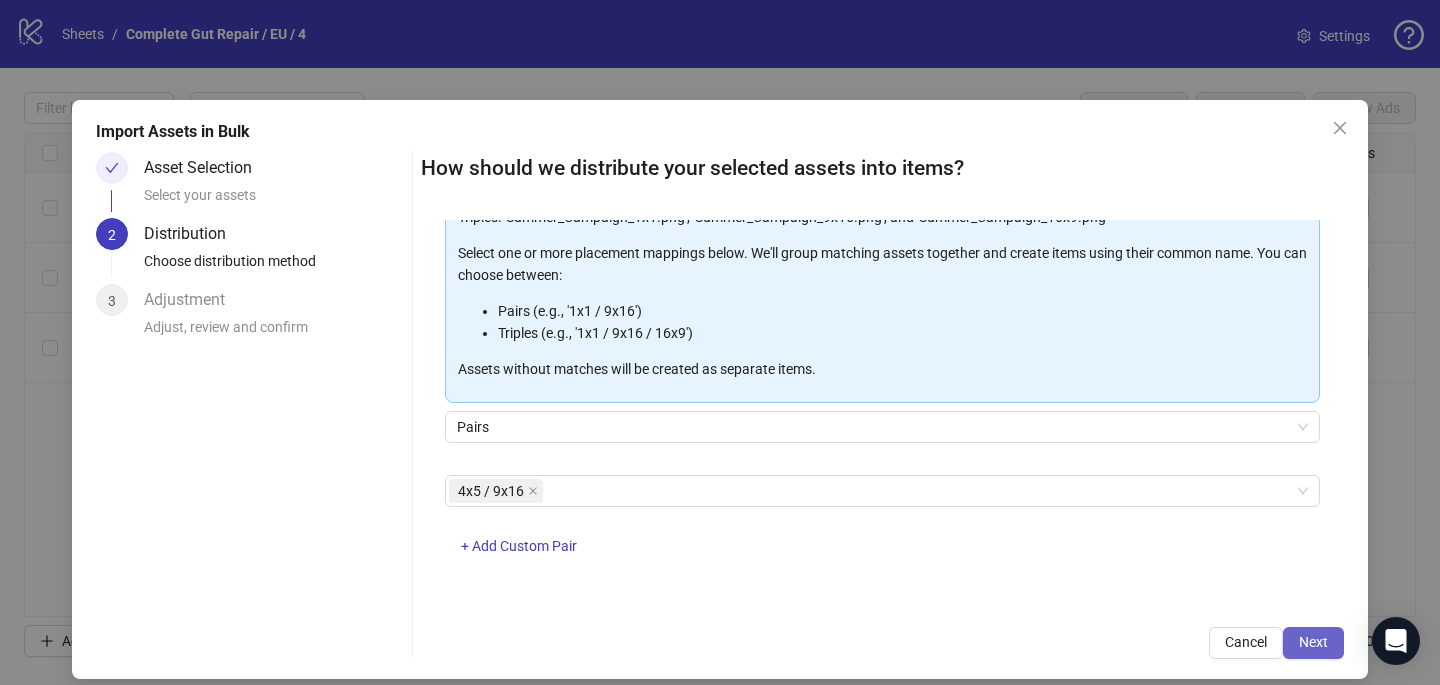 click on "Next" at bounding box center [1313, 642] 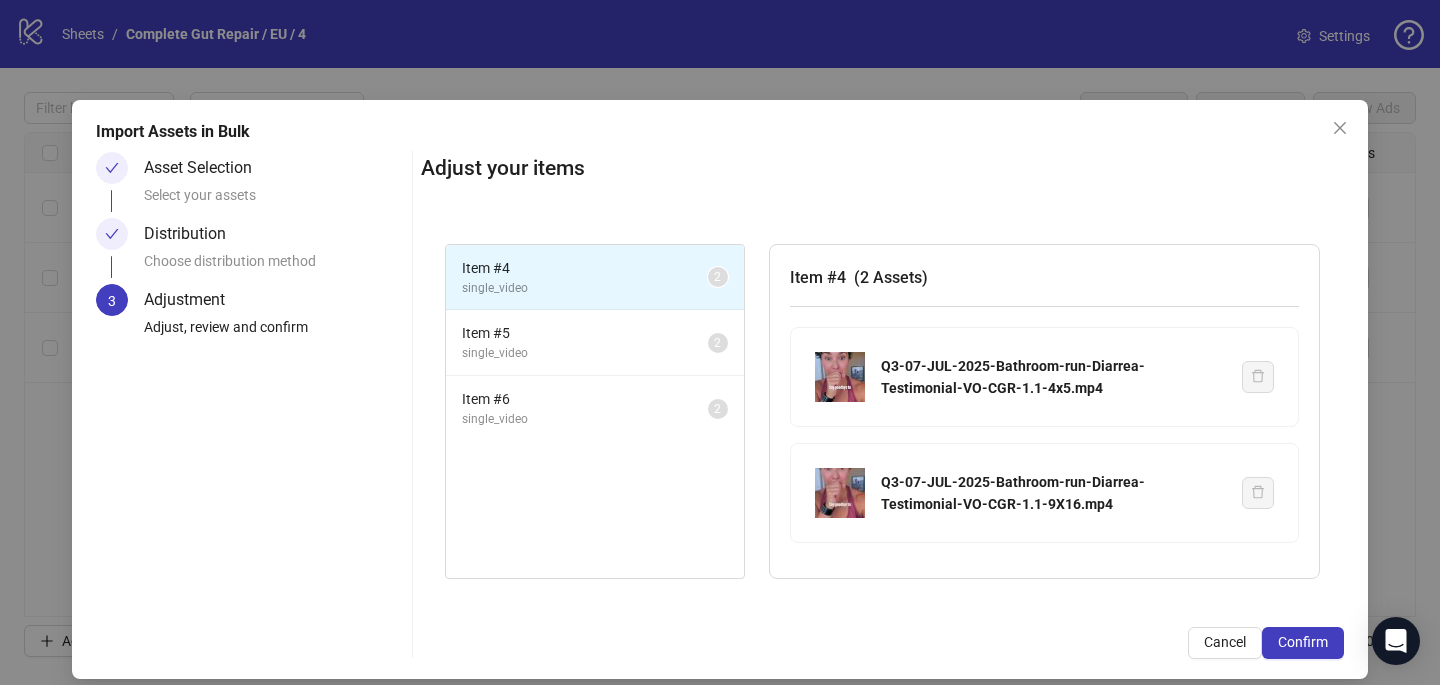 click on "Confirm" at bounding box center [1303, 642] 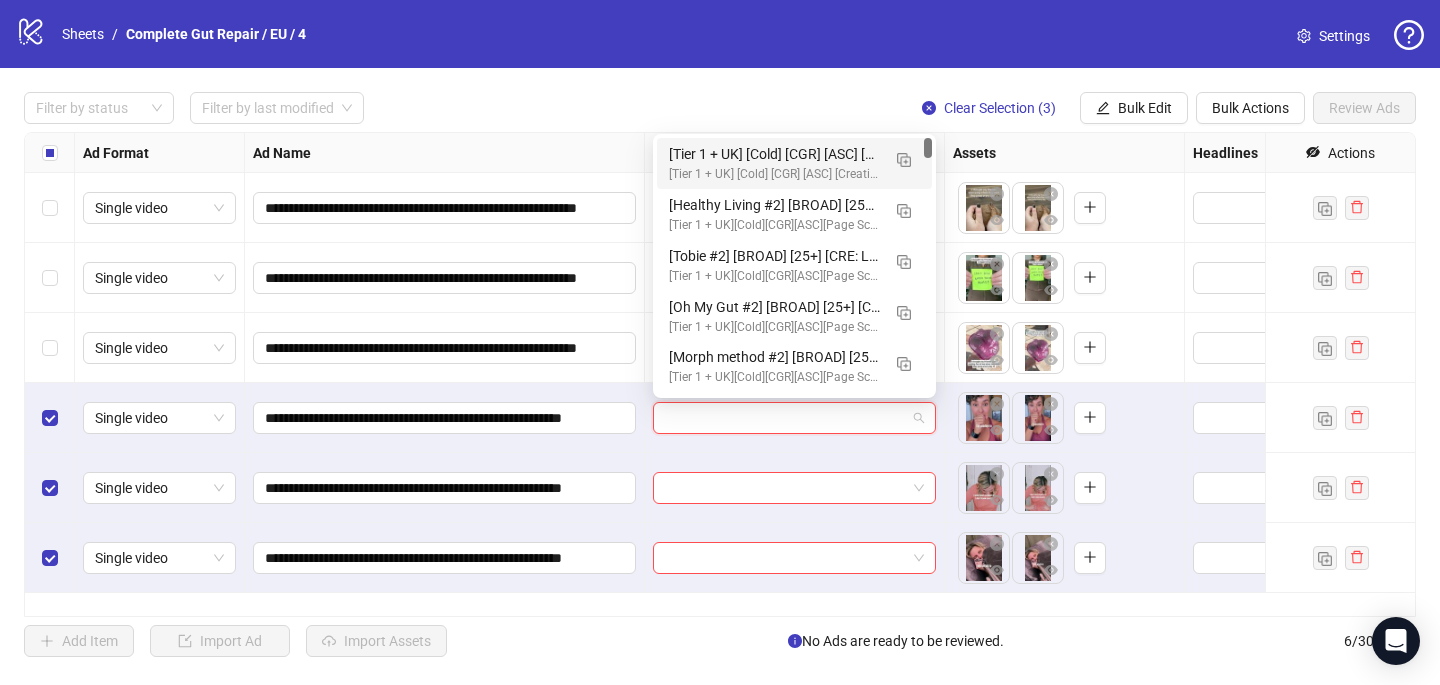 click at bounding box center (785, 418) 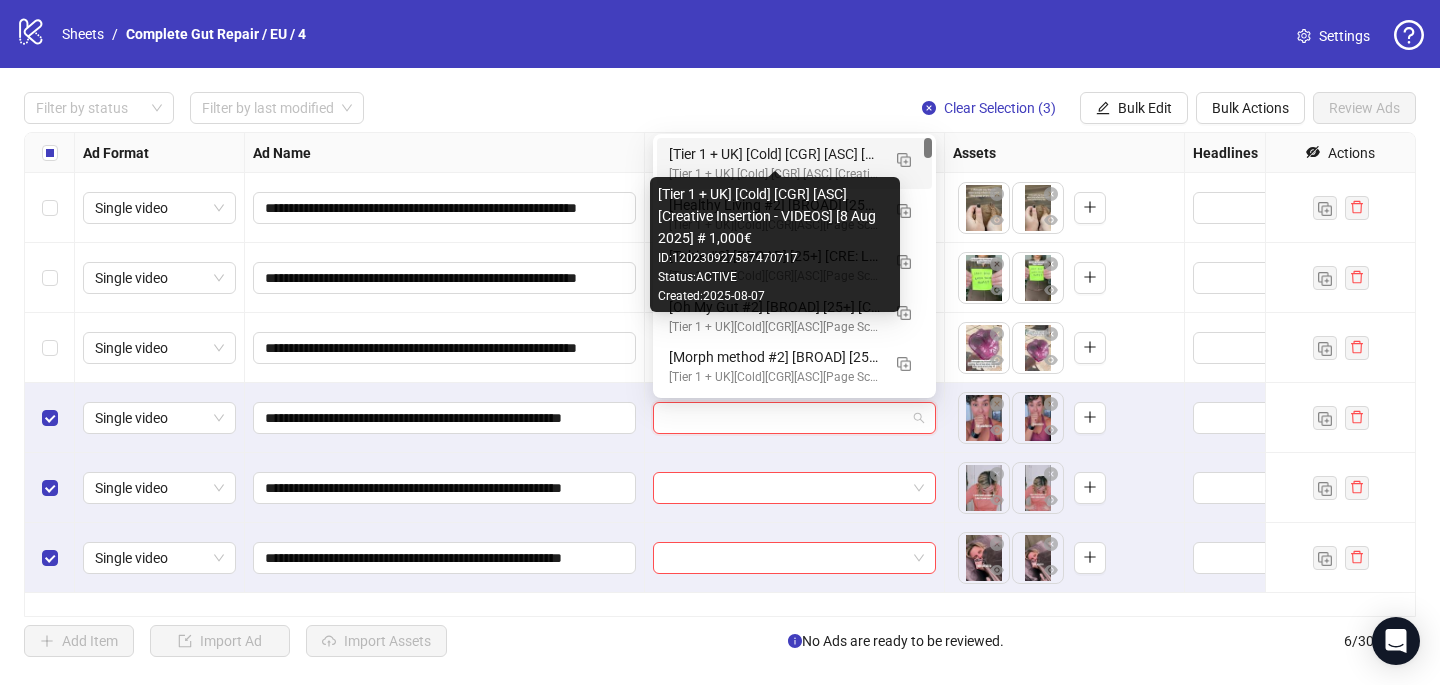 click on "[Tier 1 + UK] [Cold] [CGR] [ASC] [Creative Insertion - VIDEOS] [8 Aug 2025] # 1,000€" at bounding box center [774, 154] 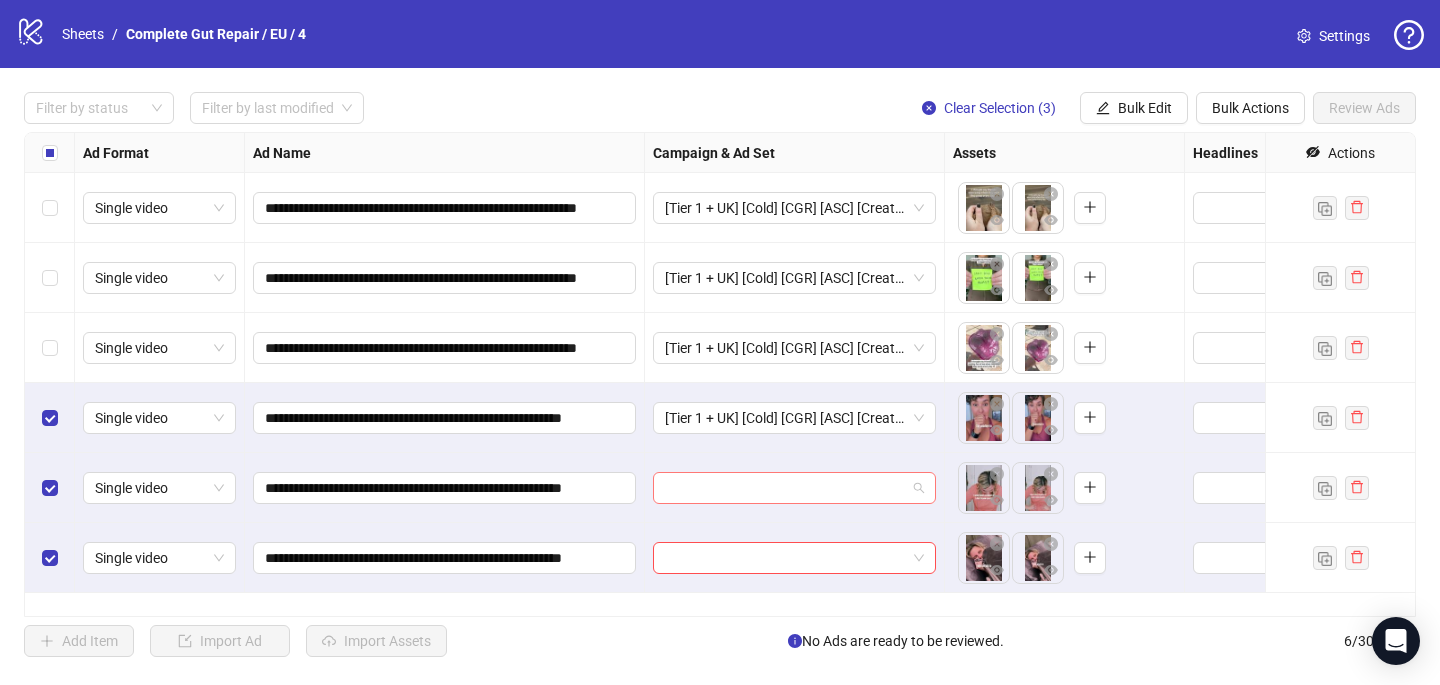 click at bounding box center [785, 488] 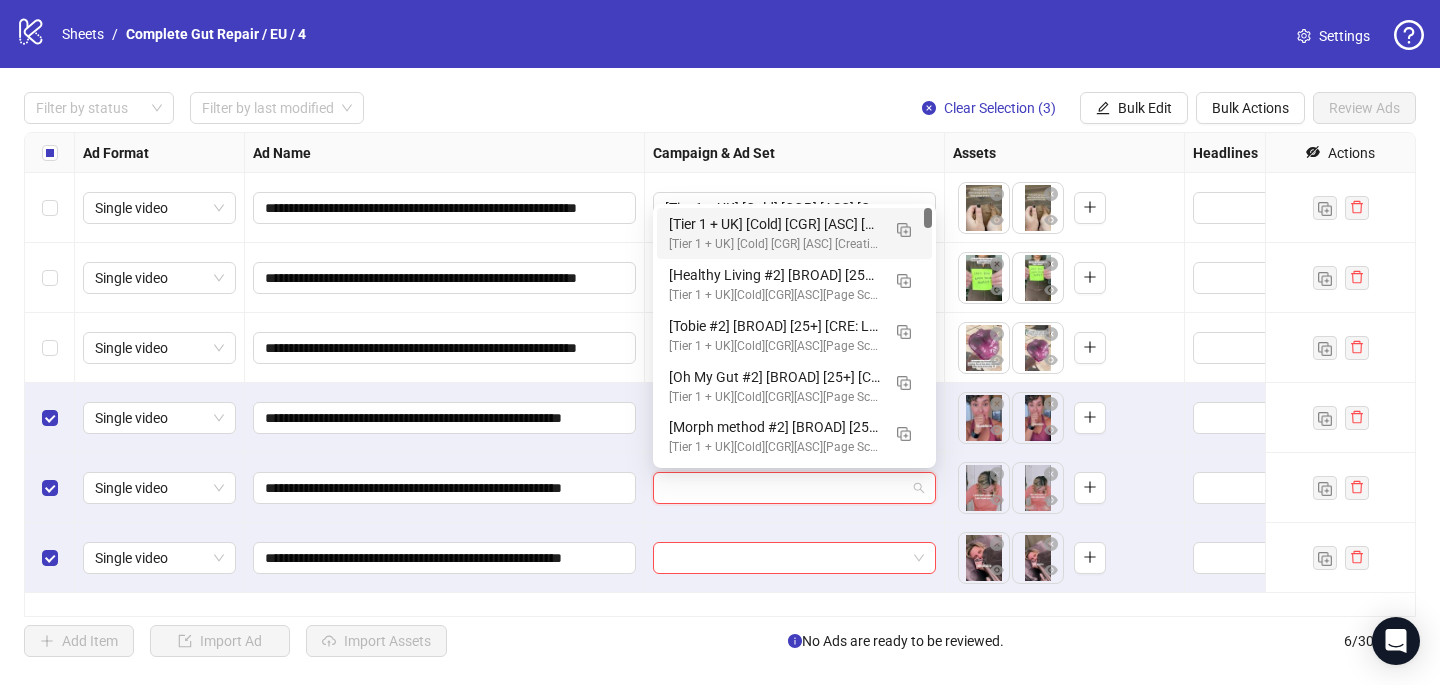 click on "[Tier 1 + UK] [Cold] [CGR] [ASC] [Creative Insertion - VIDEOS] [8 Aug 2025] # 1,000€" at bounding box center (774, 224) 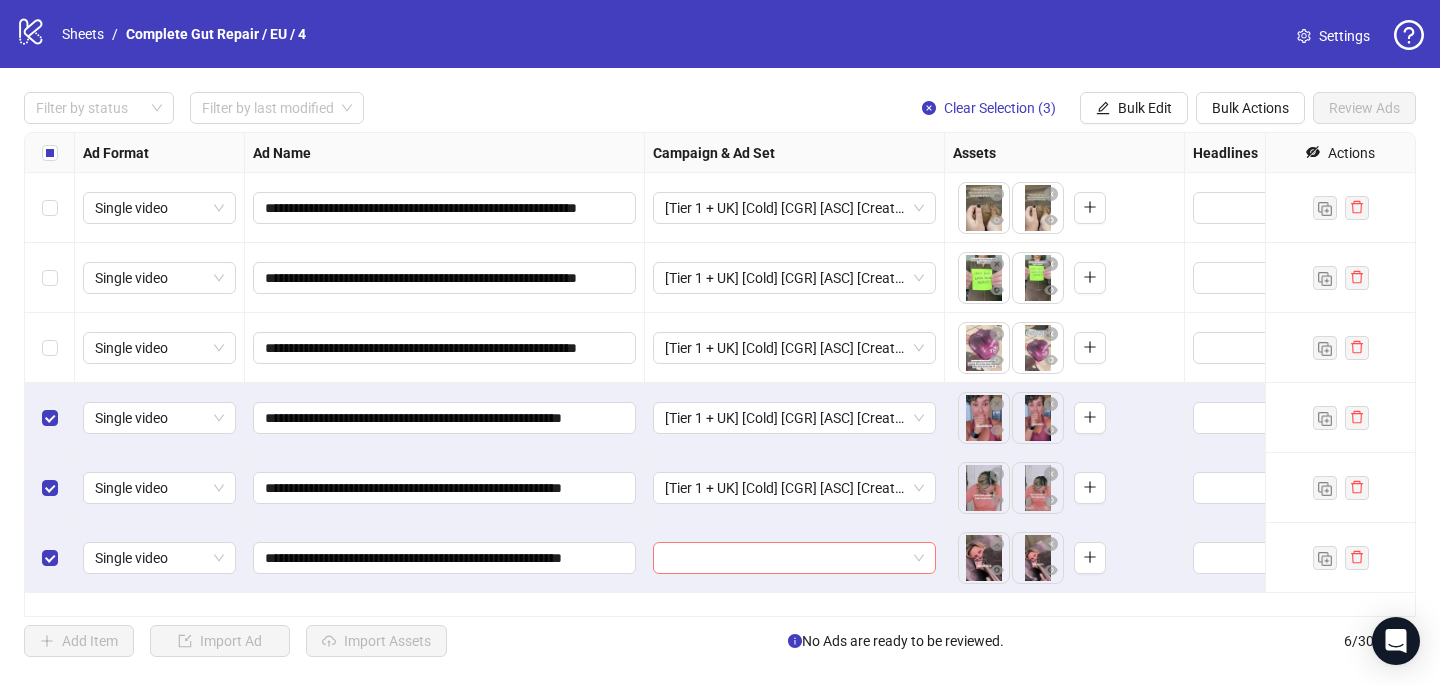 click at bounding box center (785, 558) 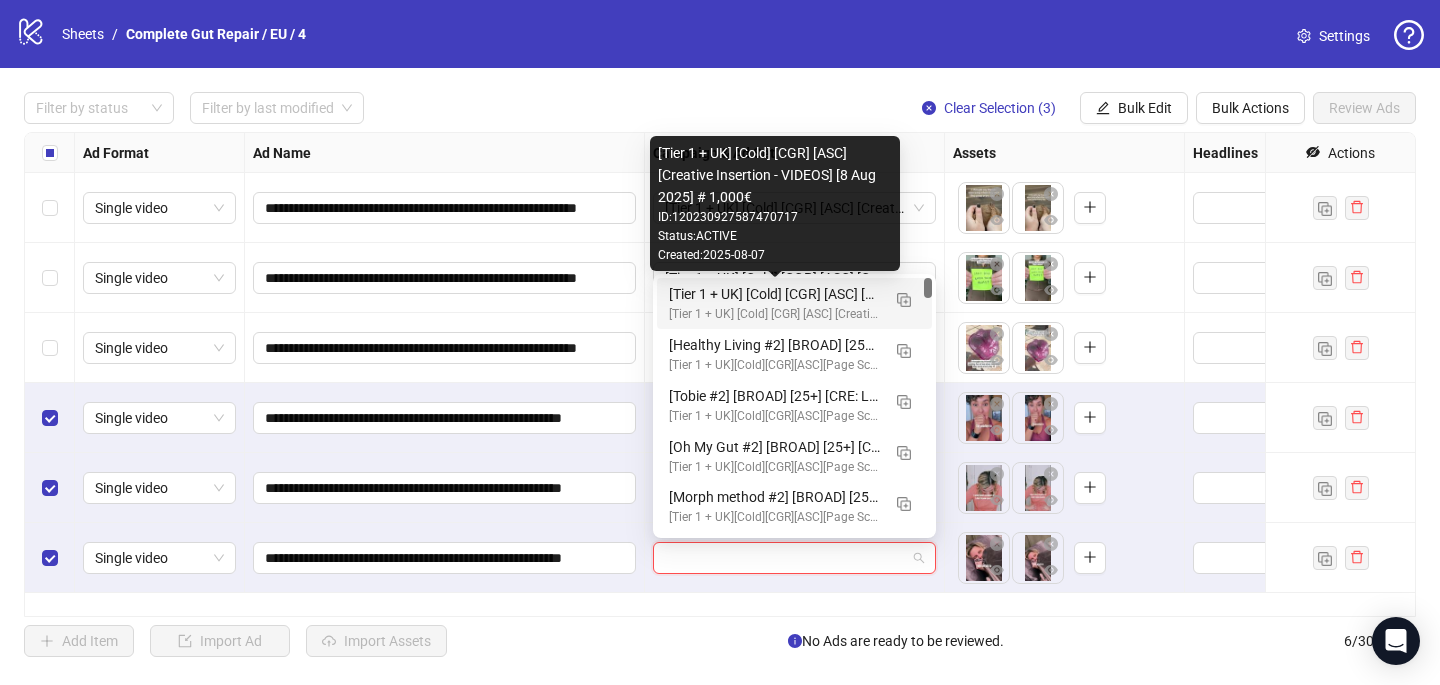 click on "[Tier 1 + UK] [Cold] [CGR] [ASC] [Creative Insertion - VIDEOS] [8 Aug 2025] # 1,000€" at bounding box center (774, 294) 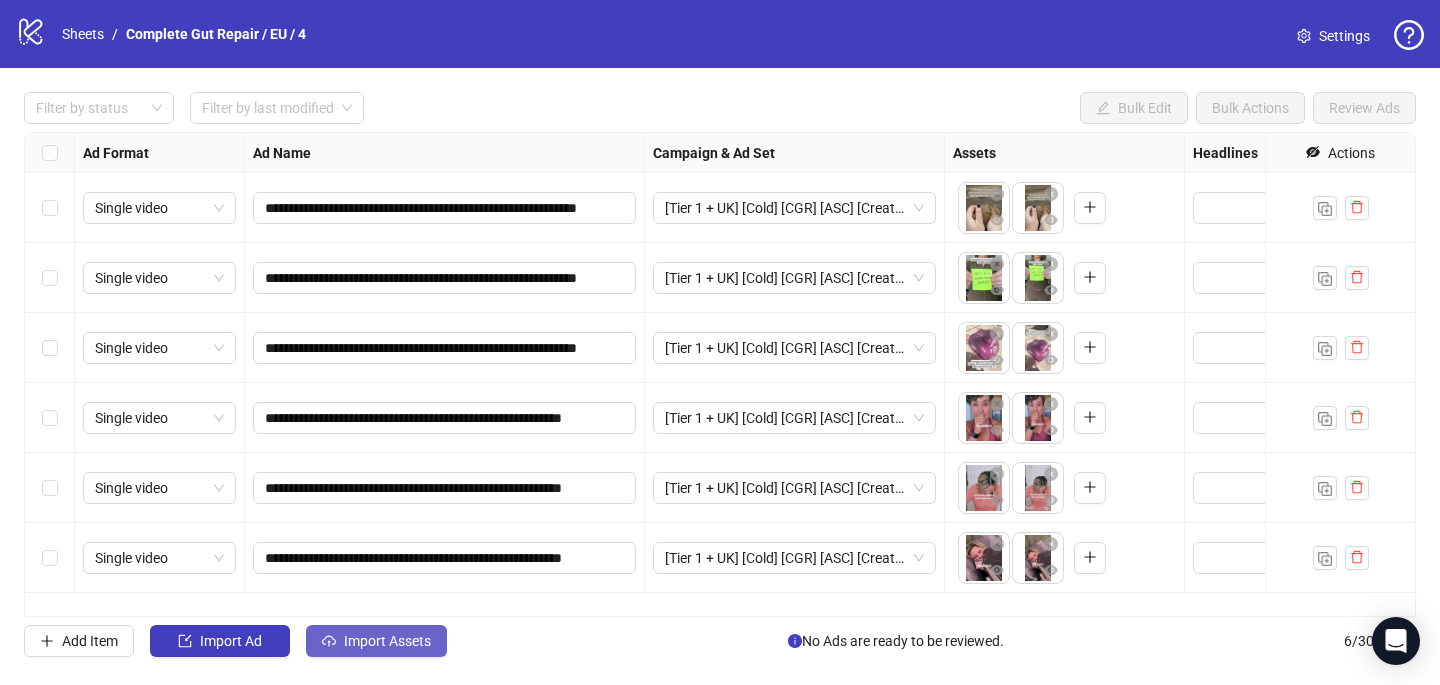 click on "Import Assets" at bounding box center [387, 641] 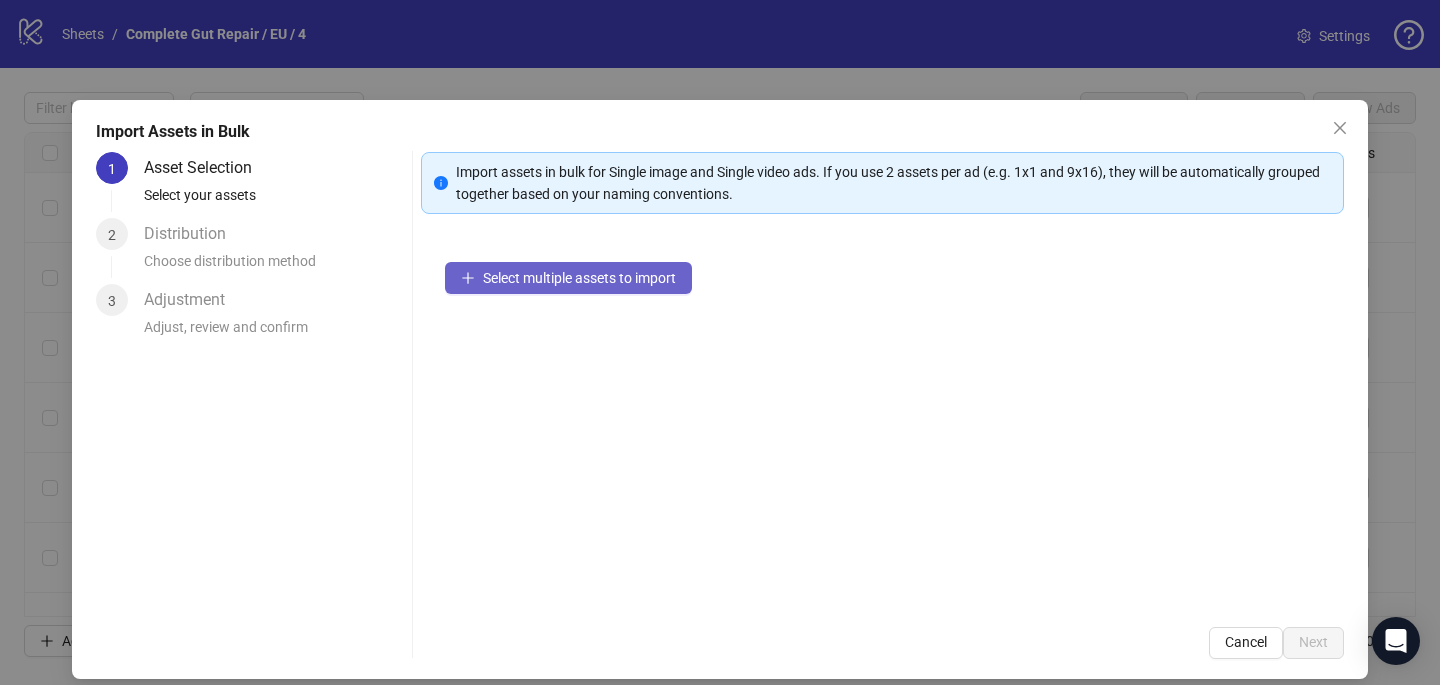 click on "Select multiple assets to import" at bounding box center [579, 278] 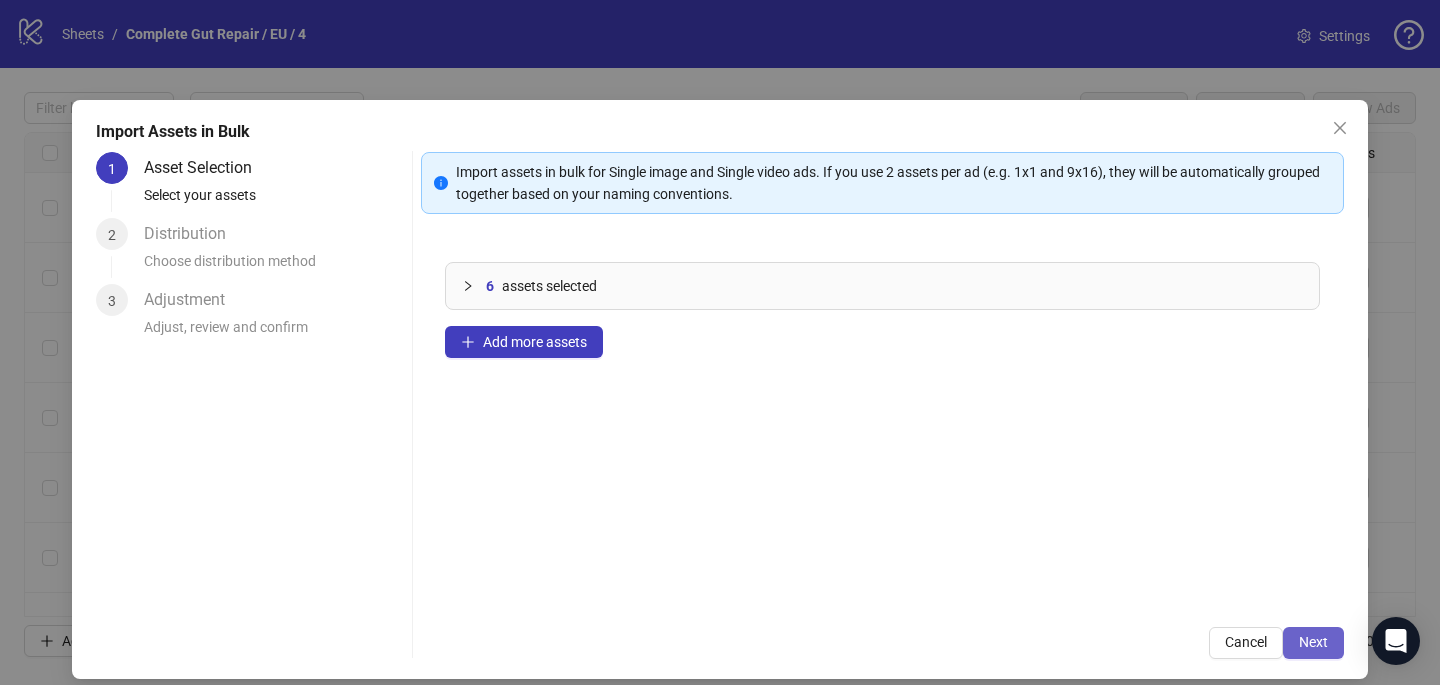 click on "Next" at bounding box center [1313, 642] 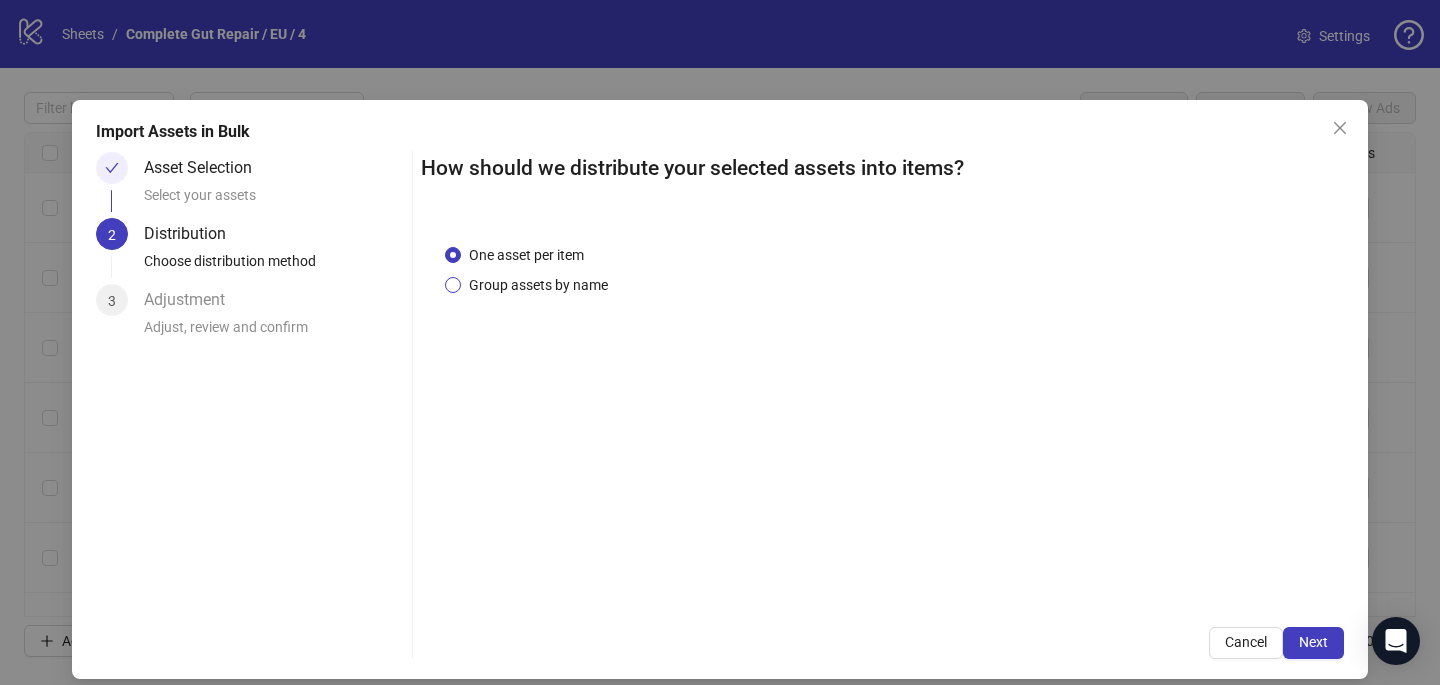 click on "Group assets by name" at bounding box center (538, 285) 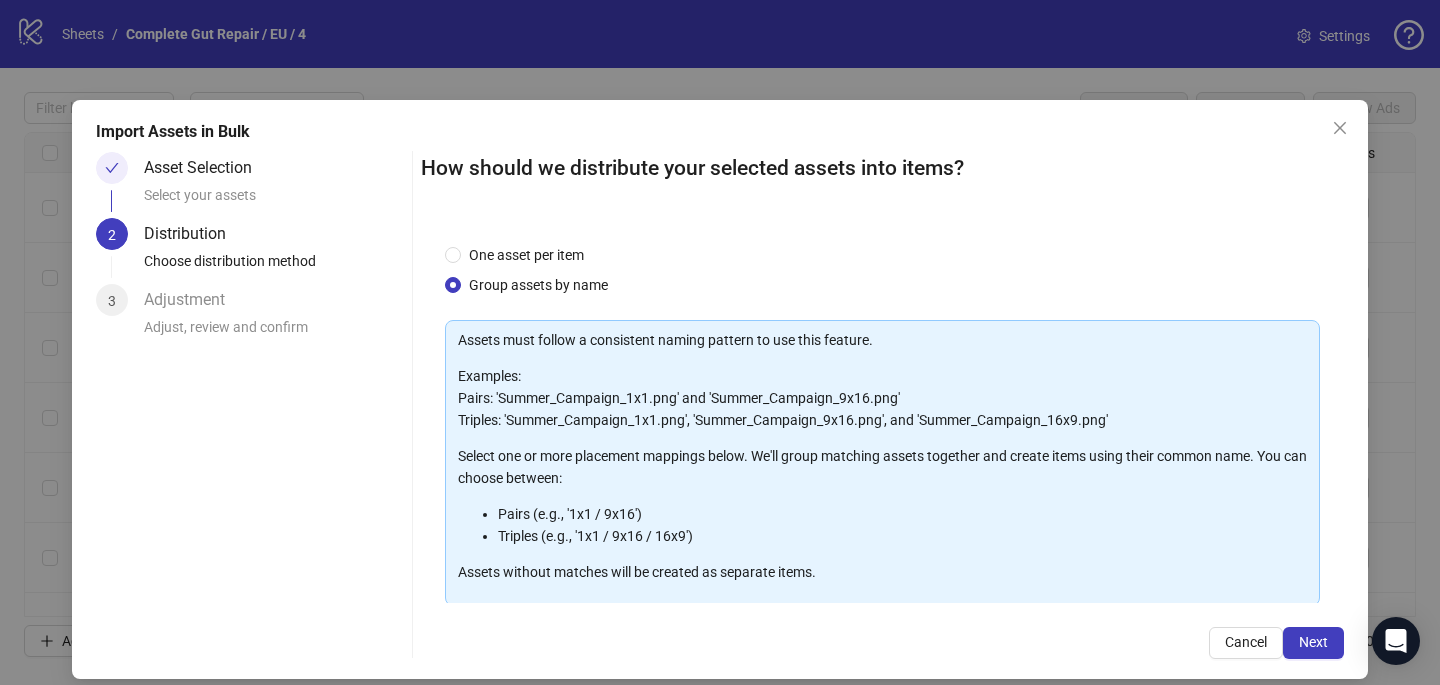 scroll, scrollTop: 203, scrollLeft: 0, axis: vertical 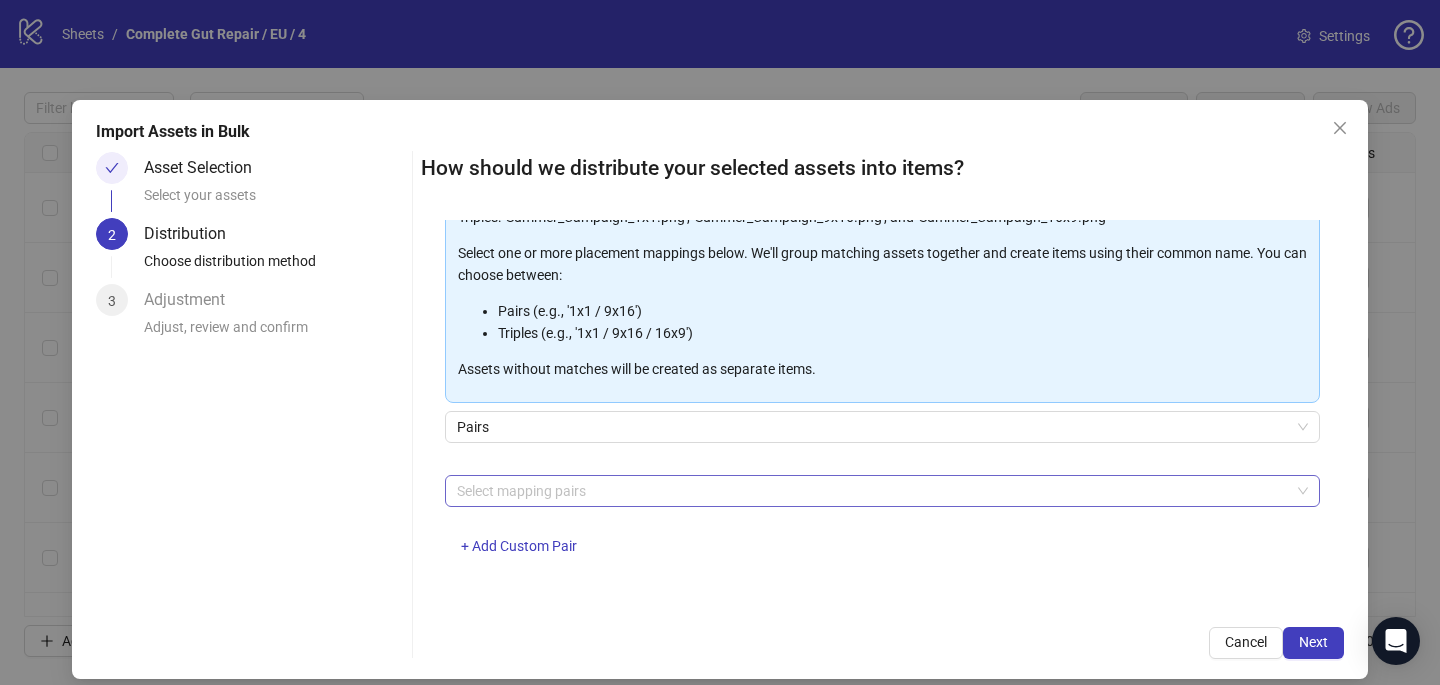 click at bounding box center (872, 491) 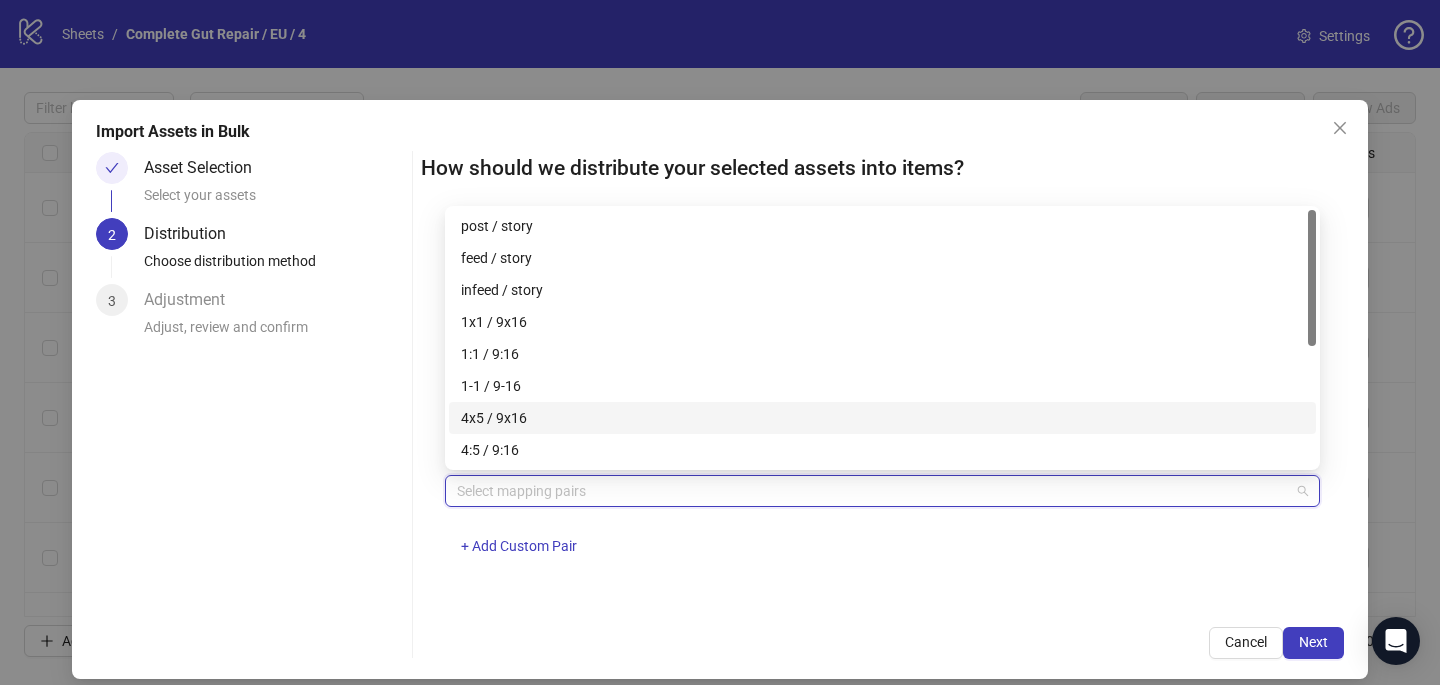 click on "4x5 / 9x16" at bounding box center [882, 418] 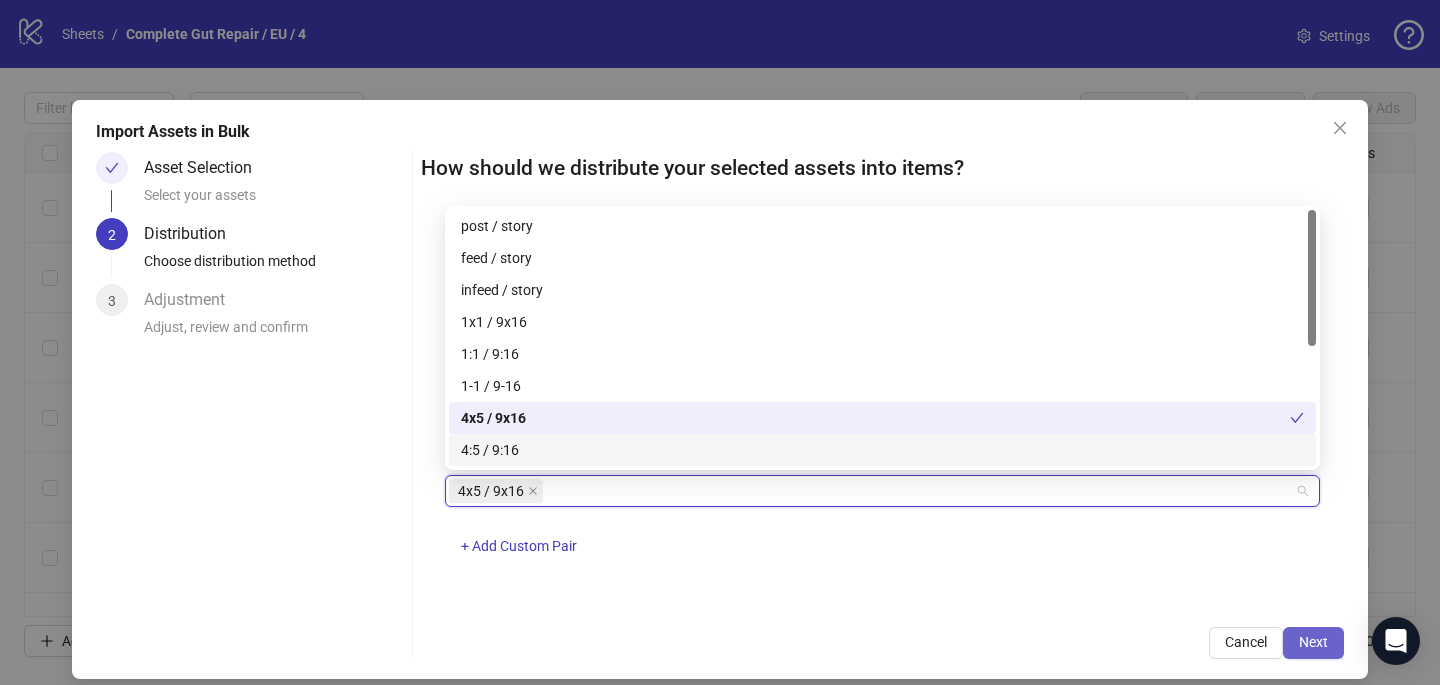 click on "Next" at bounding box center (1313, 642) 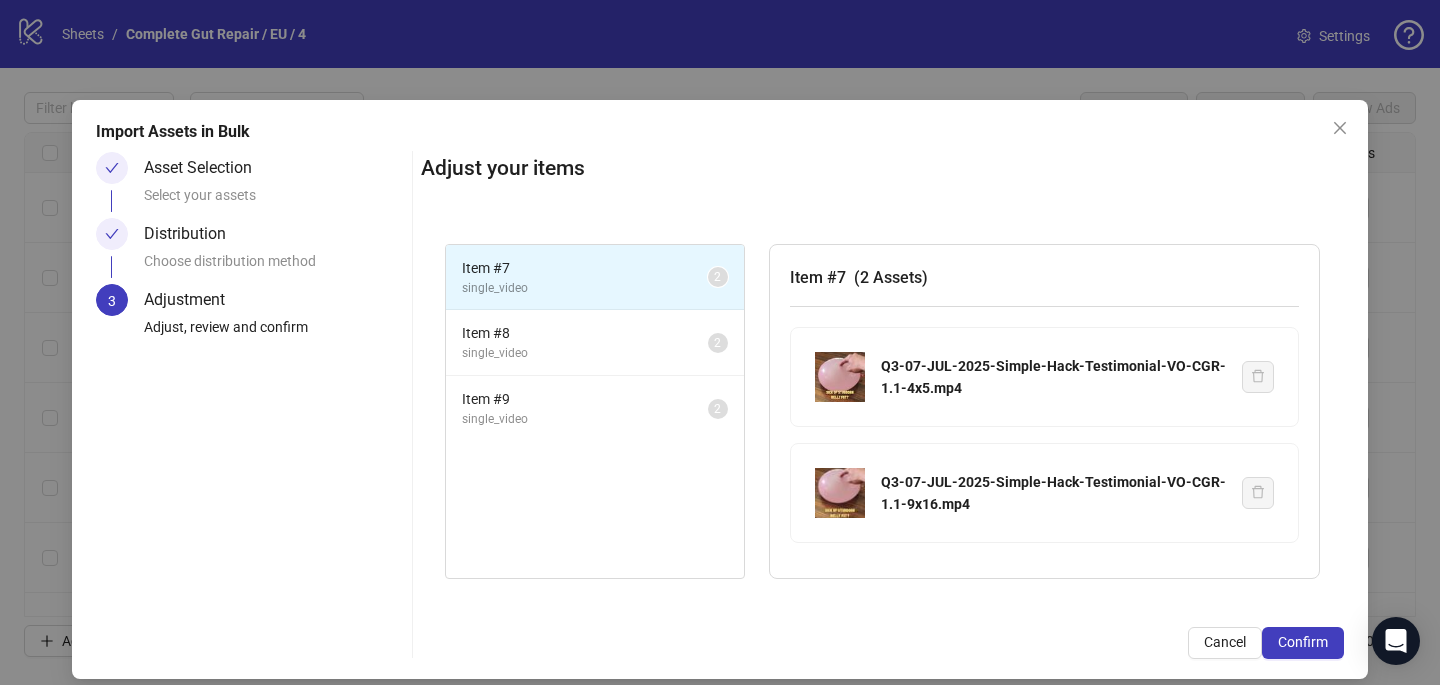 click on "Confirm" at bounding box center [1303, 642] 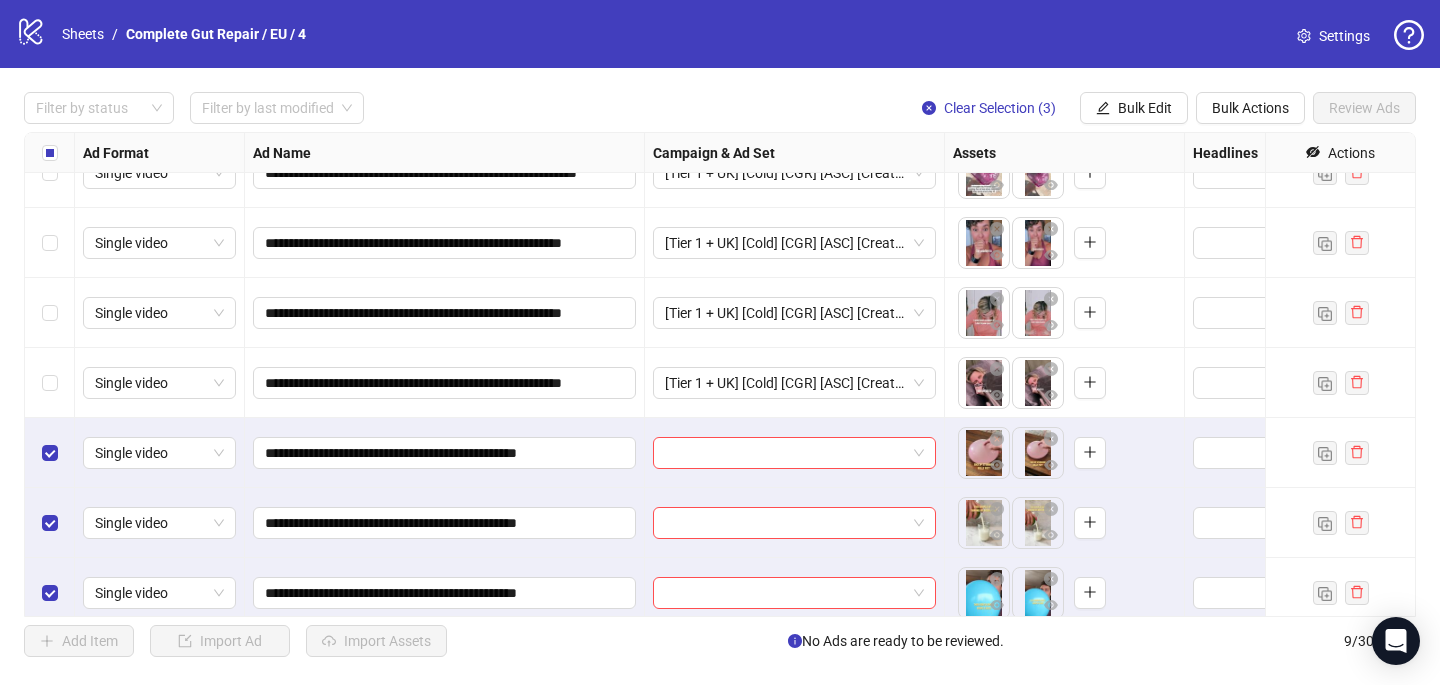 scroll, scrollTop: 187, scrollLeft: 0, axis: vertical 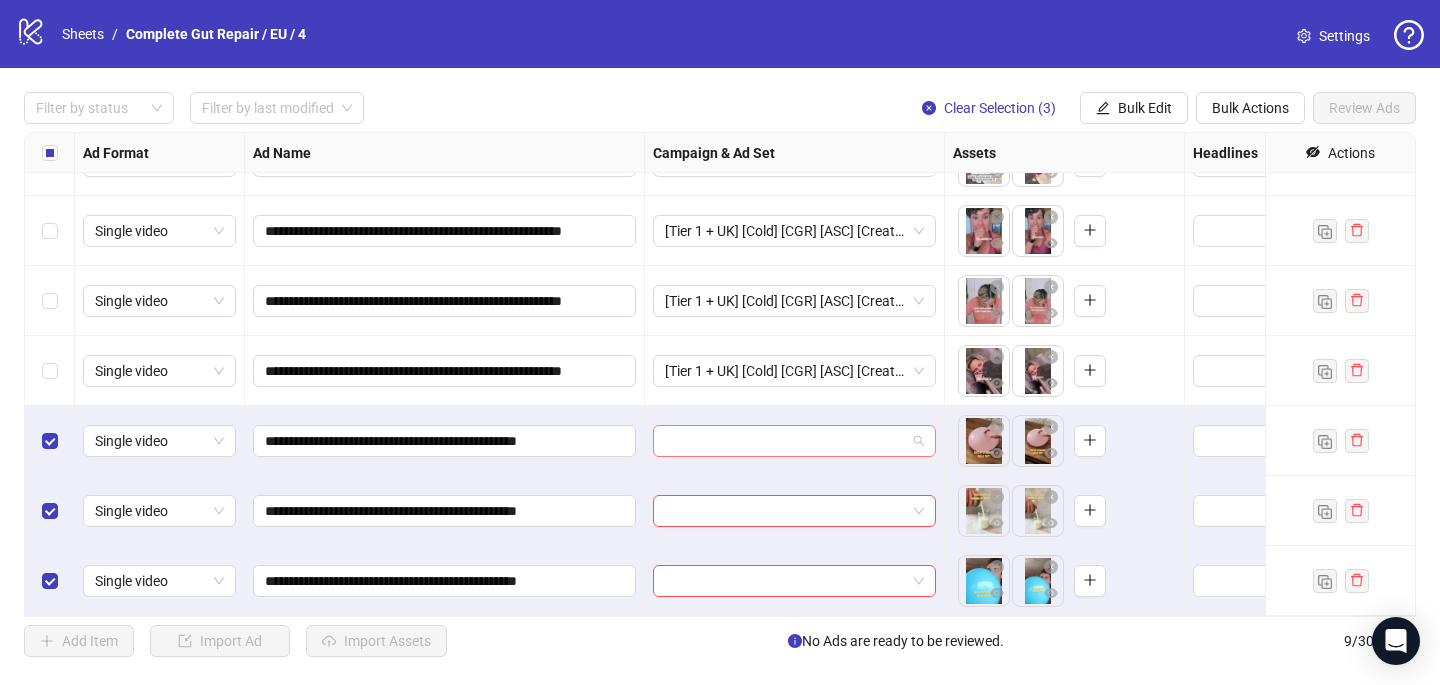 click at bounding box center [785, 441] 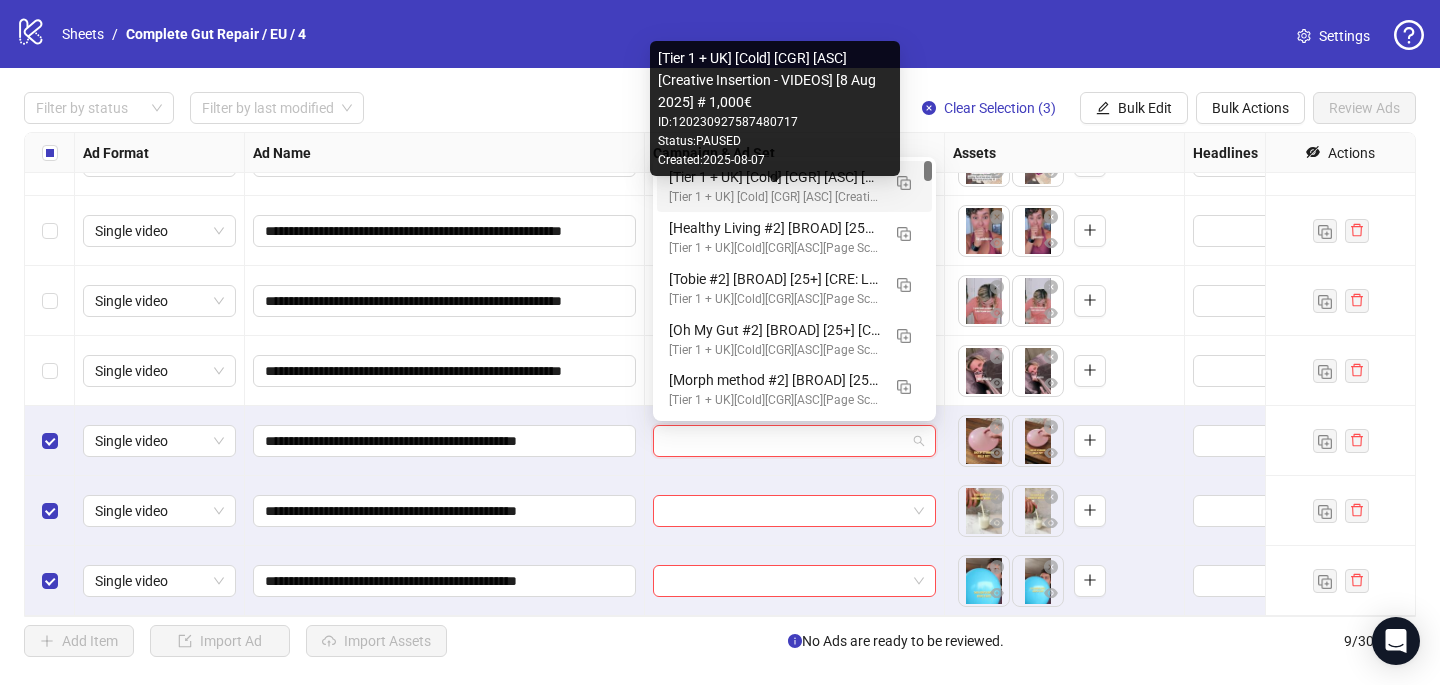 click on "[Tier 1 + UK] [Cold] [CGR] [ASC] [Creative Insertion - VIDEOS] [8 Aug 2025] # 1,000€" at bounding box center (774, 197) 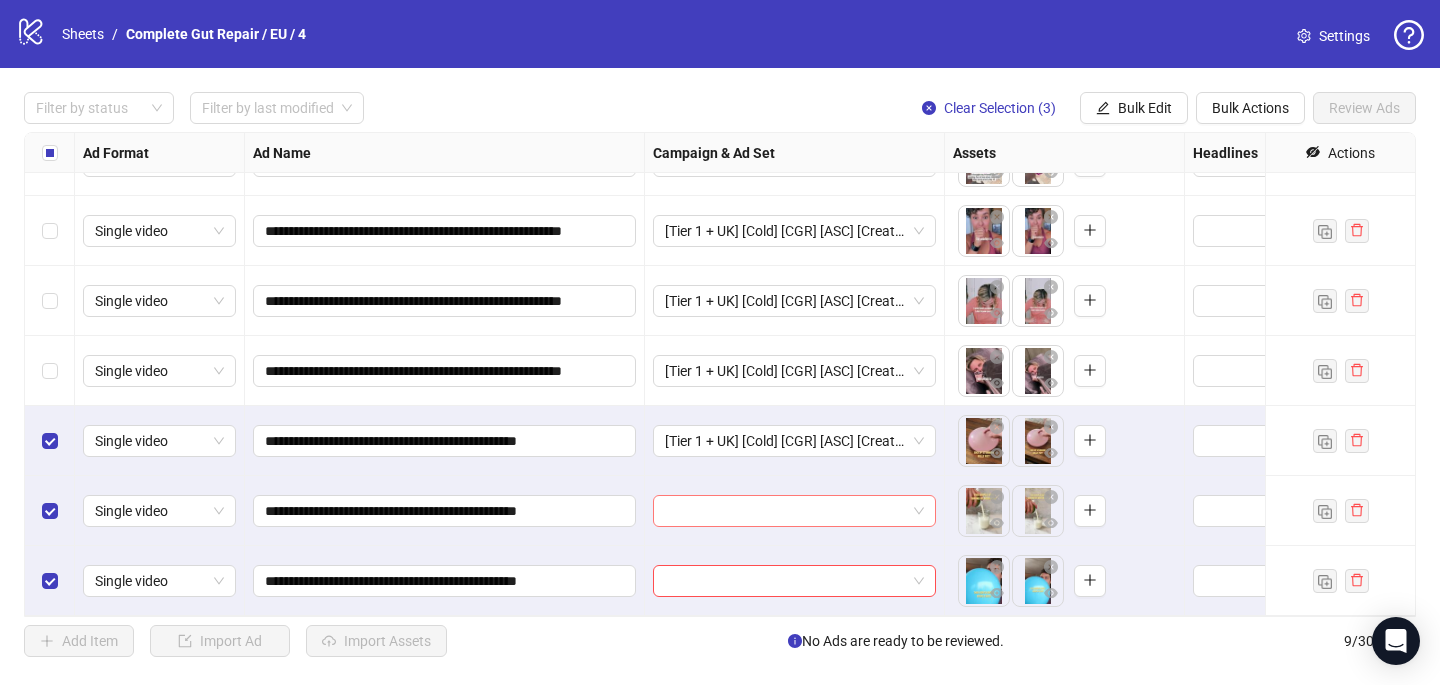 click at bounding box center [785, 511] 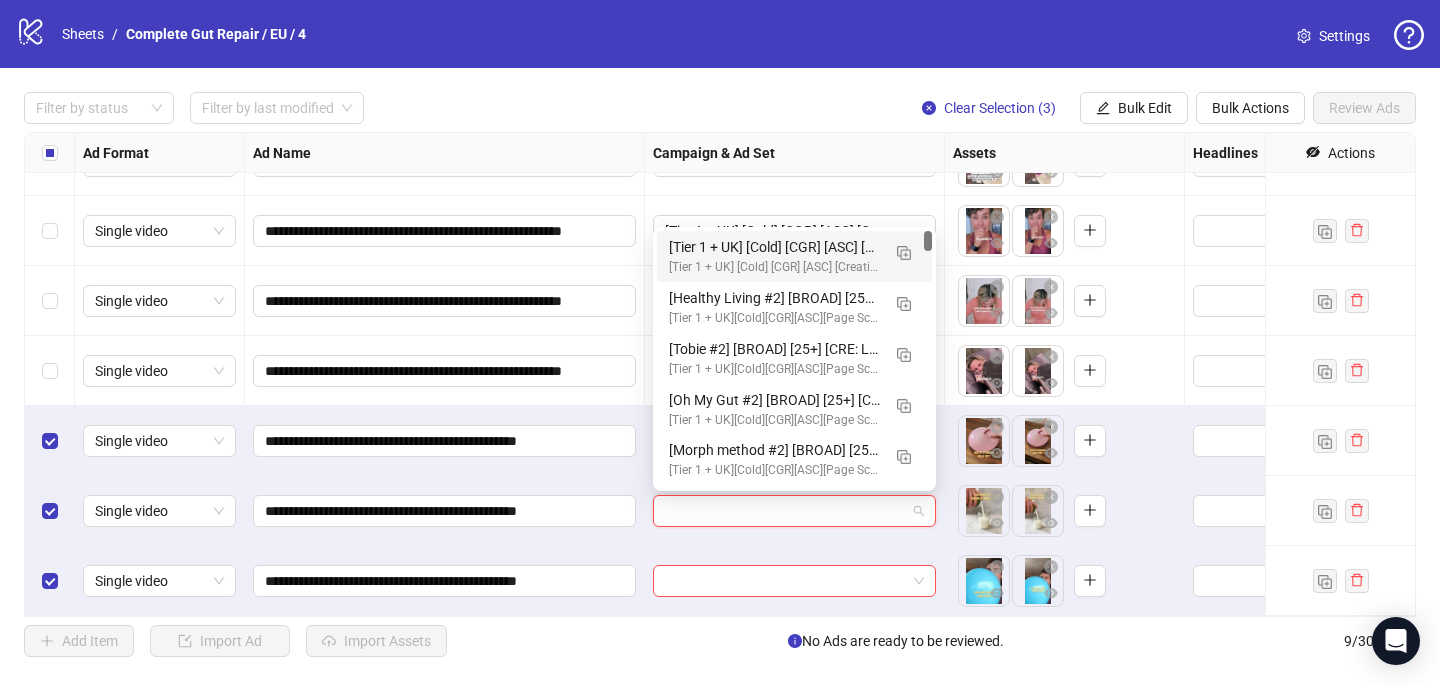 click on "[Tier 1 + UK] [Cold] [CGR] [ASC] [Creative Insertion - VIDEOS] [8 Aug 2025] # 1,000€" at bounding box center [774, 247] 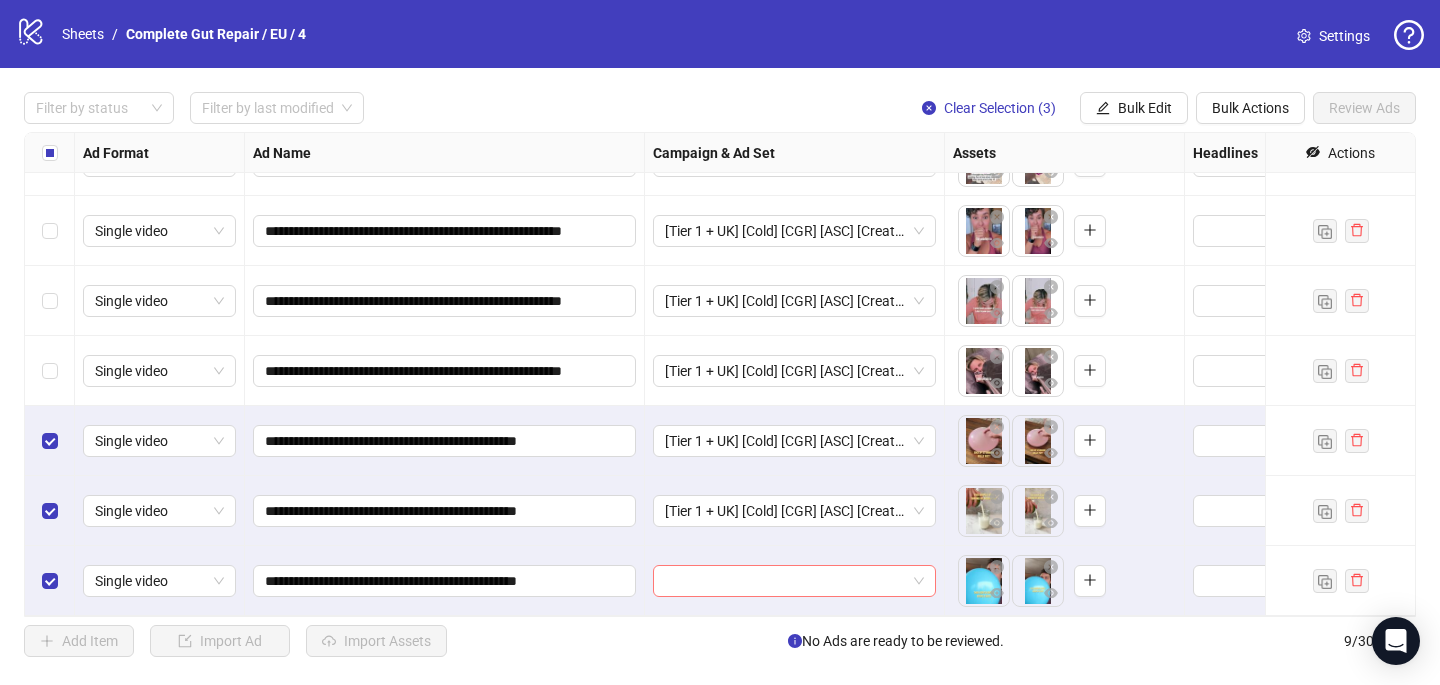 click at bounding box center (785, 581) 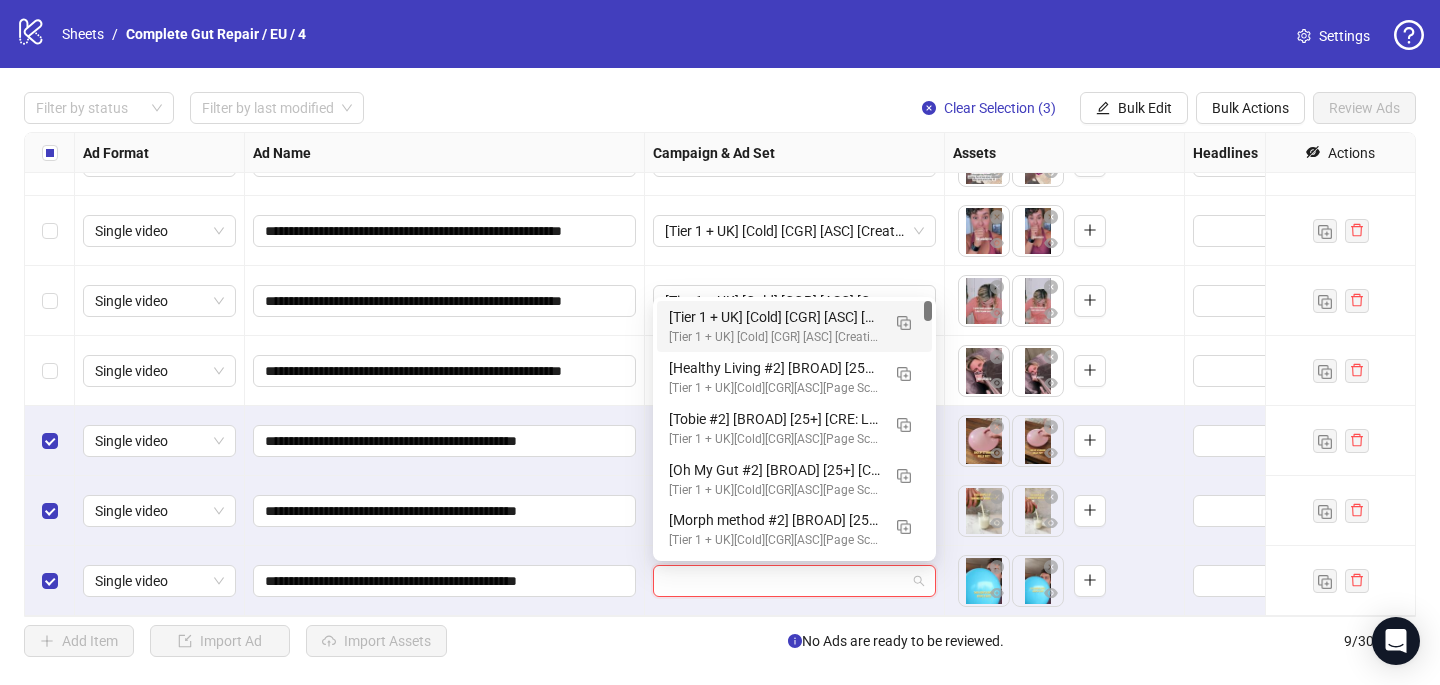 click on "[Tier 1 + UK] [Cold] [CGR] [ASC] [Creative Insertion - VIDEOS] [8 Aug 2025] # 1,000€" at bounding box center (774, 317) 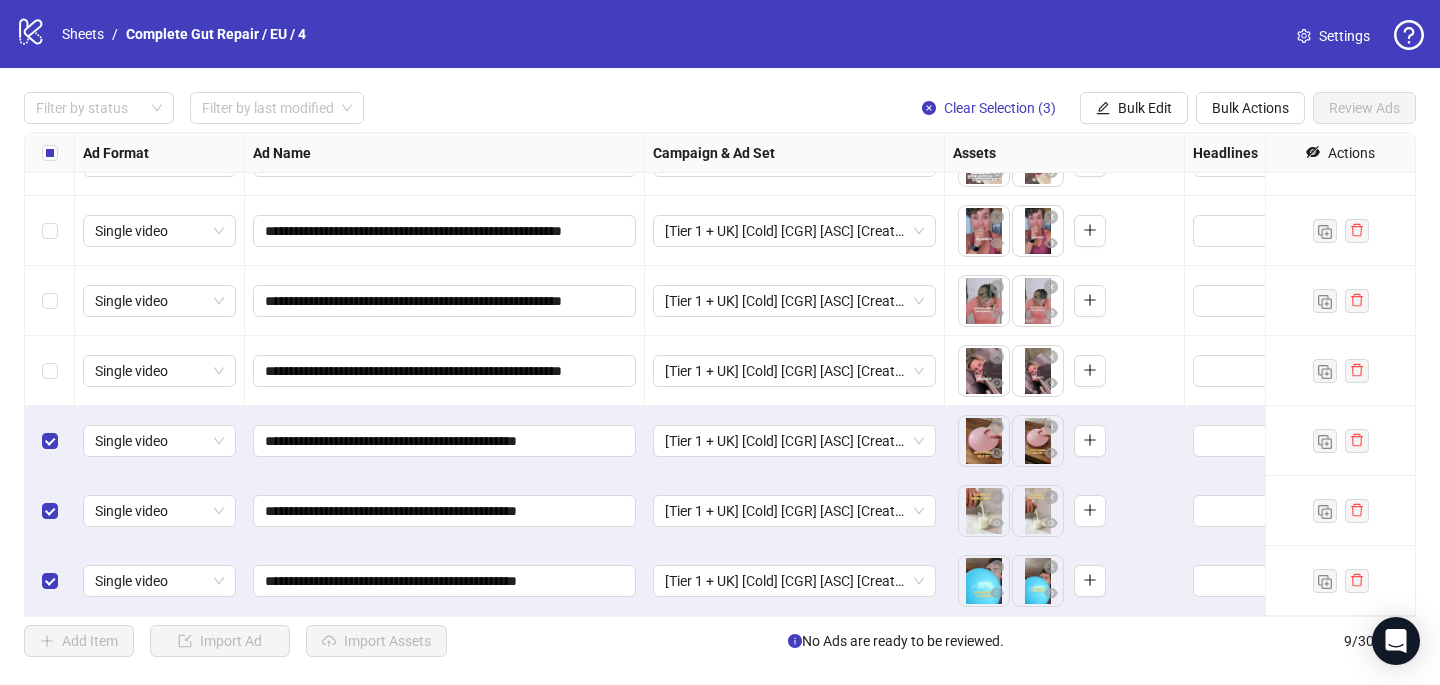click at bounding box center (50, 153) 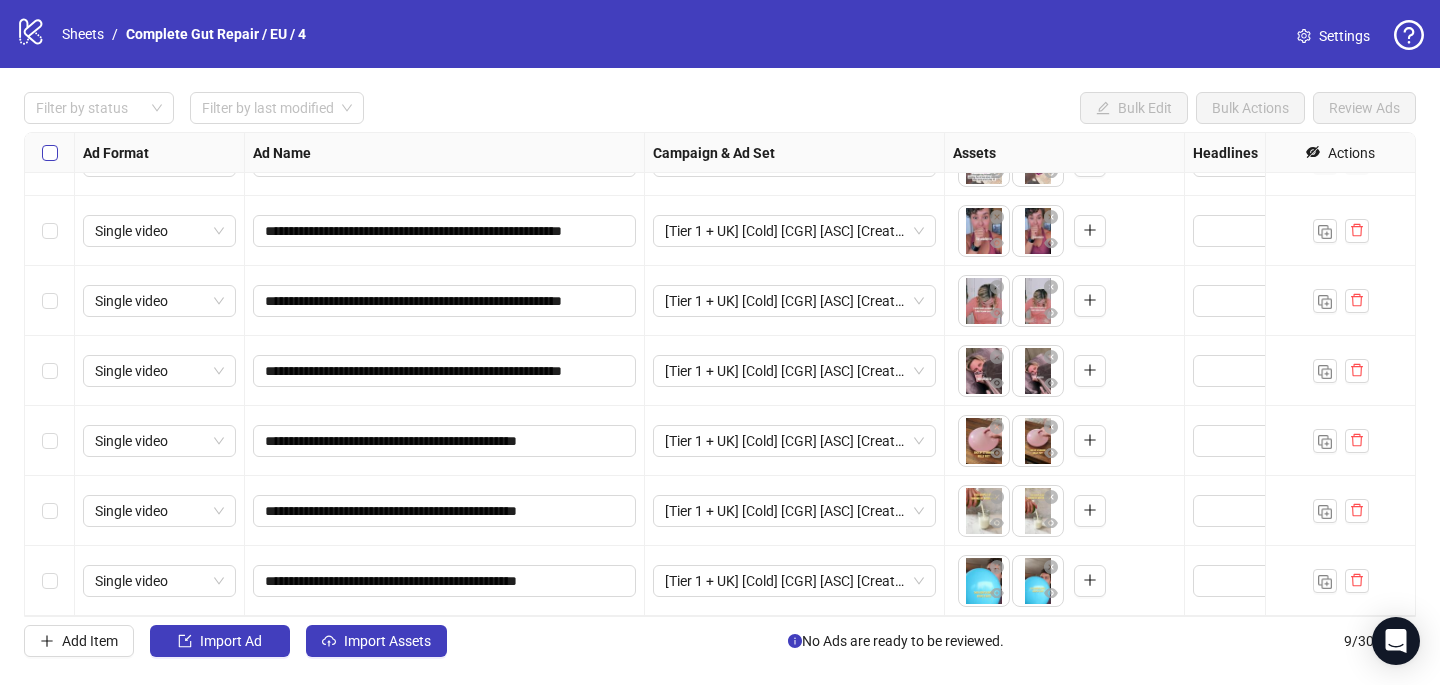 click at bounding box center (50, 153) 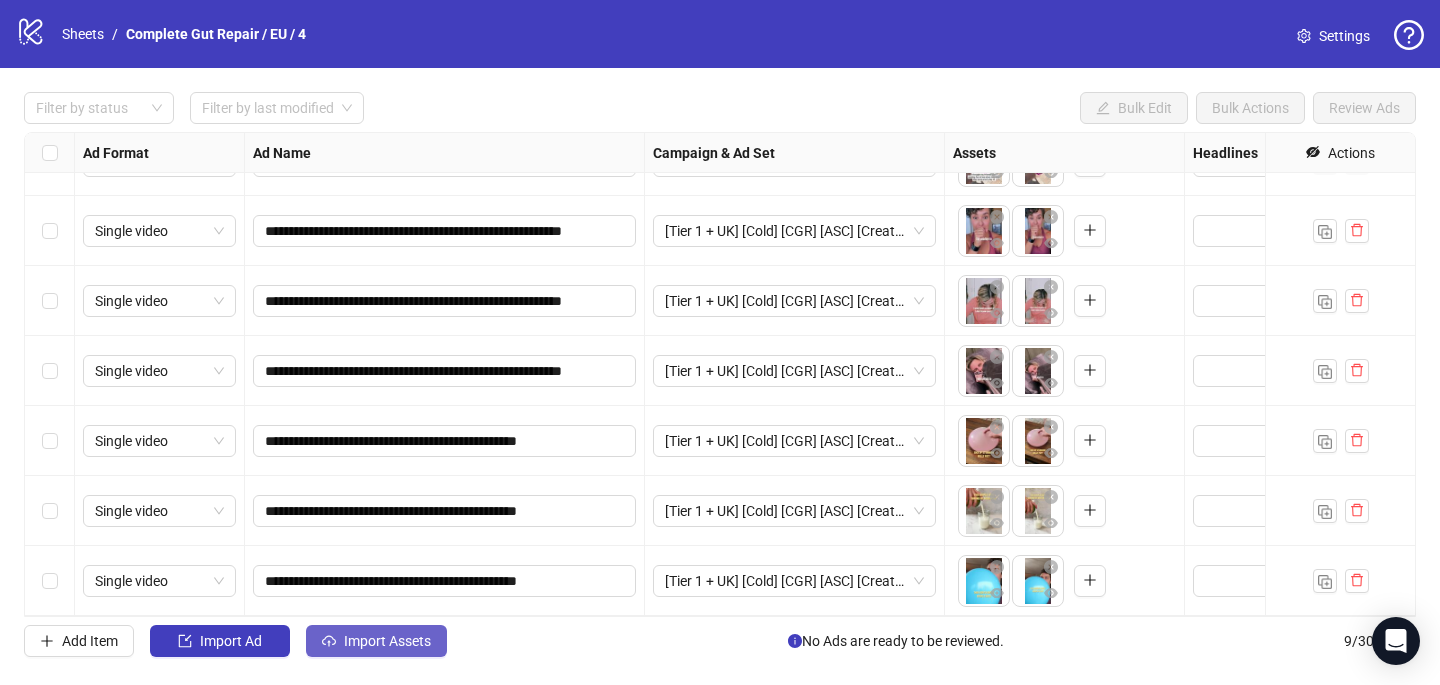 click on "Import Assets" at bounding box center (387, 641) 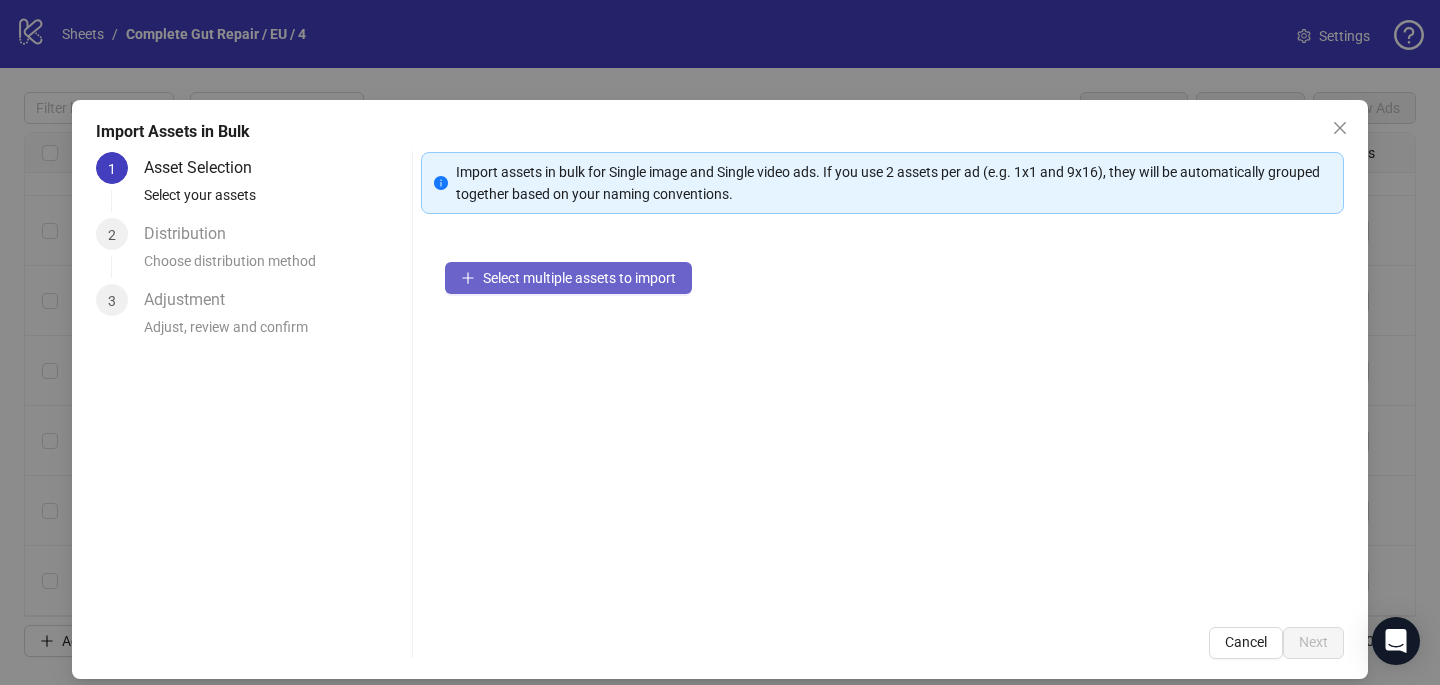 click on "Select multiple assets to import" at bounding box center (579, 278) 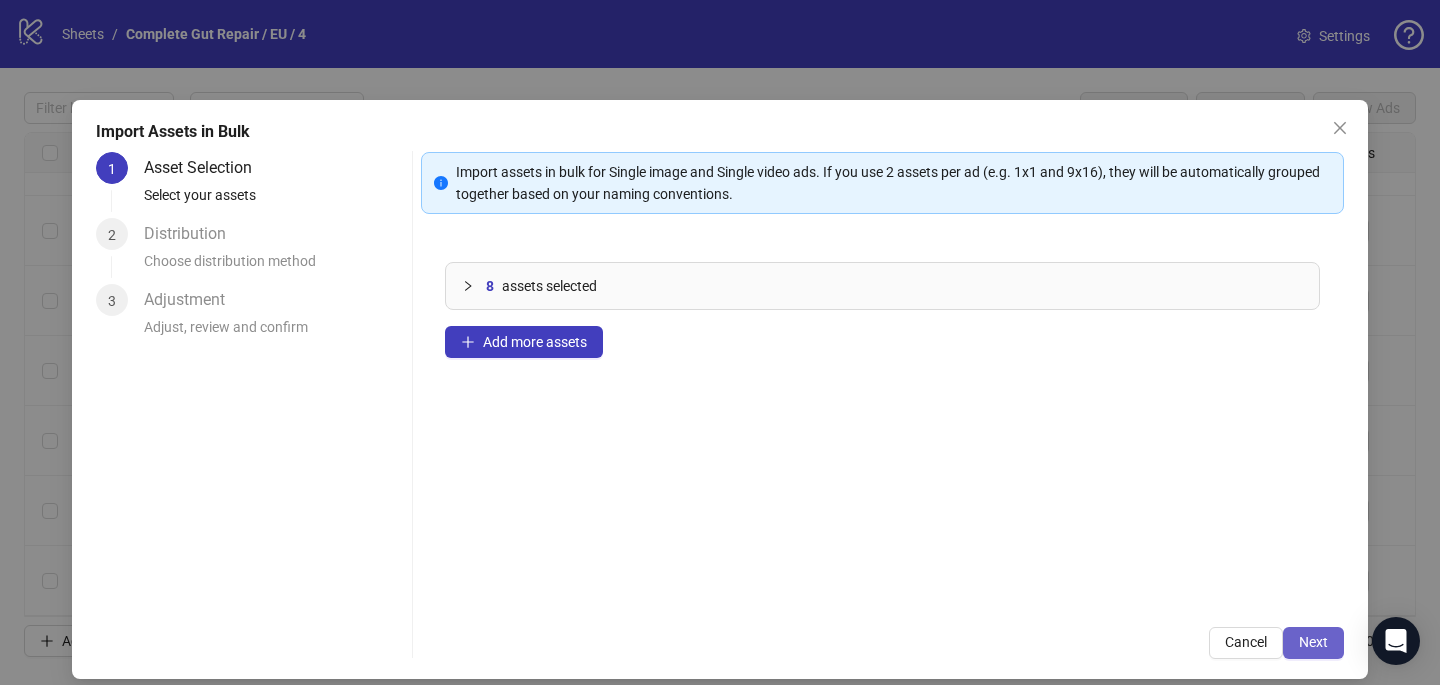click on "Next" at bounding box center (1313, 642) 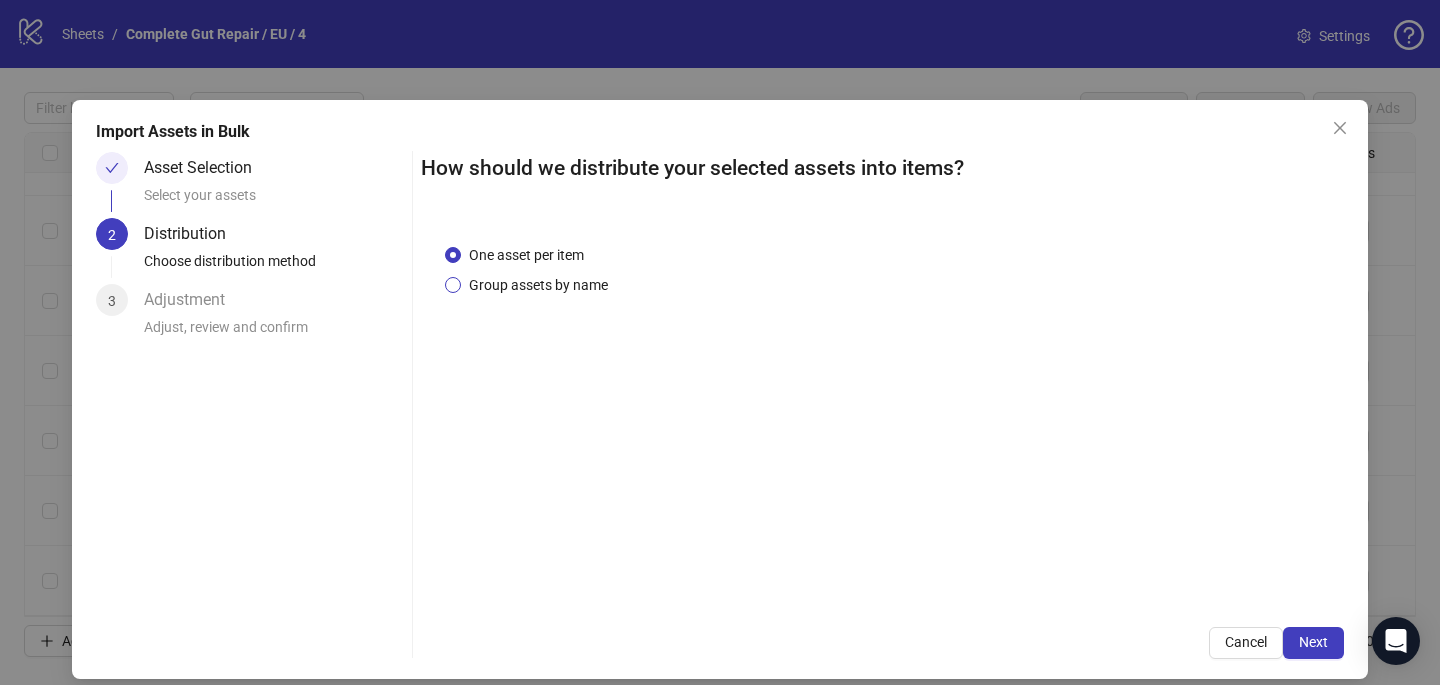 click on "Group assets by name" at bounding box center (538, 285) 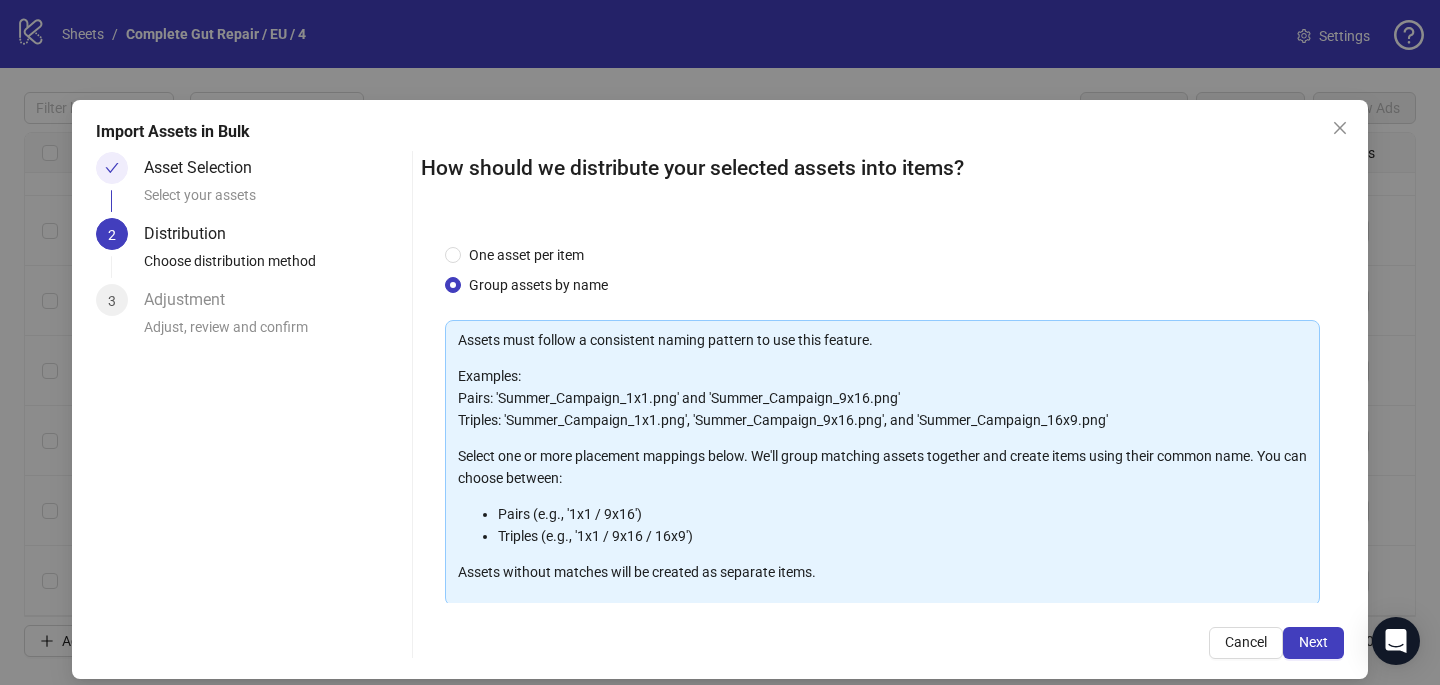 scroll, scrollTop: 203, scrollLeft: 0, axis: vertical 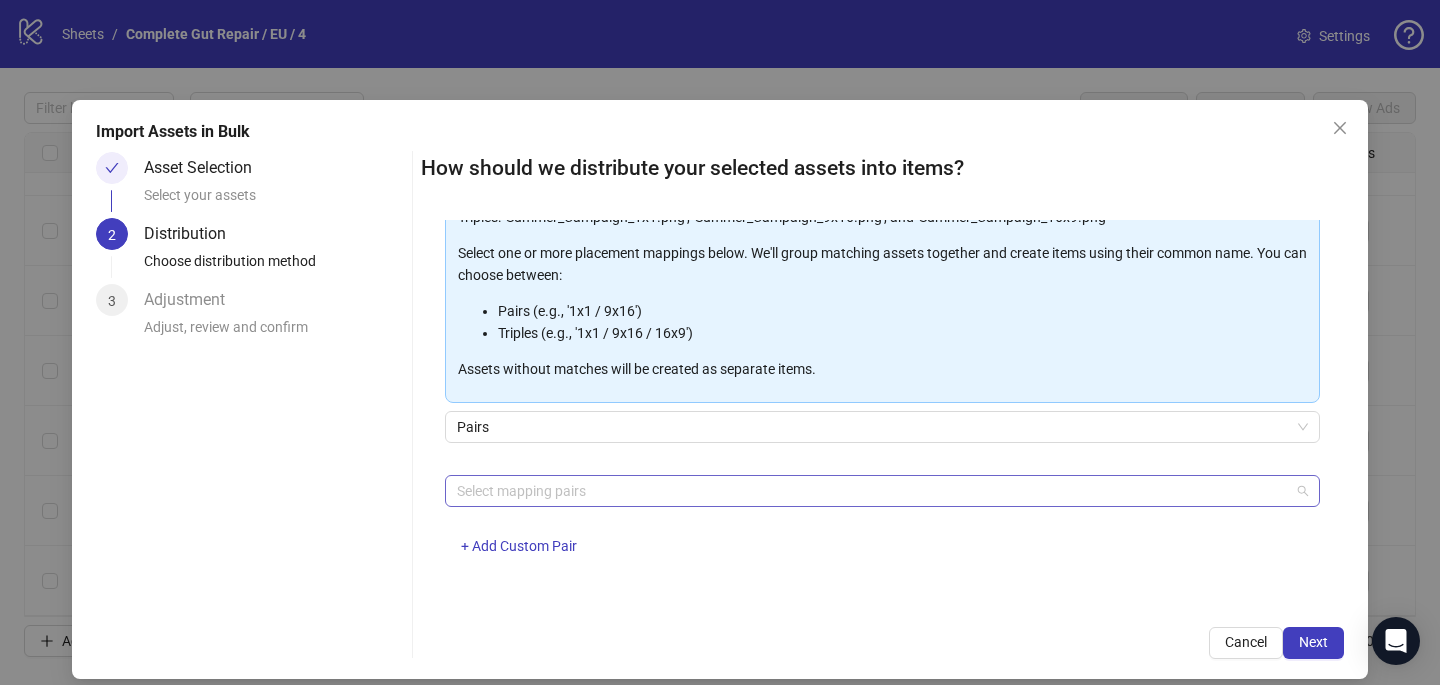click at bounding box center (872, 491) 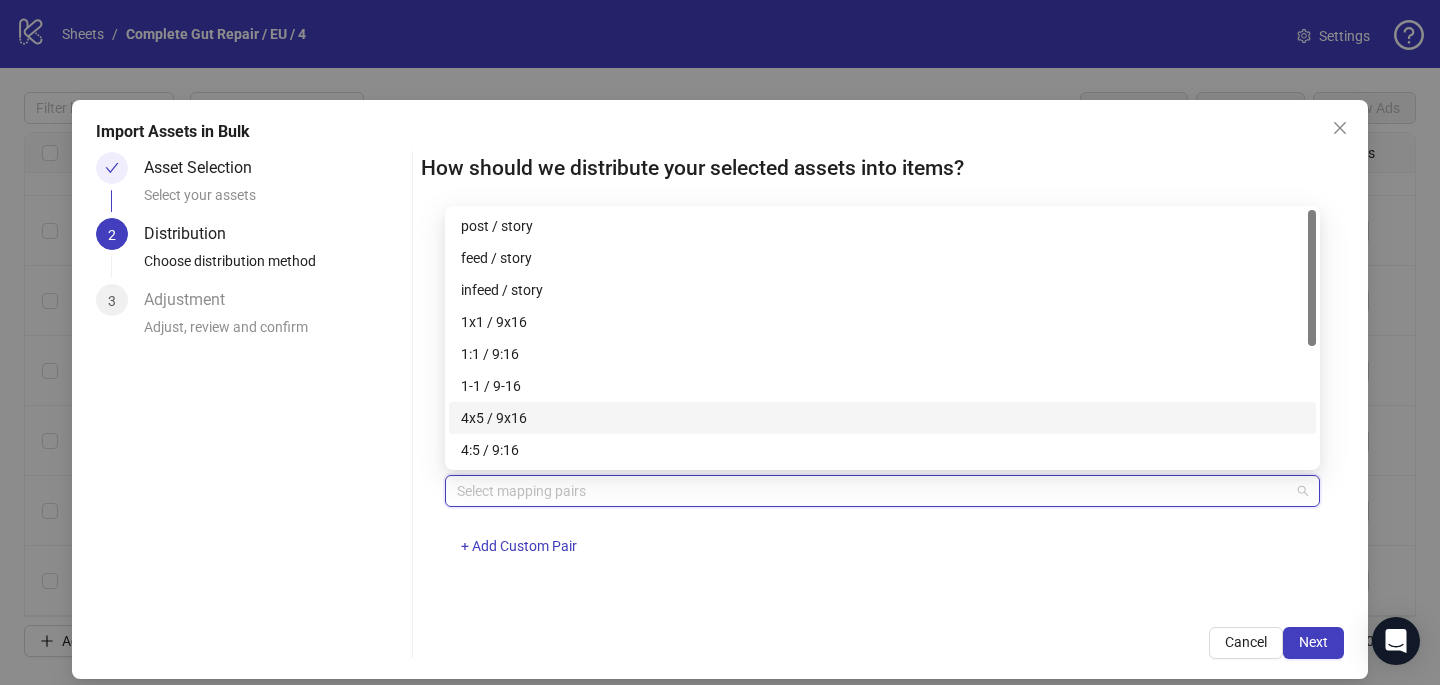 click on "4x5 / 9x16" at bounding box center [882, 418] 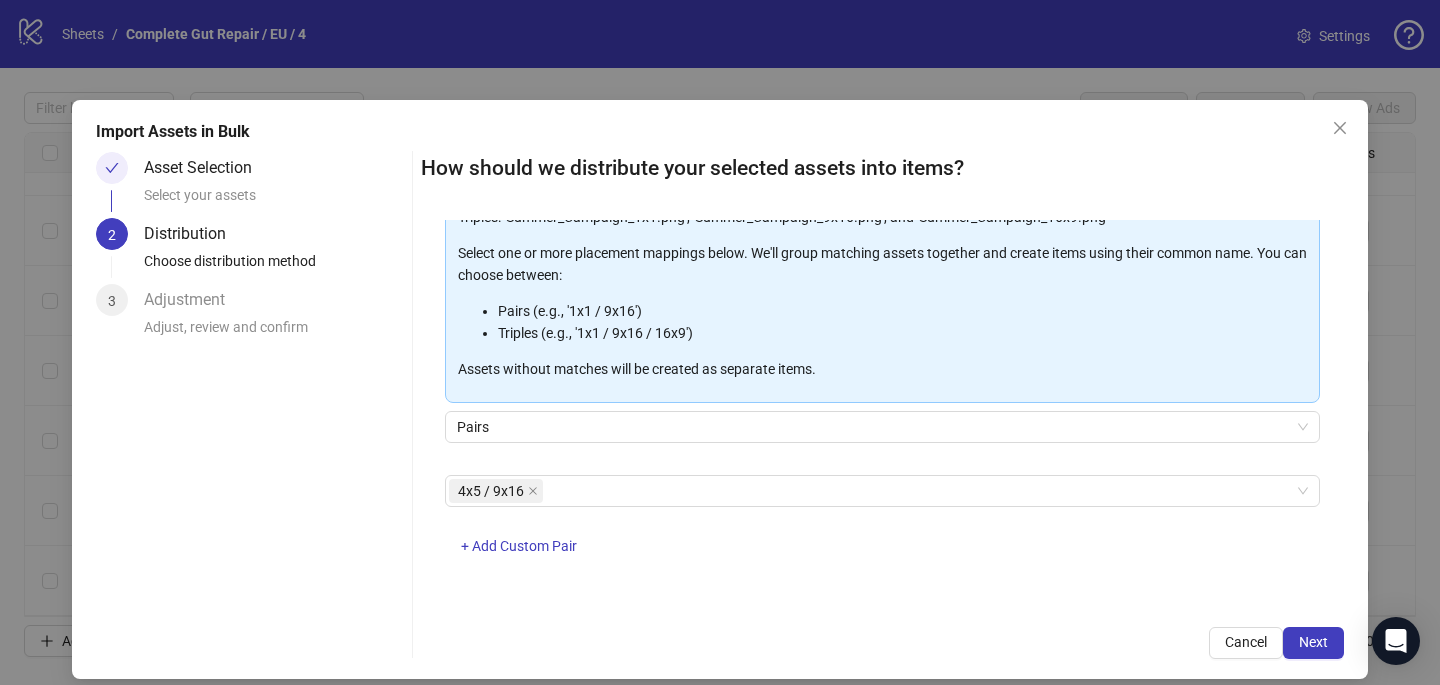 click on "4x5 / 9x16   + Add Custom Pair" at bounding box center [882, 527] 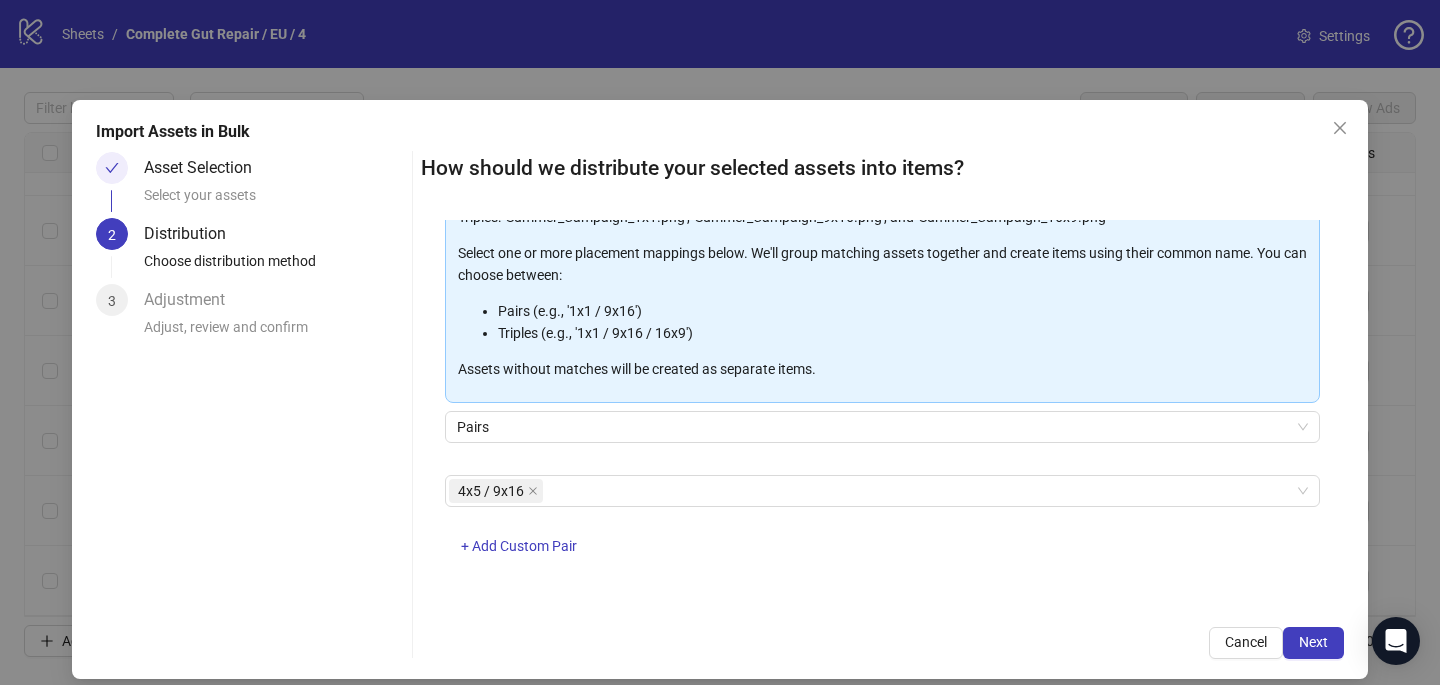 click on "Import Assets in Bulk Asset Selection Select your assets 2 Distribution Choose distribution method 3 Adjustment Adjust, review and confirm How should we distribute your selected assets into items? One asset per item Group assets by name Assets must follow a consistent naming pattern to use this feature. Examples: Pairs: 'Summer_Campaign_1x1.png' and 'Summer_Campaign_9x16.png' Triples: 'Summer_Campaign_1x1.png', 'Summer_Campaign_9x16.png', and 'Summer_Campaign_16x9.png' Select one or more placement mappings below. We'll group matching assets together and create items using their common name. You can choose between: Pairs (e.g., '1x1 / 9x16') Triples (e.g., '1x1 / 9x16 / 16x9') Assets without matches will be created as separate items. Pairs 4x5 / 9x16   + Add Custom Pair Cancel Next" at bounding box center [720, 389] 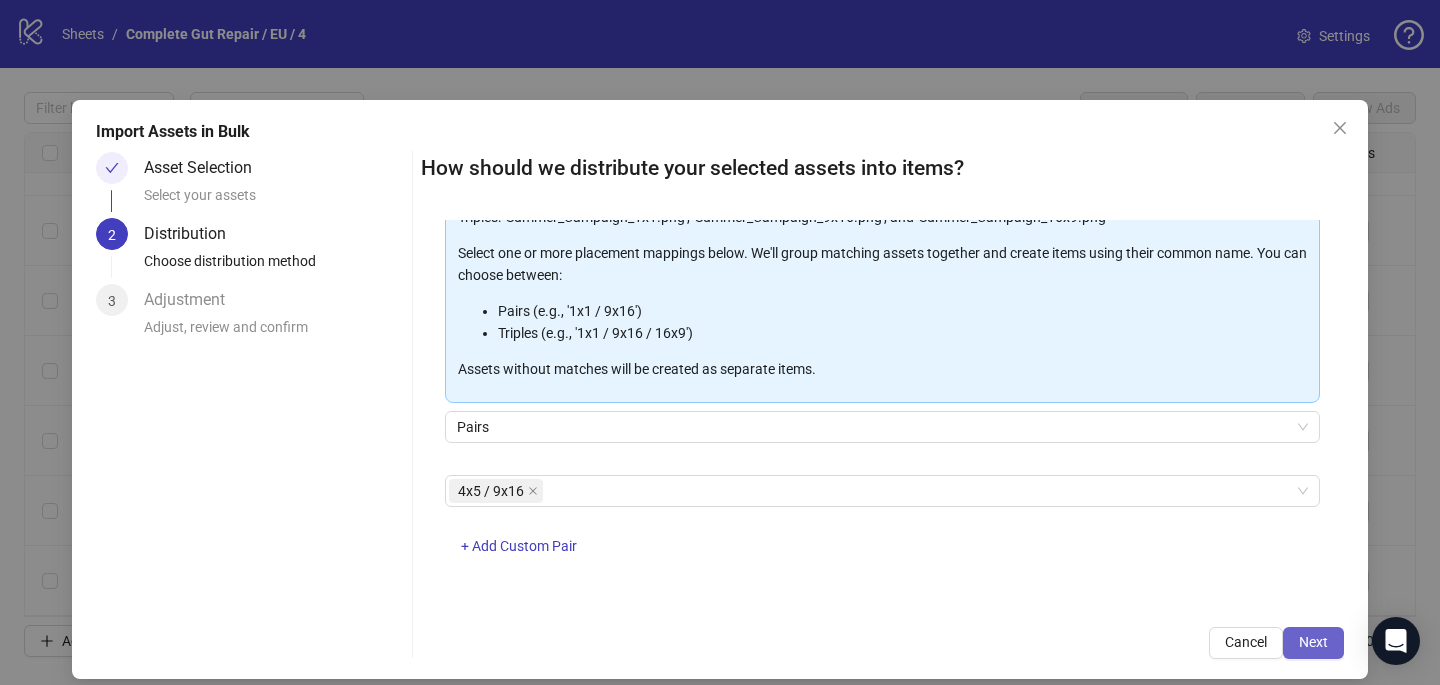 click on "Next" at bounding box center [1313, 643] 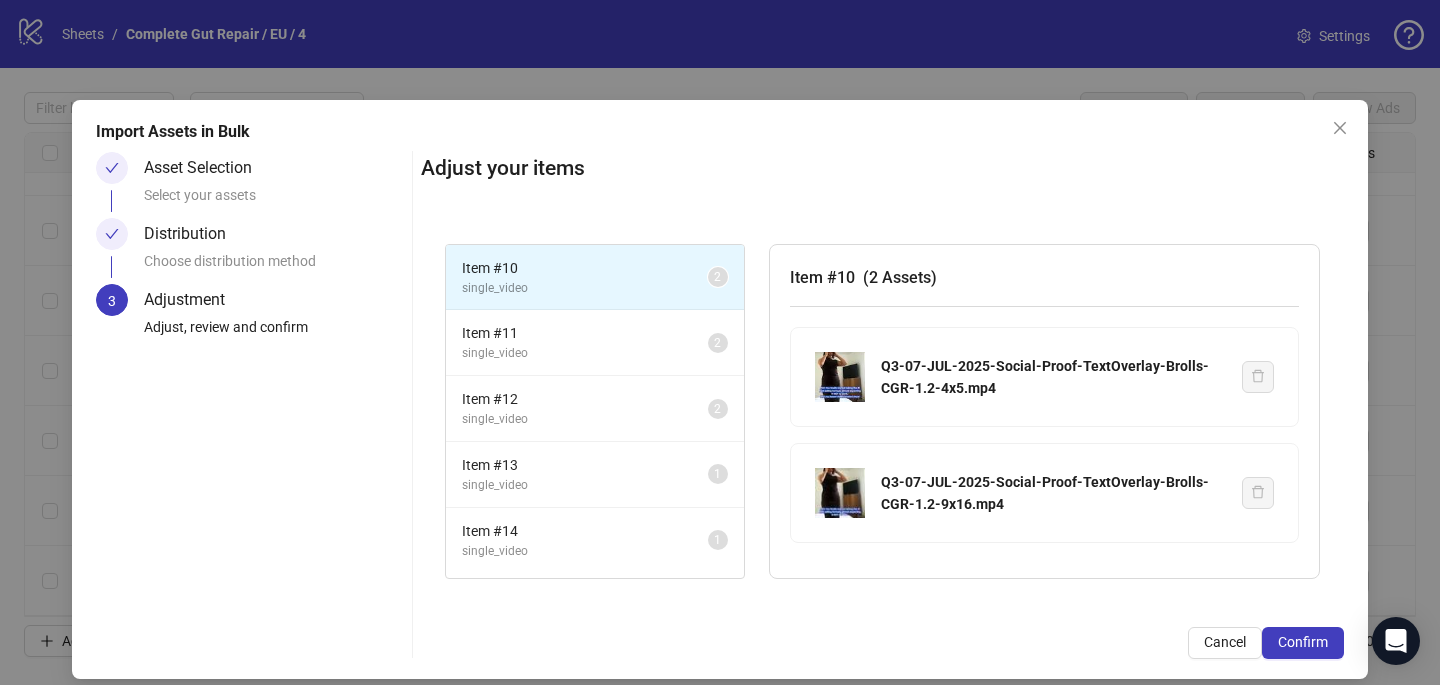 click on "Confirm" at bounding box center (1303, 643) 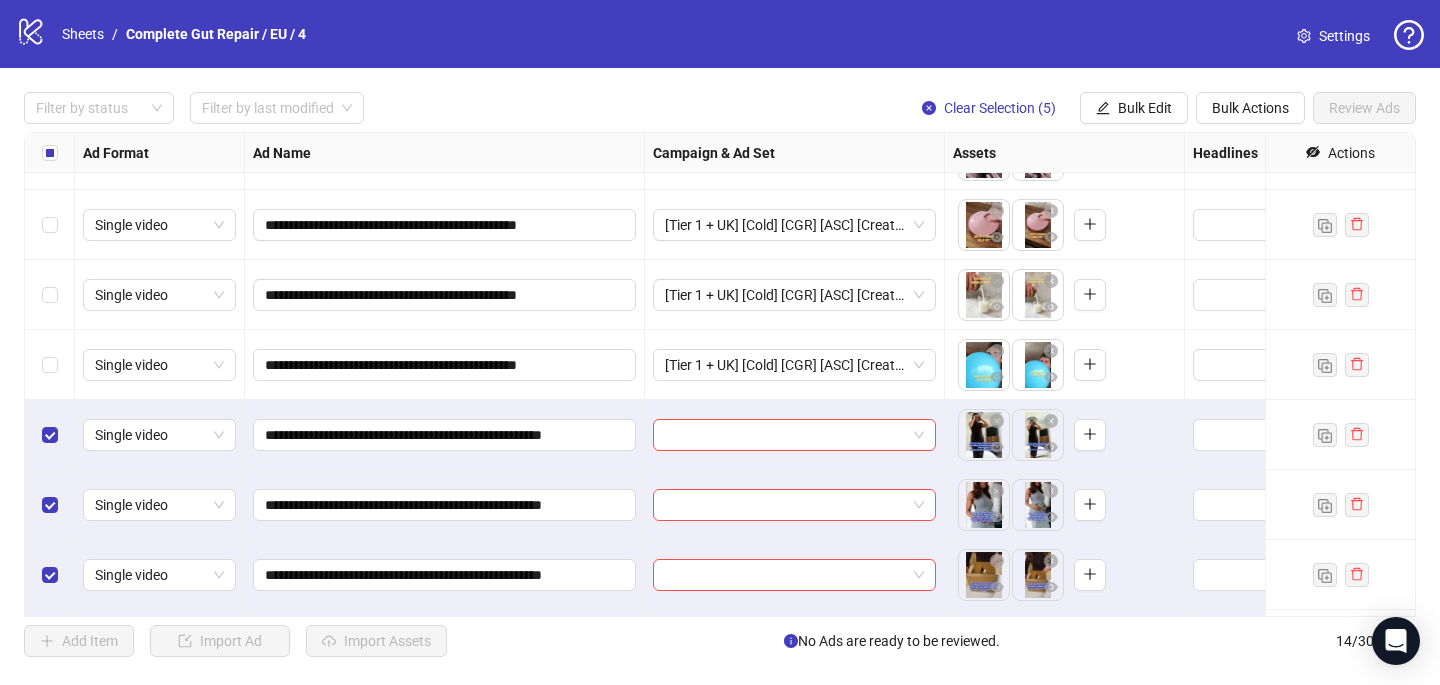 scroll, scrollTop: 537, scrollLeft: 0, axis: vertical 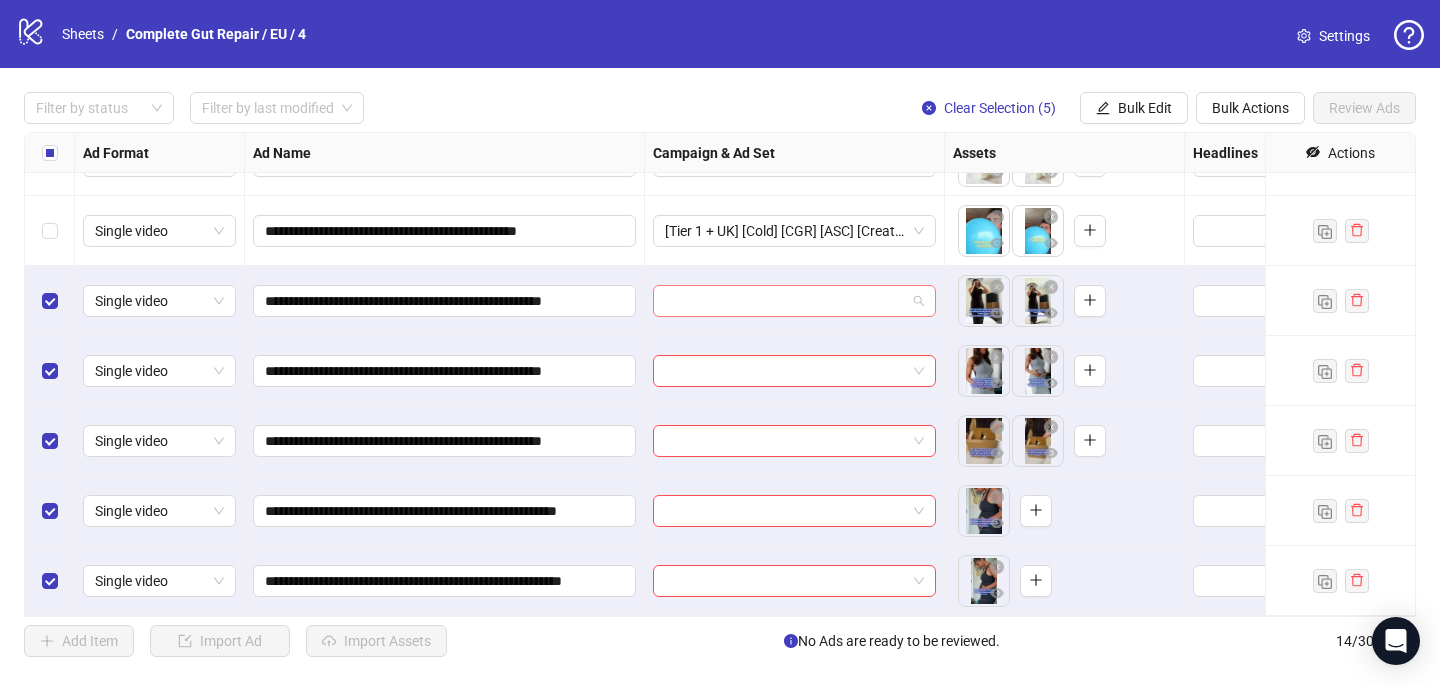 click at bounding box center (785, 301) 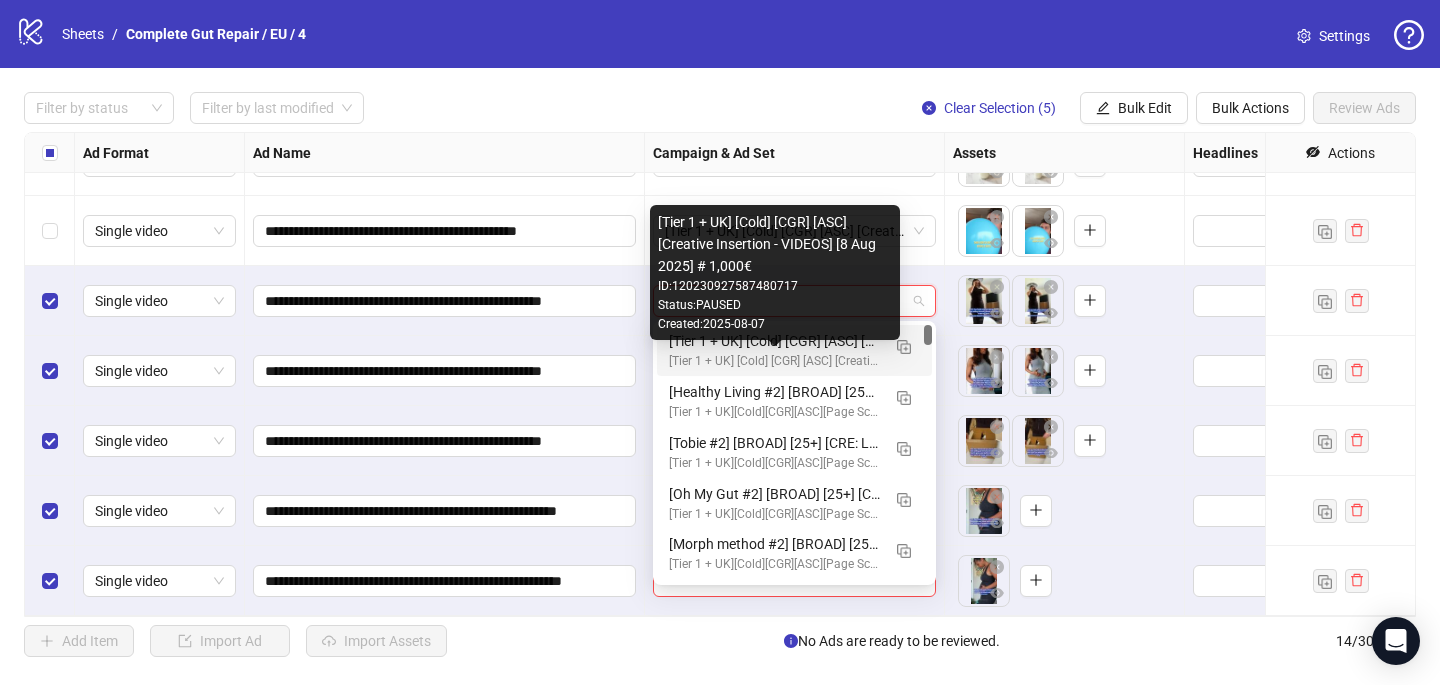 click on "[Tier 1 + UK] [Cold] [CGR] [ASC] [Creative Insertion - VIDEOS] [8 Aug 2025] # 1,000€" at bounding box center [774, 361] 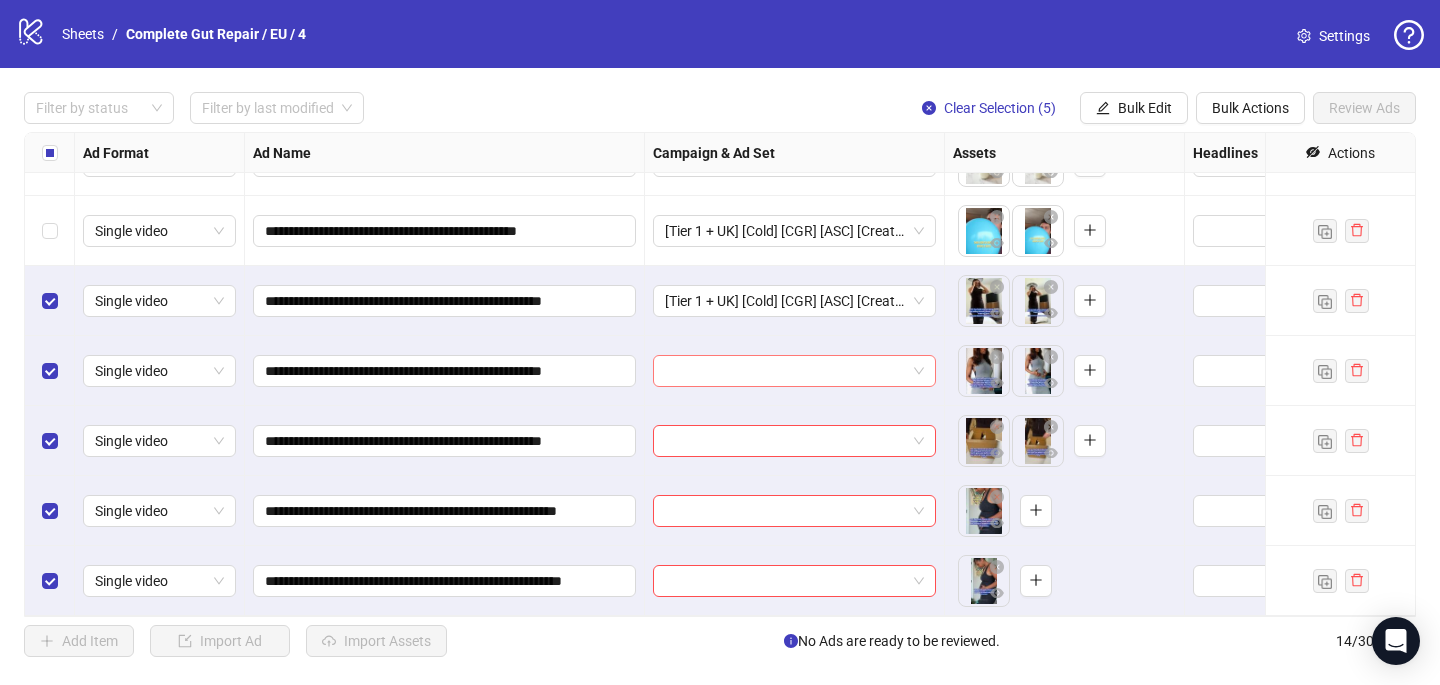 click at bounding box center (785, 371) 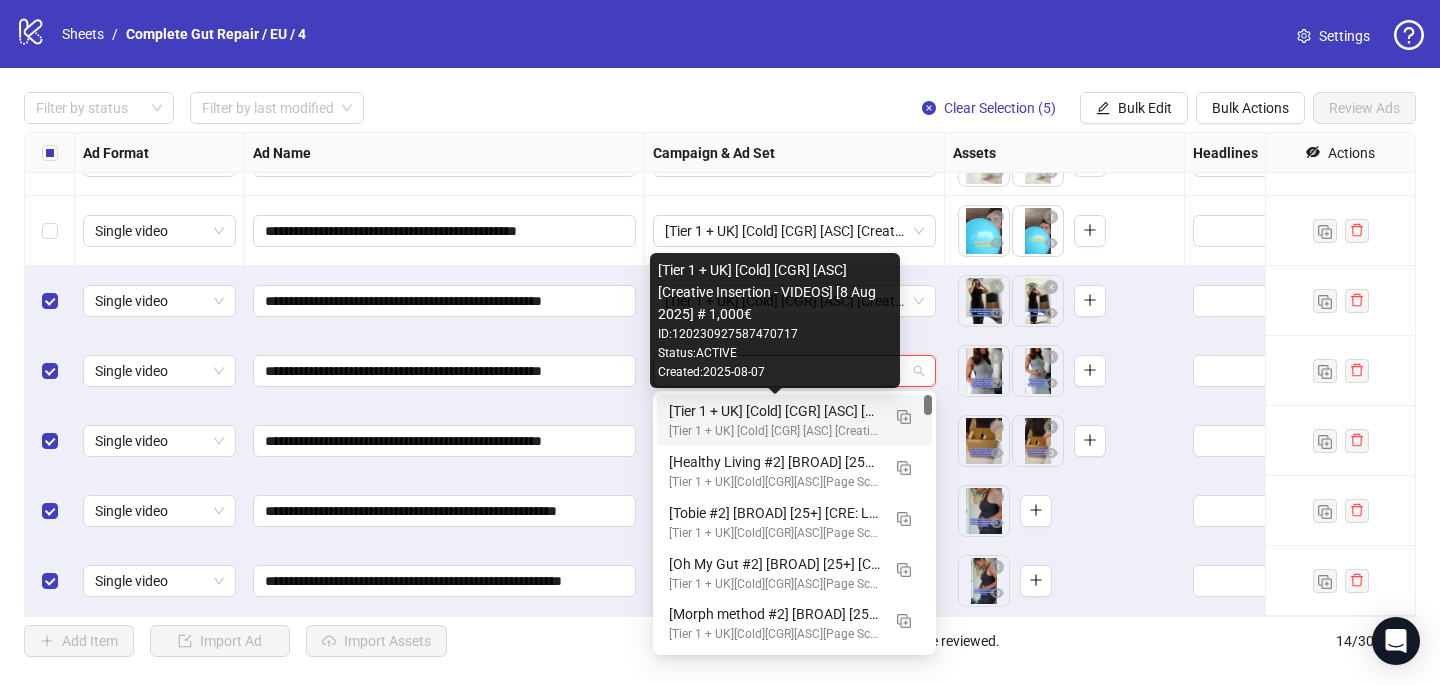 click on "[Tier 1 + UK] [Cold] [CGR] [ASC] [Creative Insertion - VIDEOS] [8 Aug 2025] # 1,000€" at bounding box center (774, 411) 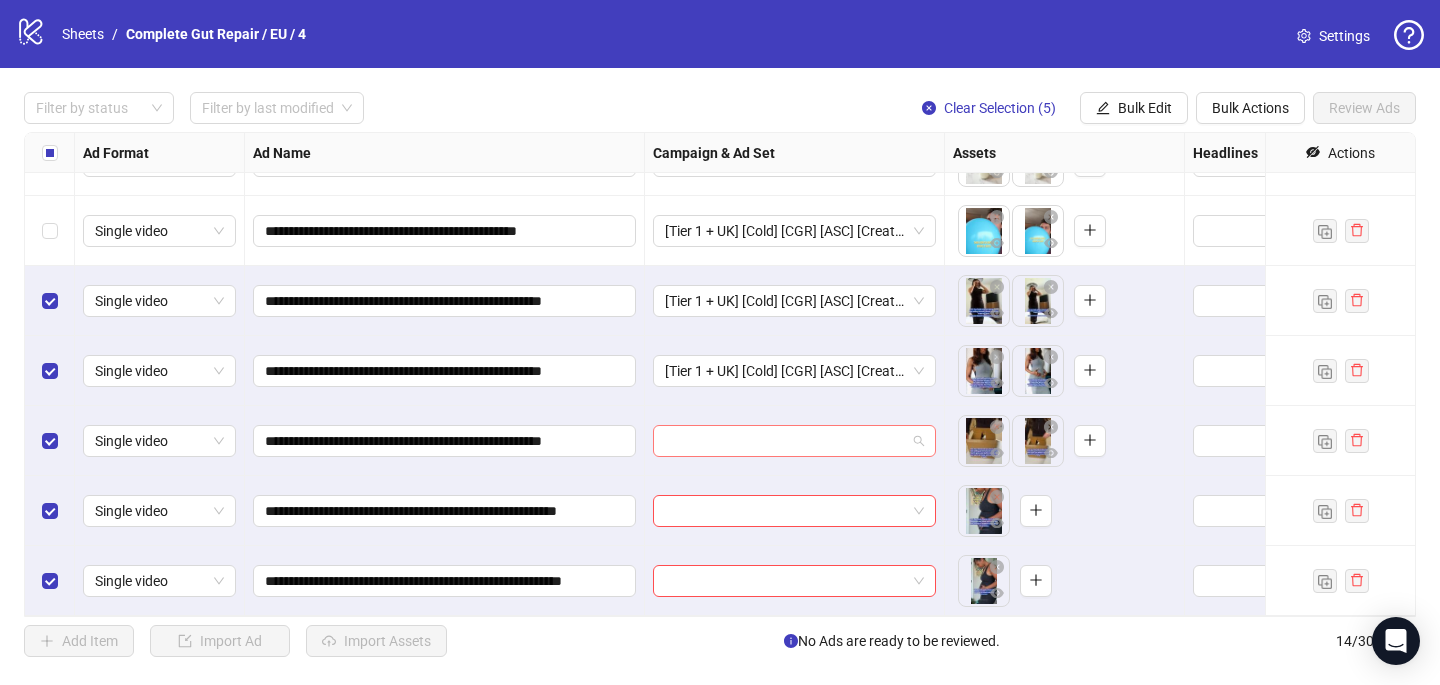 click at bounding box center (785, 441) 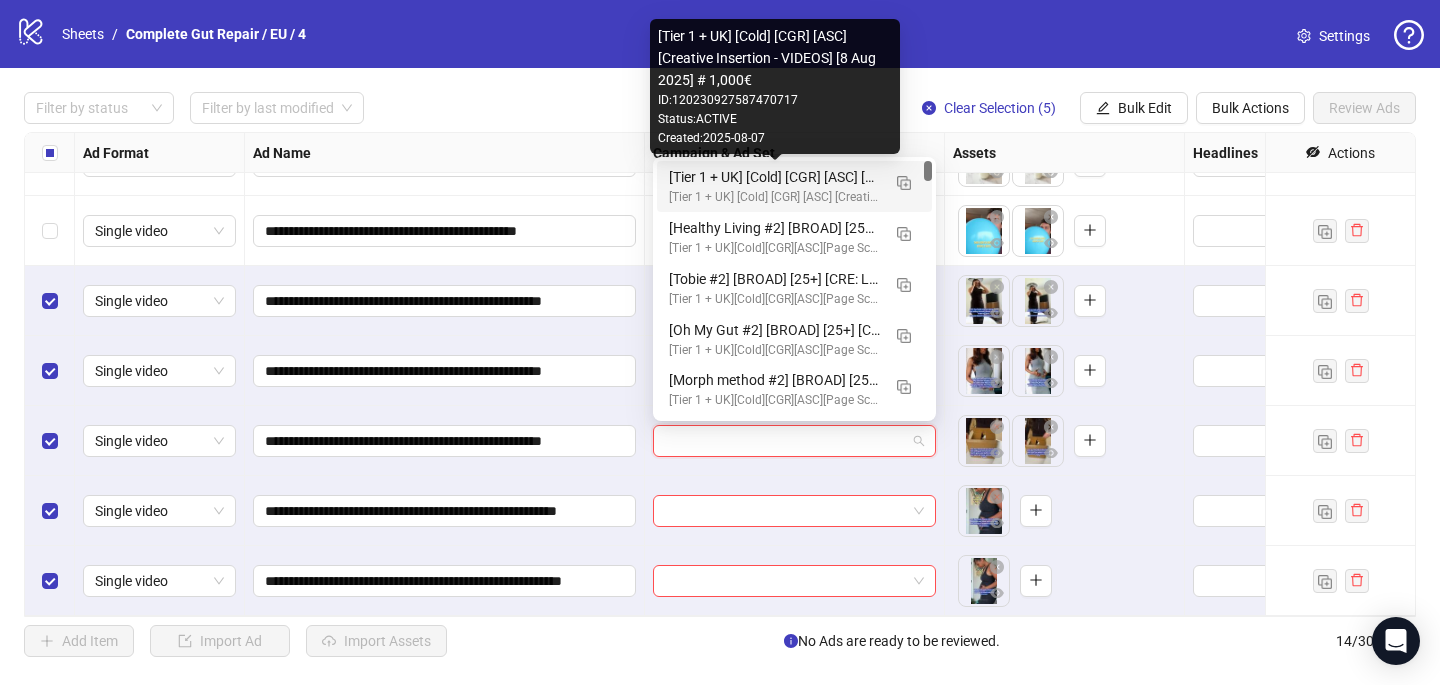 click on "[Tier 1 + UK] [Cold] [CGR] [ASC] [Creative Insertion - VIDEOS] [8 Aug 2025] # 1,000€" at bounding box center [774, 177] 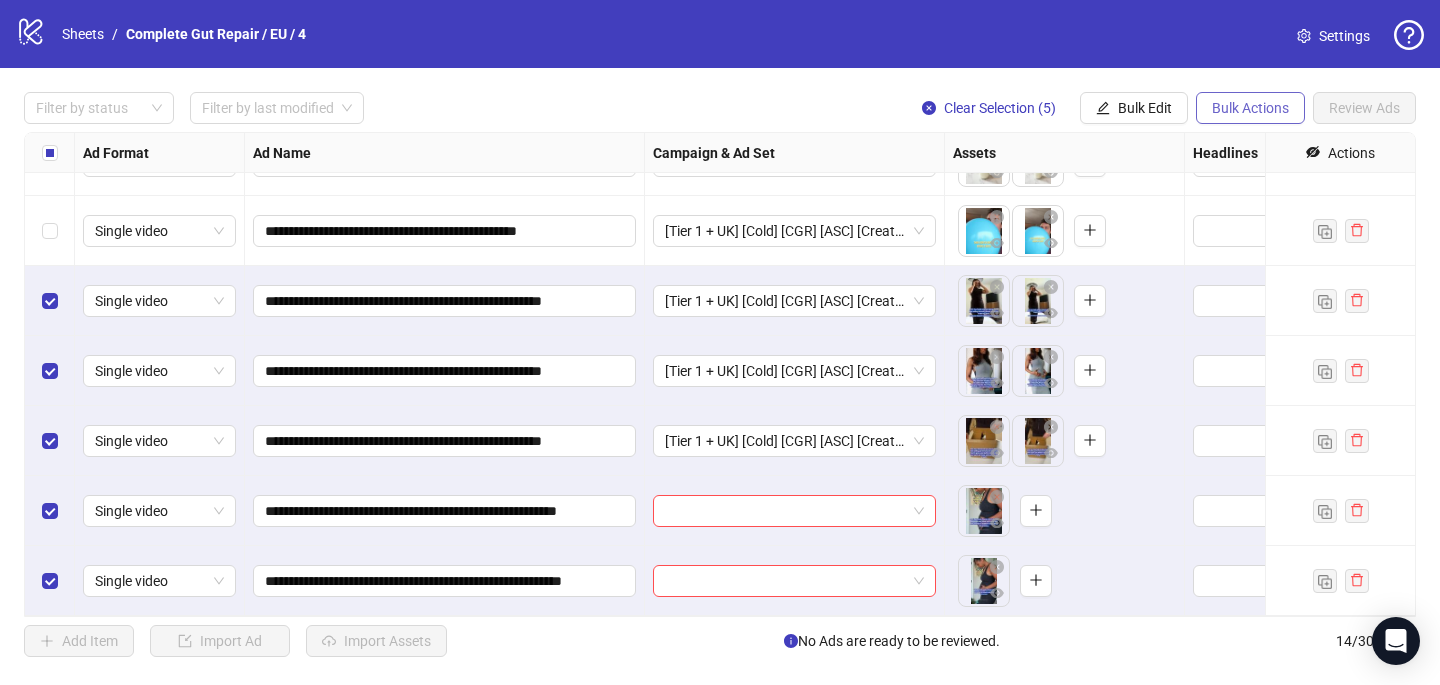 click on "Bulk Actions" at bounding box center (1250, 108) 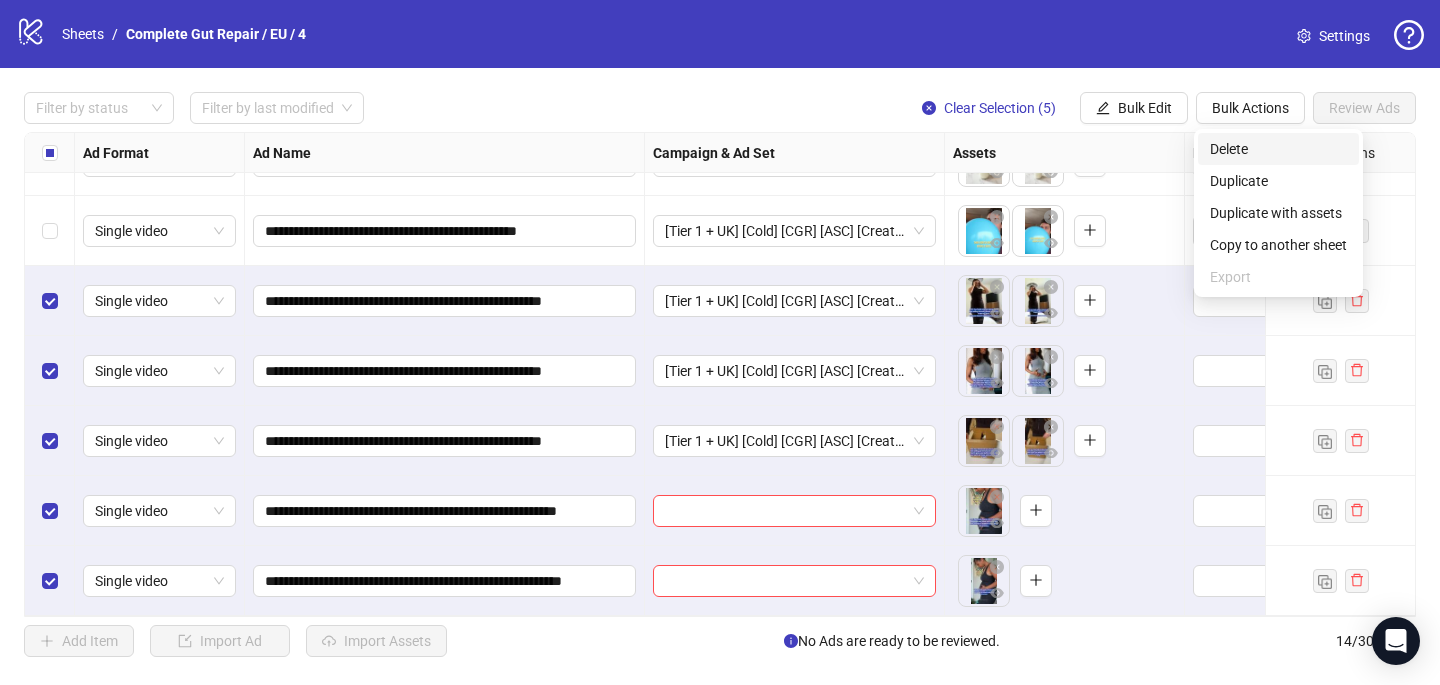 click on "Delete" at bounding box center [1278, 149] 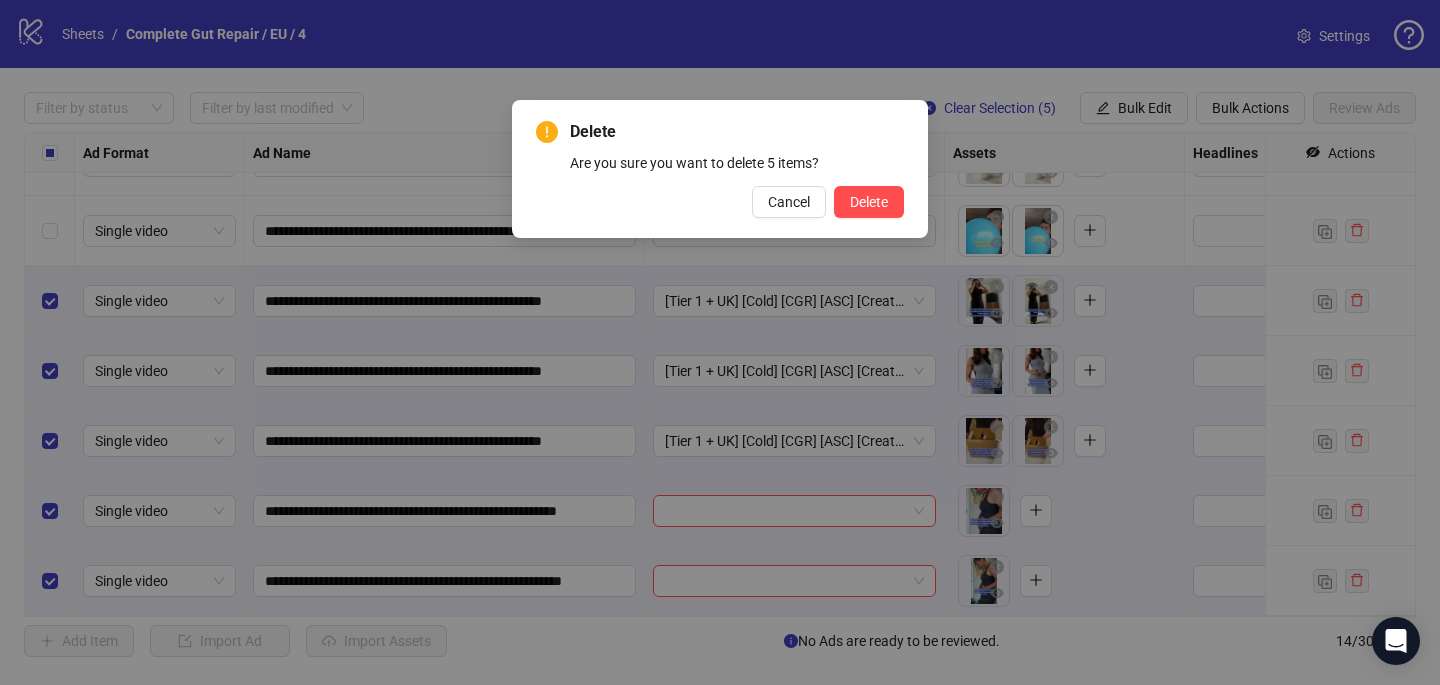 click on "Delete Are you sure you want to delete 5 items? Cancel Delete" at bounding box center (720, 169) 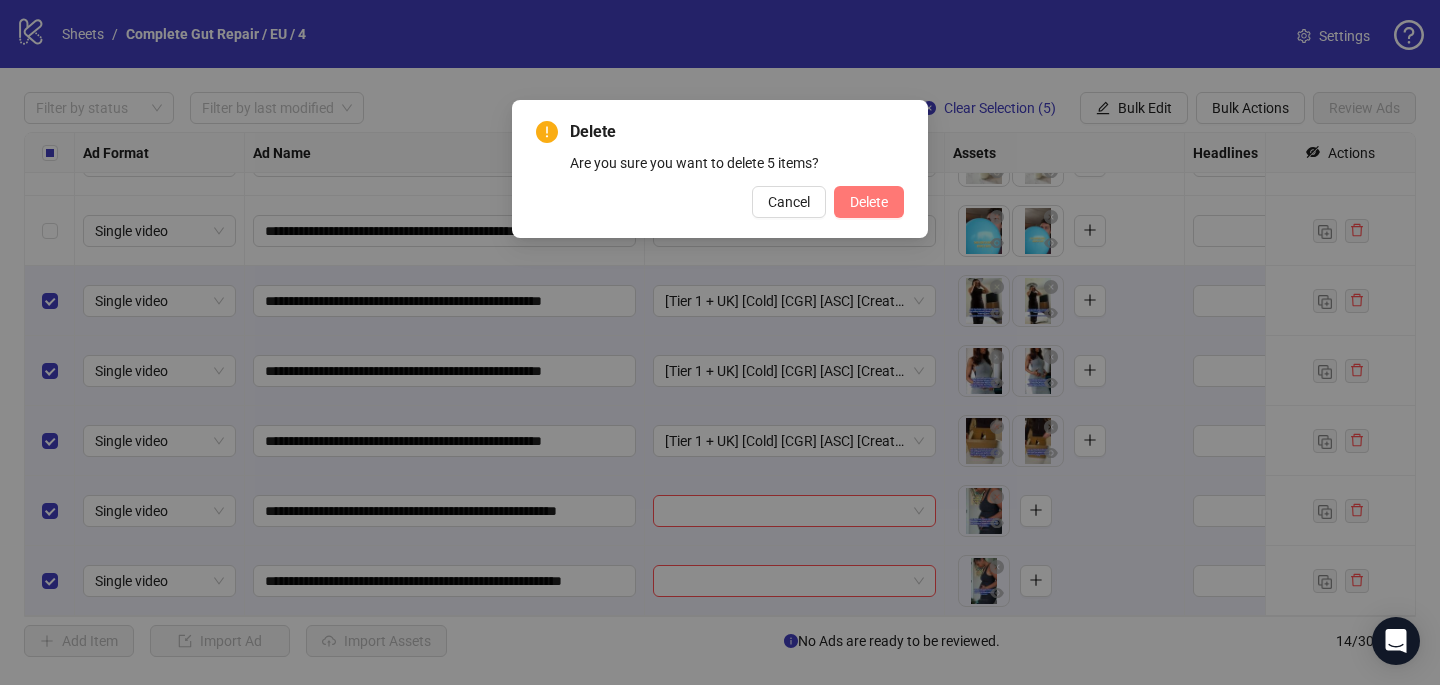 click on "Delete" at bounding box center [869, 202] 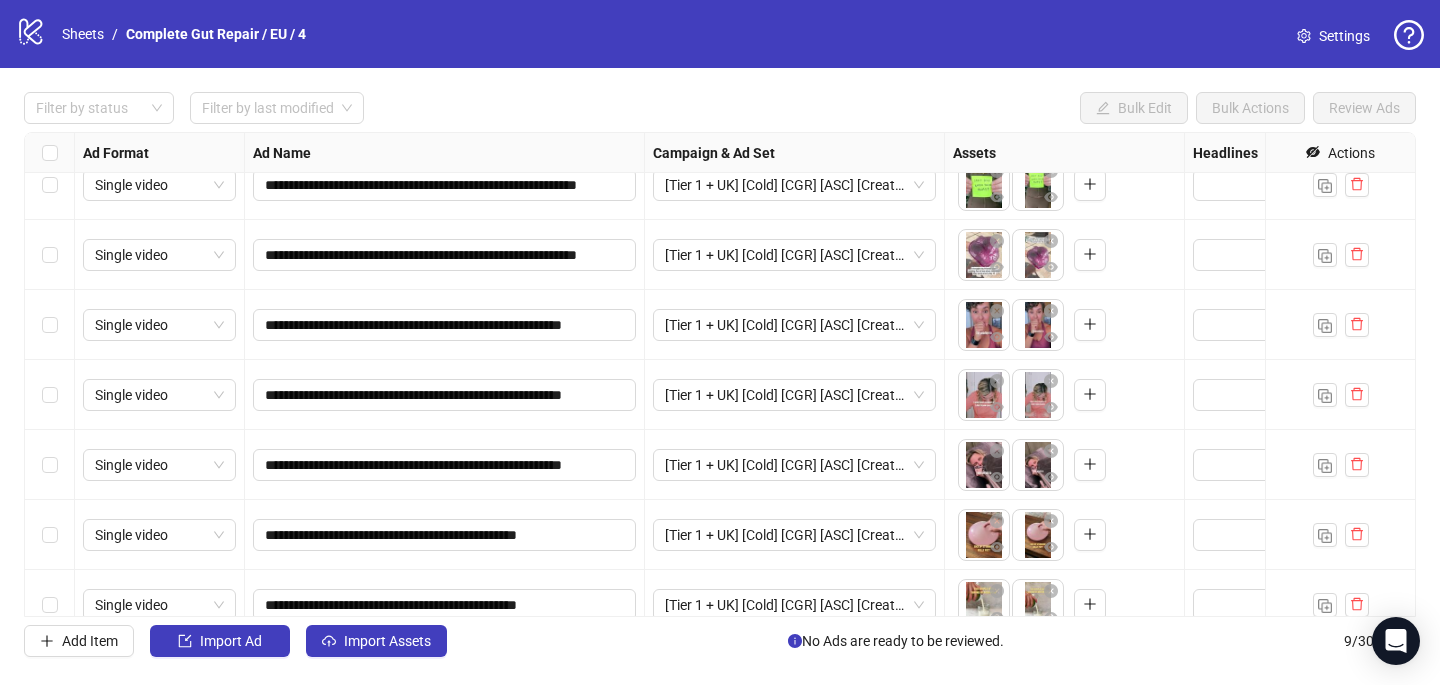 scroll, scrollTop: 0, scrollLeft: 0, axis: both 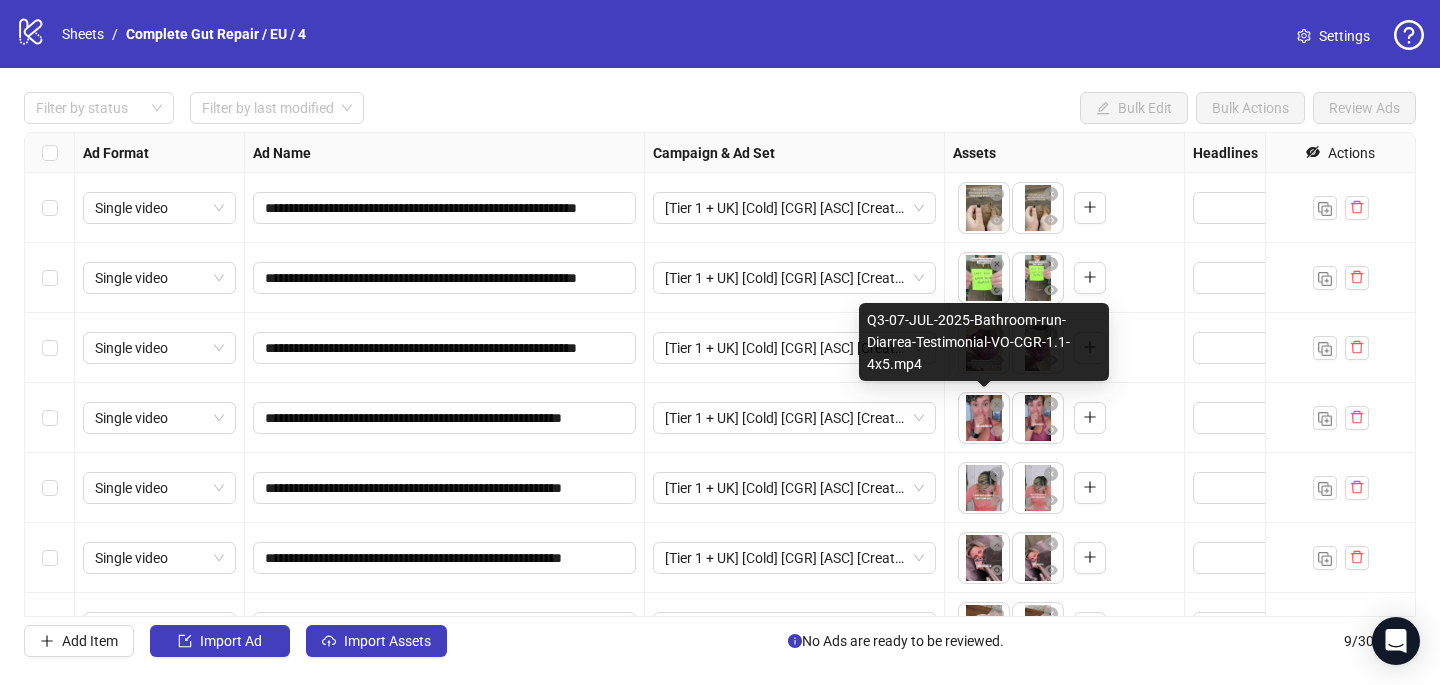 click on "**********" at bounding box center (720, 342) 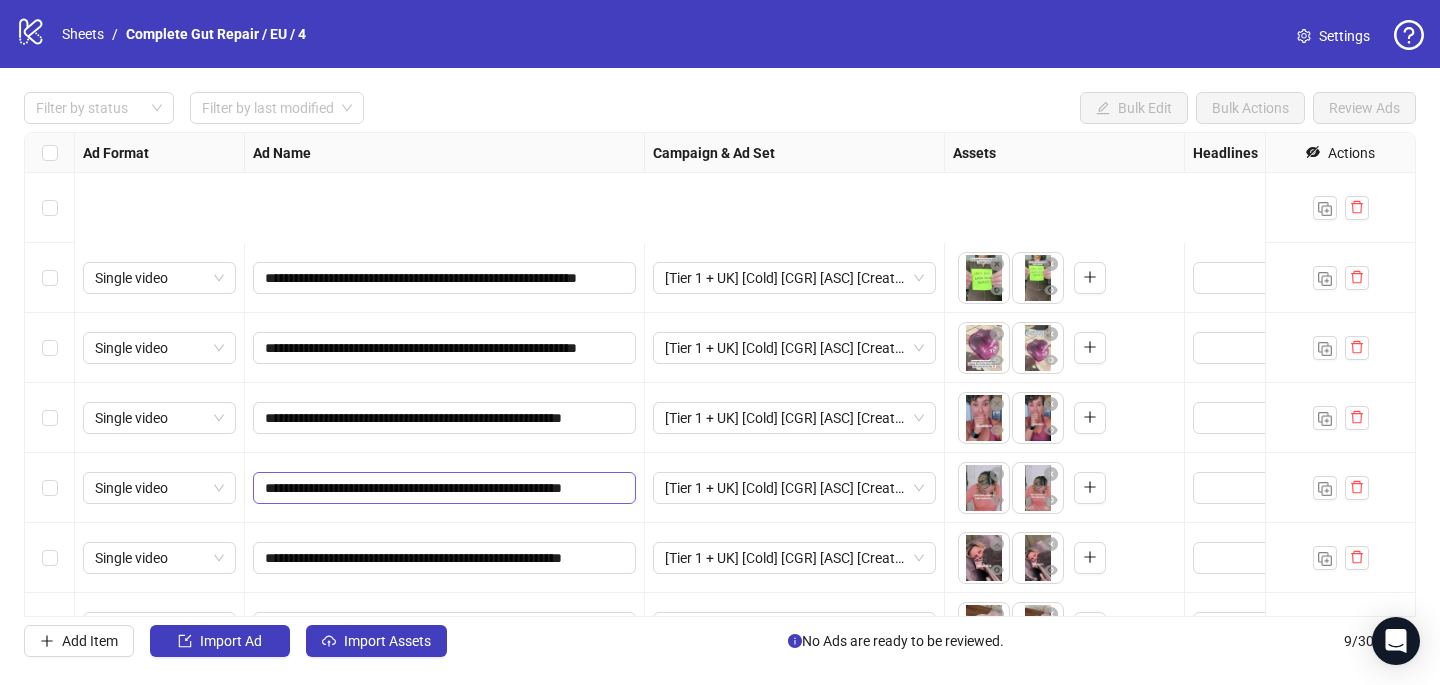 scroll, scrollTop: 187, scrollLeft: 0, axis: vertical 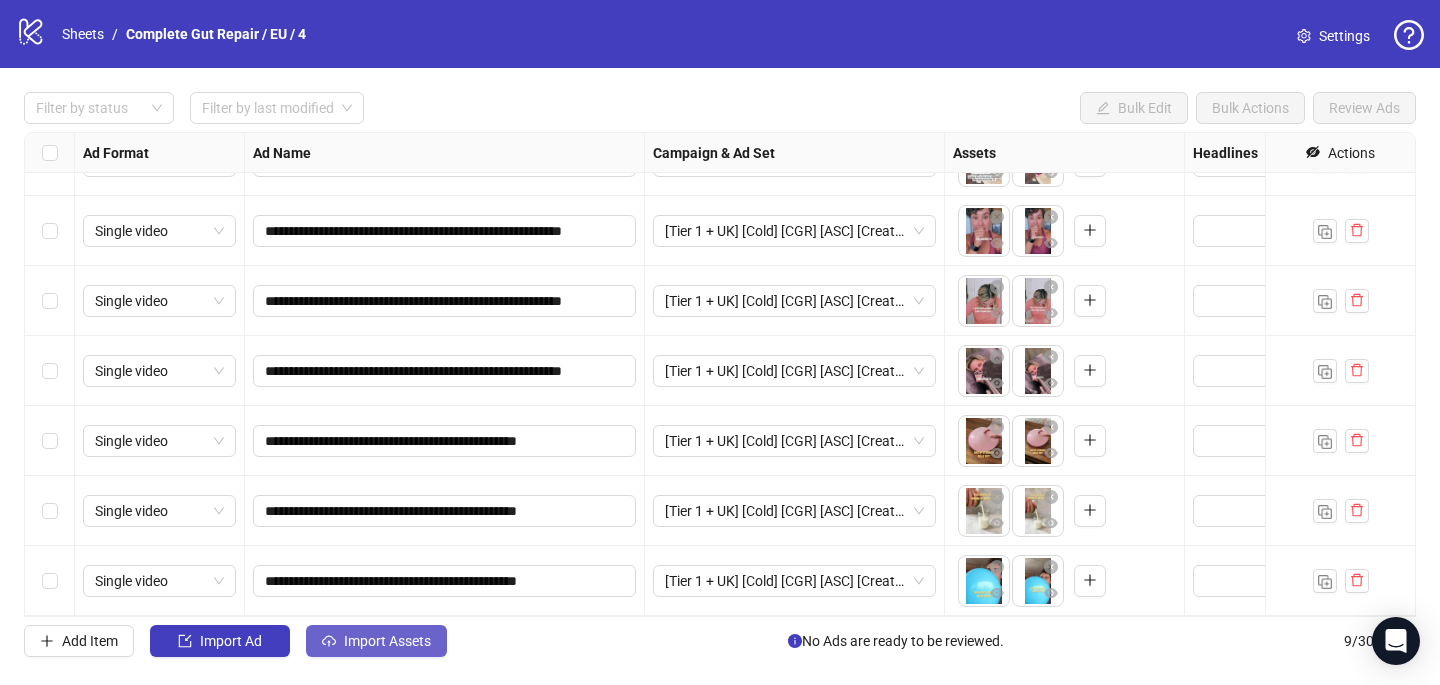 click on "Import Assets" at bounding box center (376, 641) 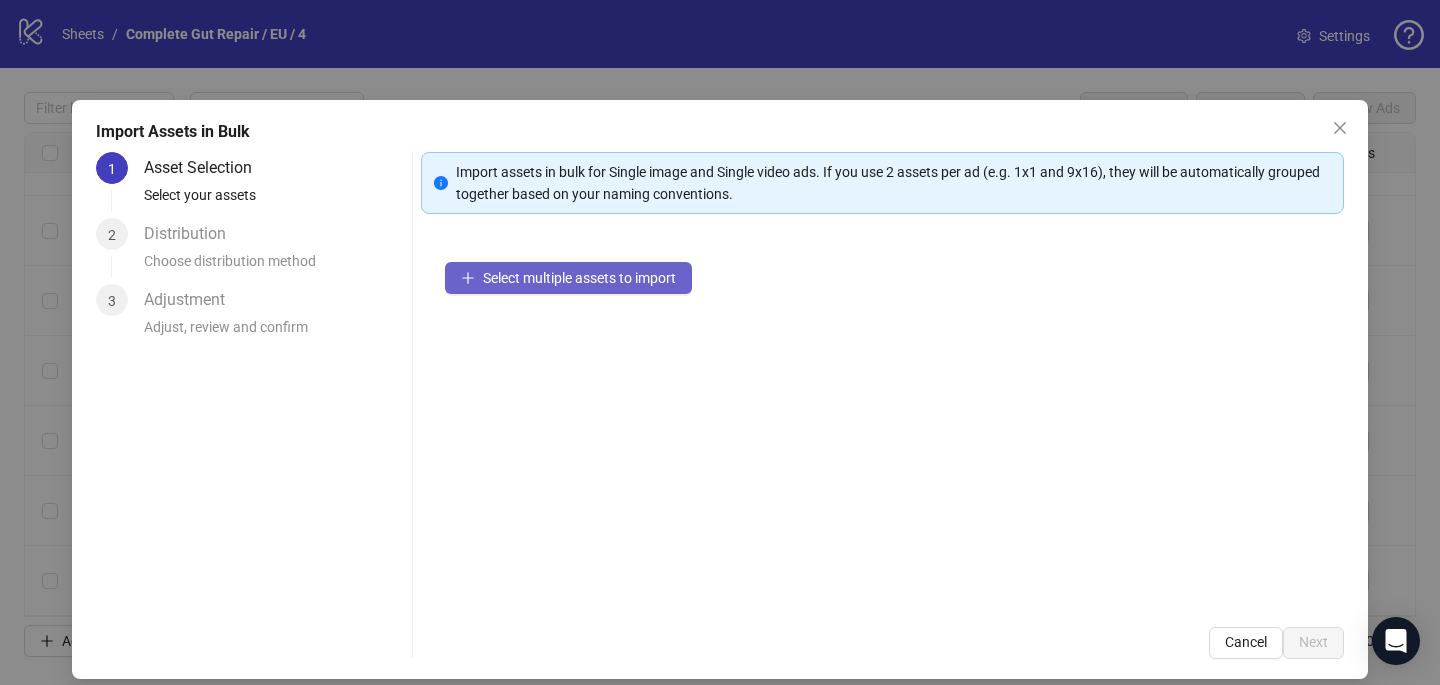 click on "Select multiple assets to import" at bounding box center [579, 278] 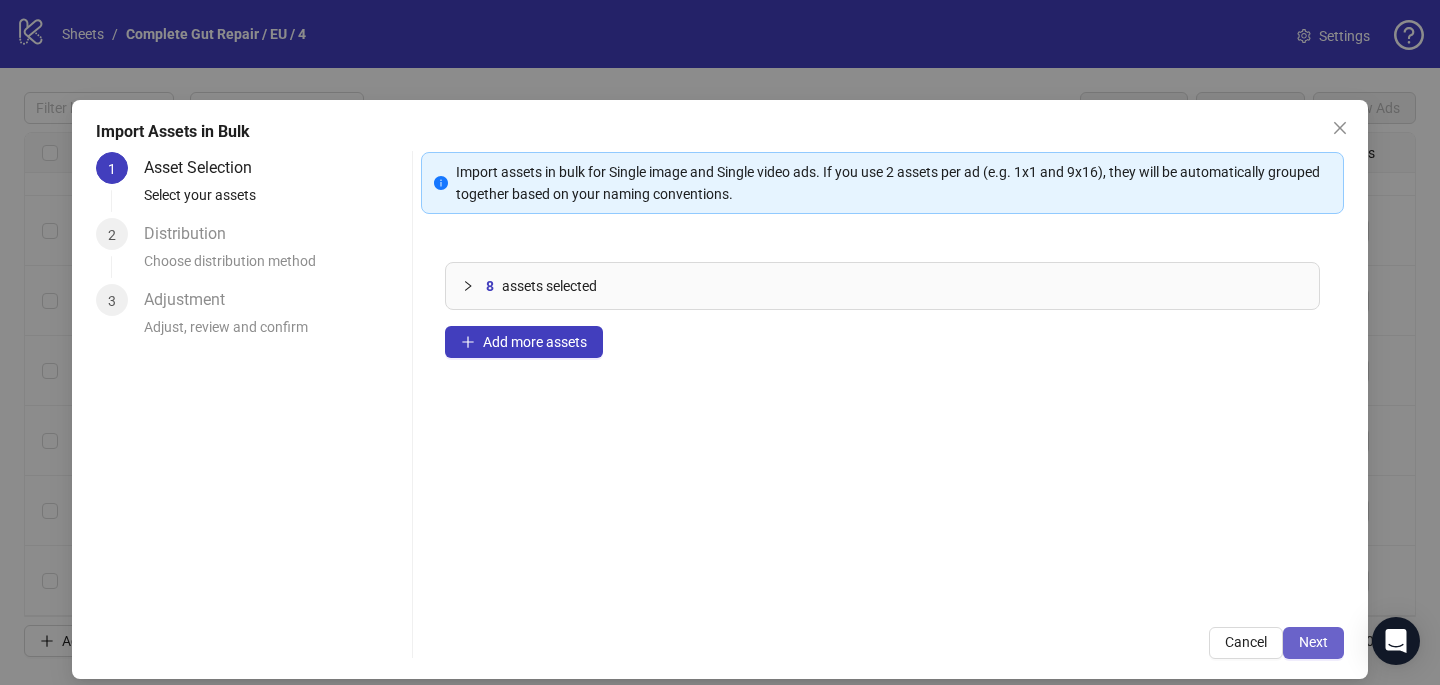 click on "Next" at bounding box center (1313, 642) 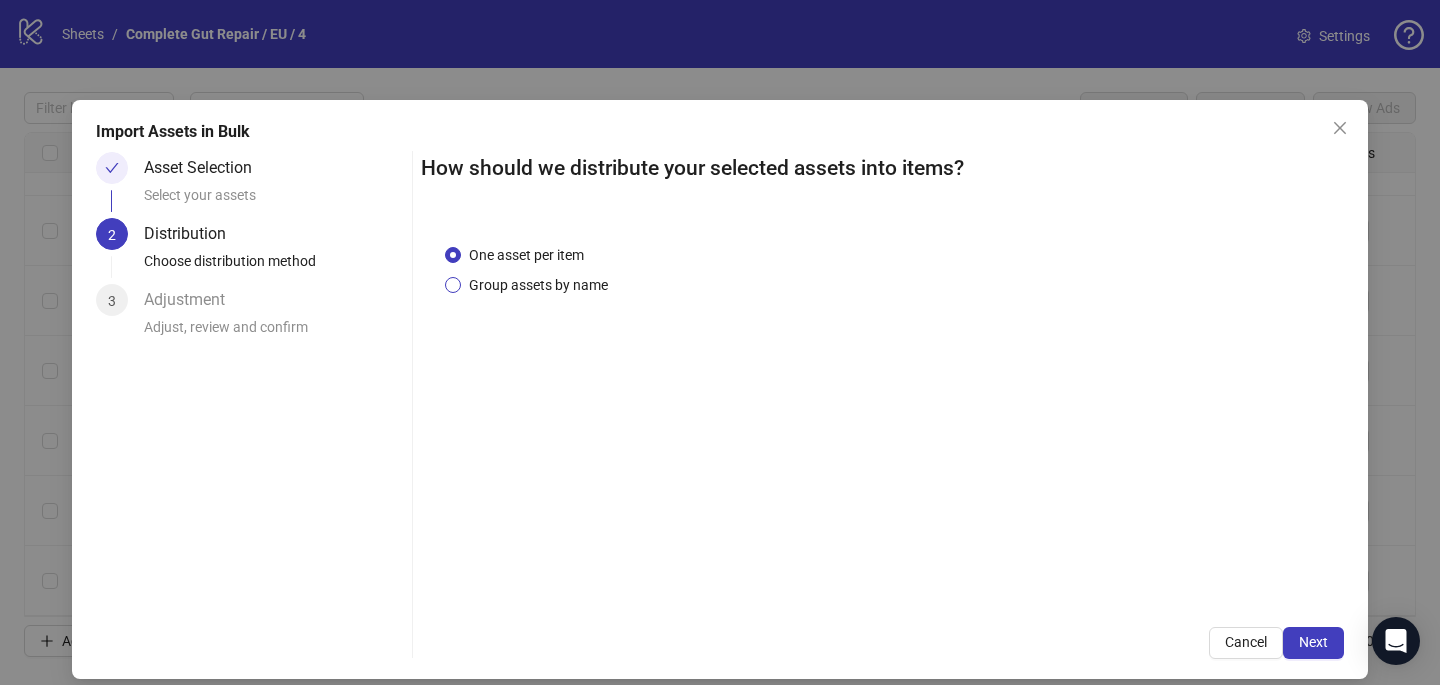click on "Group assets by name" at bounding box center (538, 285) 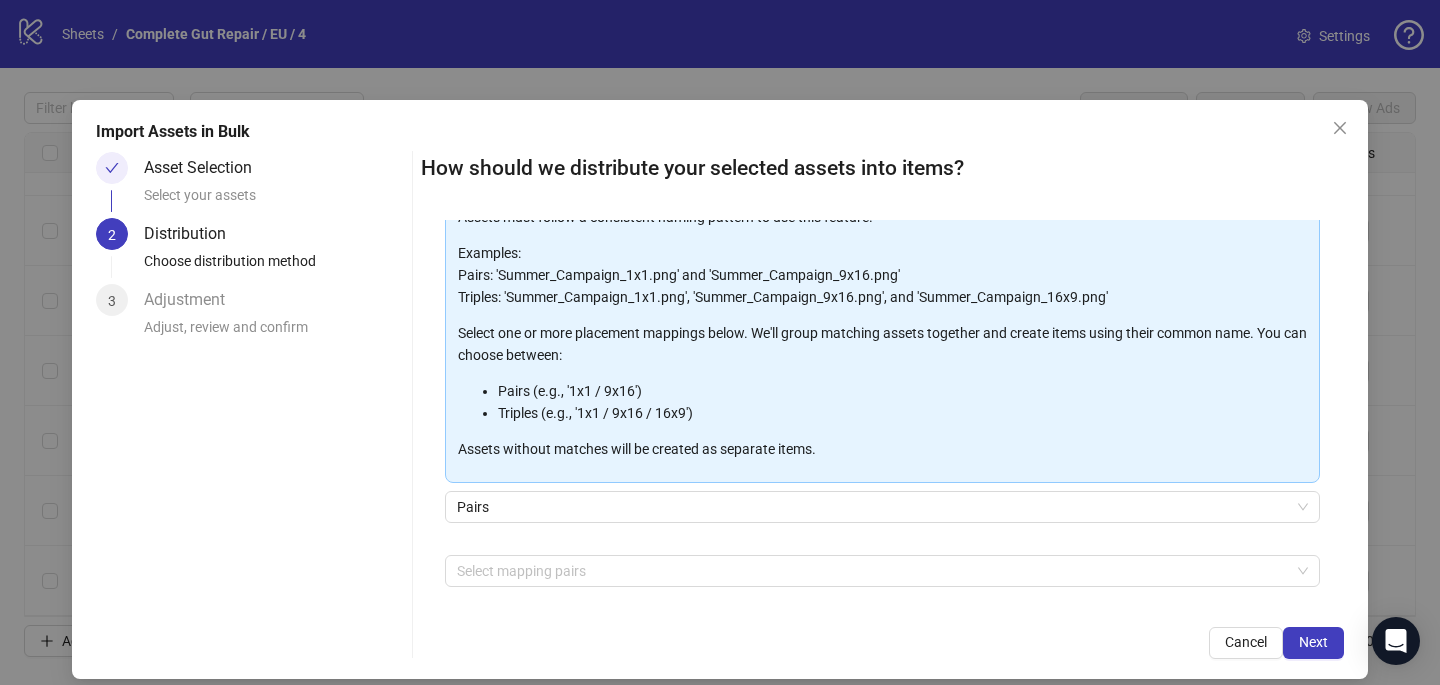 scroll, scrollTop: 203, scrollLeft: 0, axis: vertical 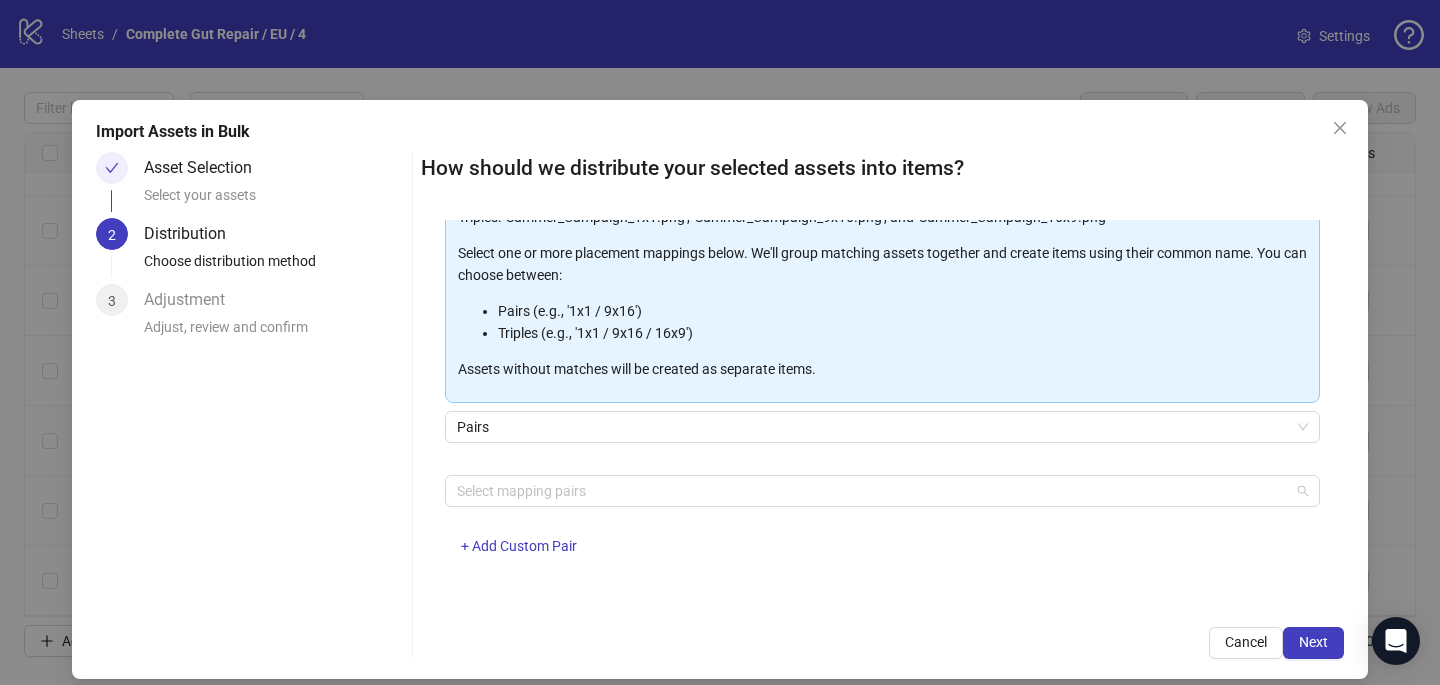 click at bounding box center (872, 491) 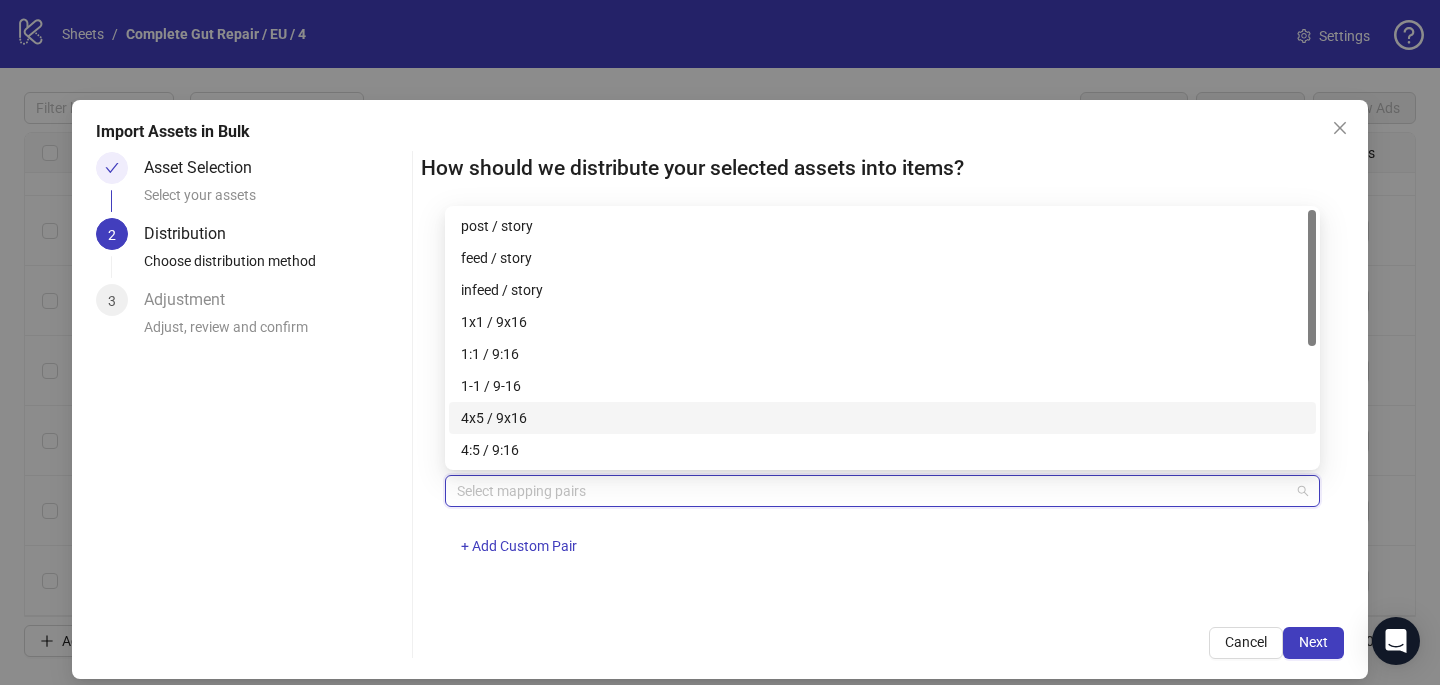 click on "4x5 / 9x16" at bounding box center (882, 418) 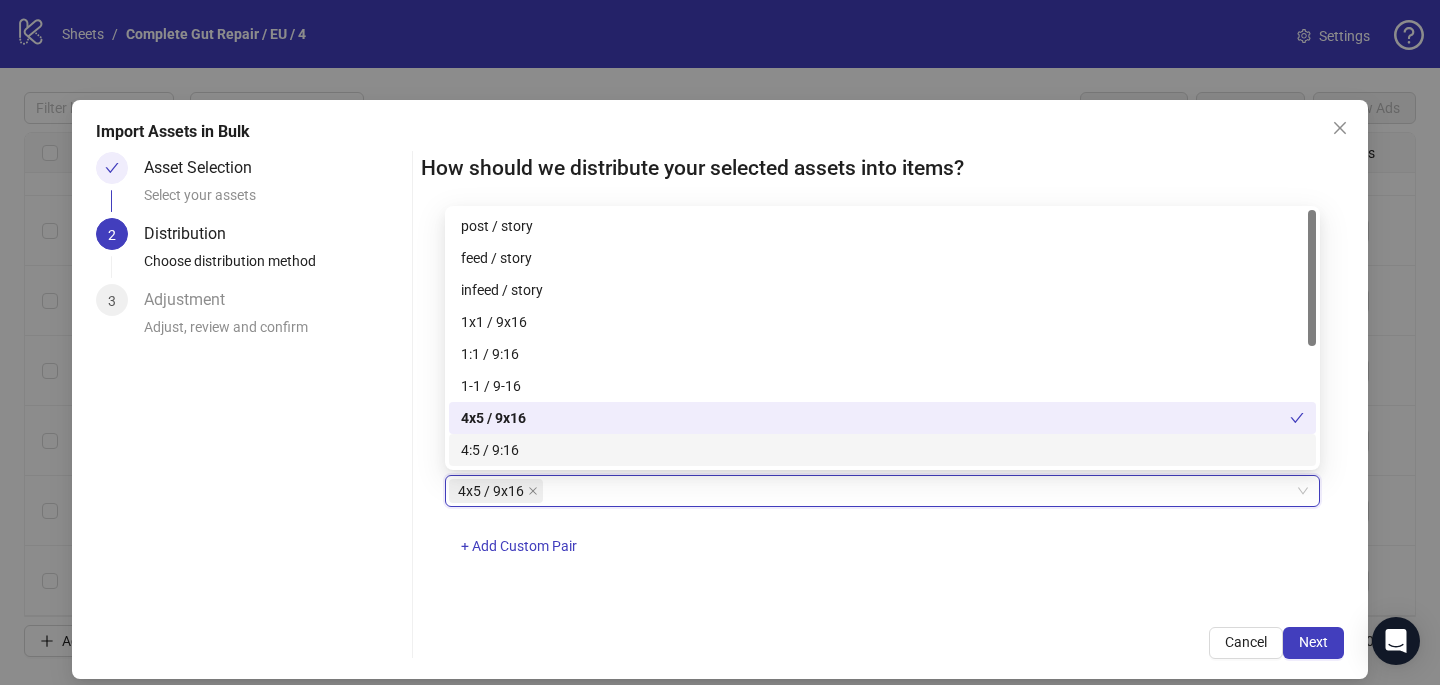 click on "One asset per item Group assets by name Assets must follow a consistent naming pattern to use this feature. Examples: Pairs: 'Summer_Campaign_1x1.png' and 'Summer_Campaign_9x16.png' Triples: 'Summer_Campaign_1x1.png', 'Summer_Campaign_9x16.png', and 'Summer_Campaign_16x9.png' Select one or more placement mappings below. We'll group matching assets together and create items using their common name. You can choose between: Pairs (e.g., '1x1 / 9x16') Triples (e.g., '1x1 / 9x16 / 16x9') Assets without matches will be created as separate items. Pairs 4x5 / 9x16 4x5 / 9x16   + Add Custom Pair" at bounding box center [882, 411] 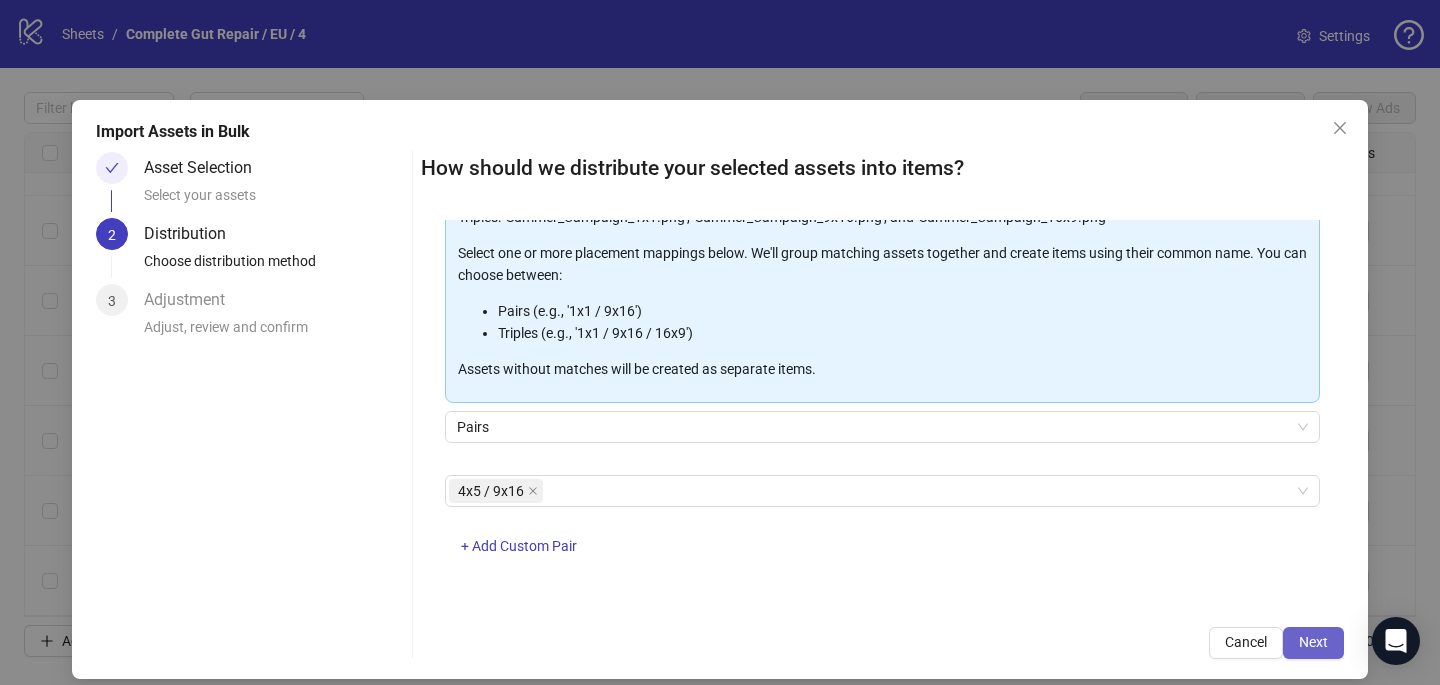 click on "Next" at bounding box center (1313, 643) 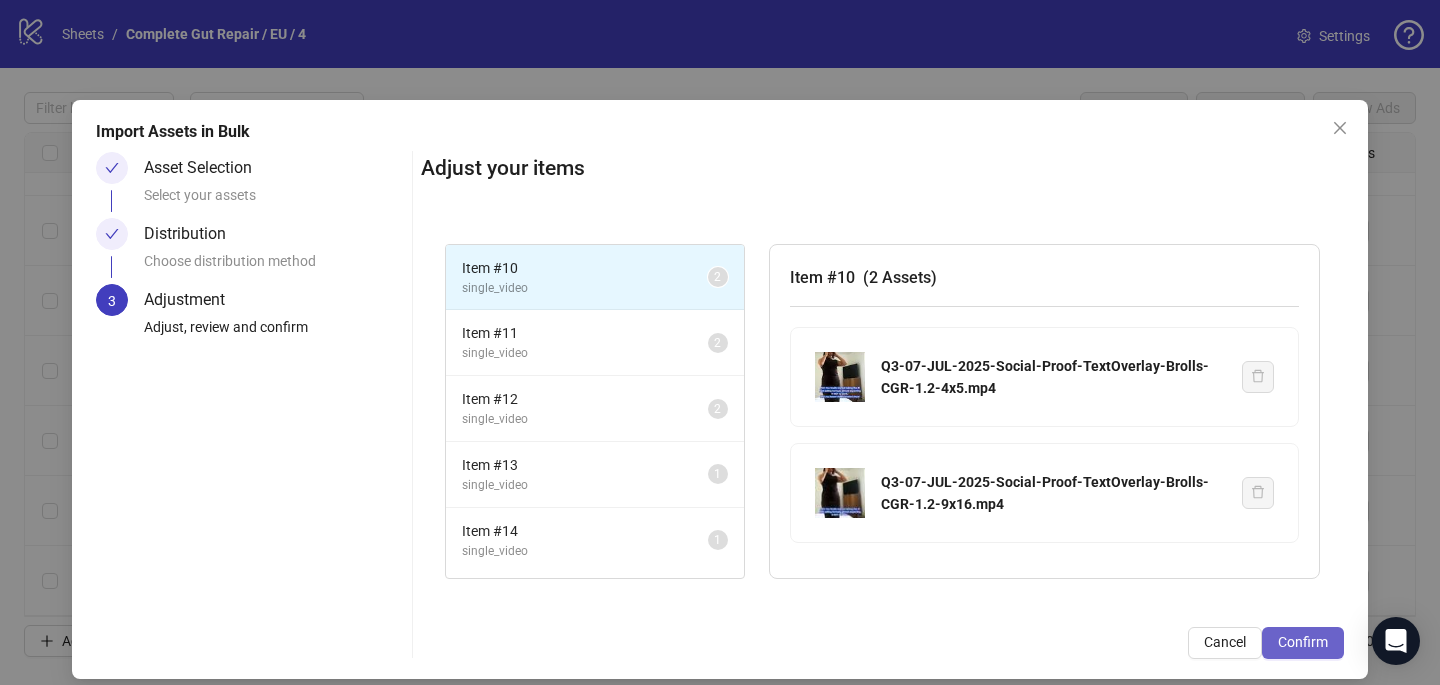 click on "Confirm" at bounding box center (1303, 643) 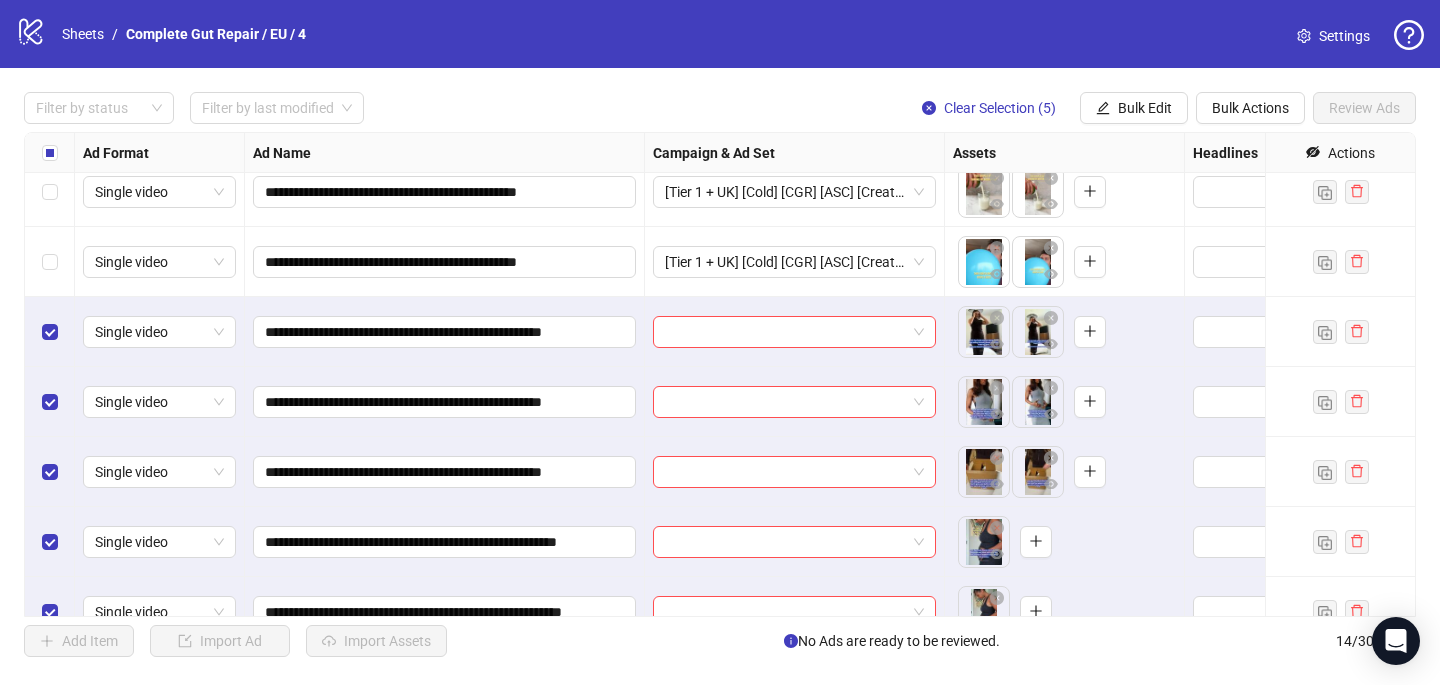 scroll, scrollTop: 537, scrollLeft: 0, axis: vertical 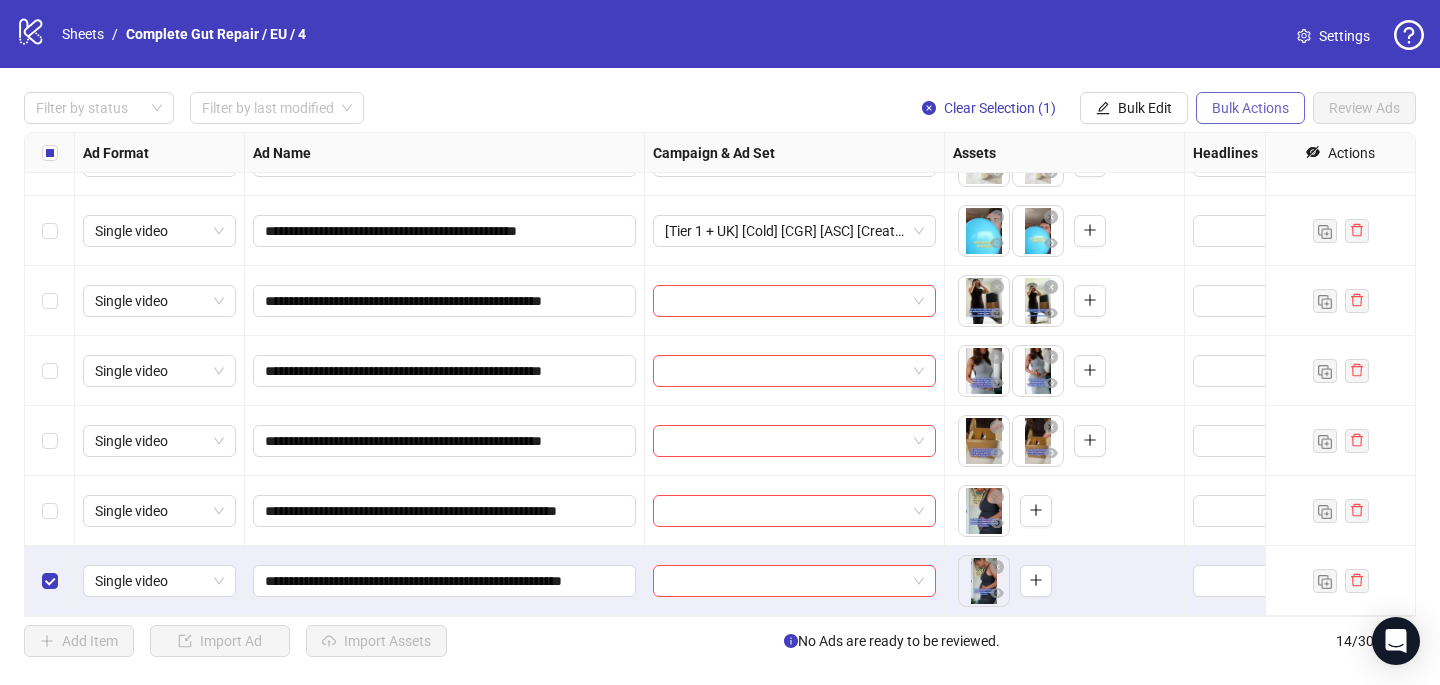 click on "Bulk Actions" at bounding box center (1250, 108) 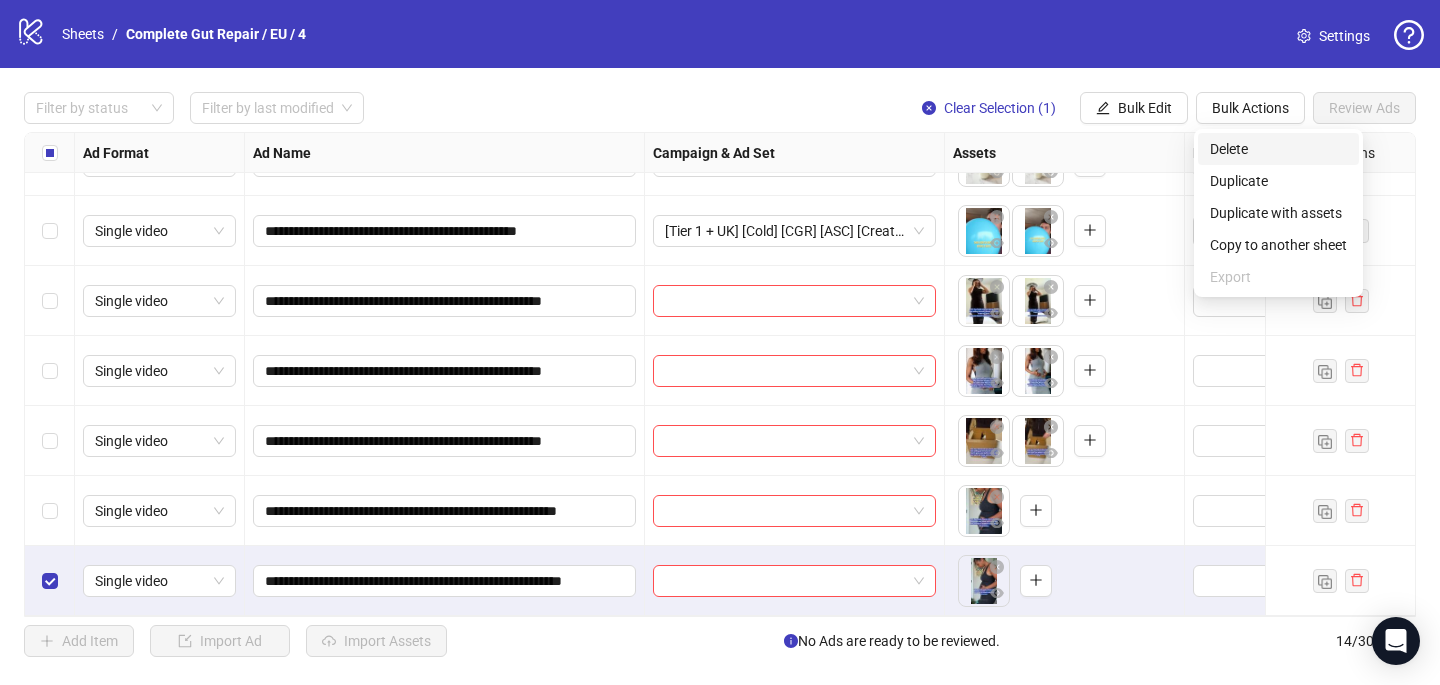click on "Delete" at bounding box center (1278, 149) 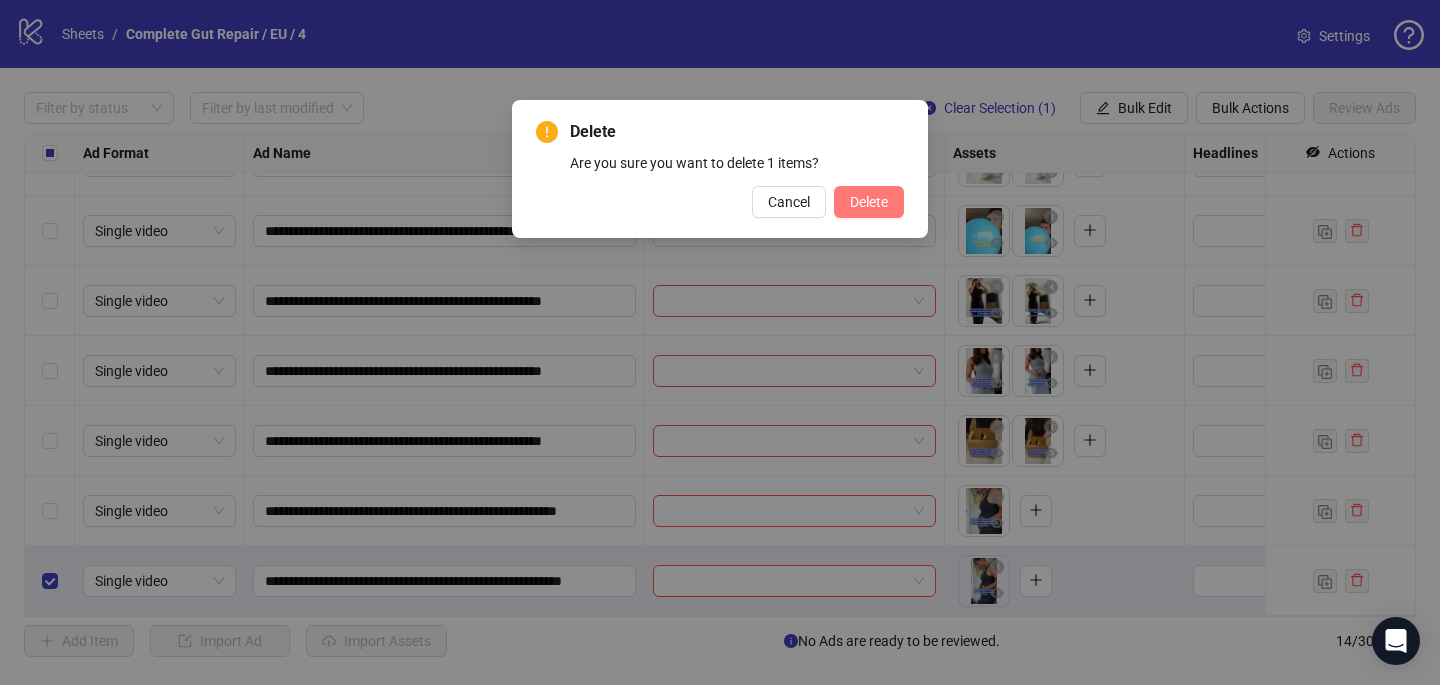 click on "Delete" at bounding box center [869, 202] 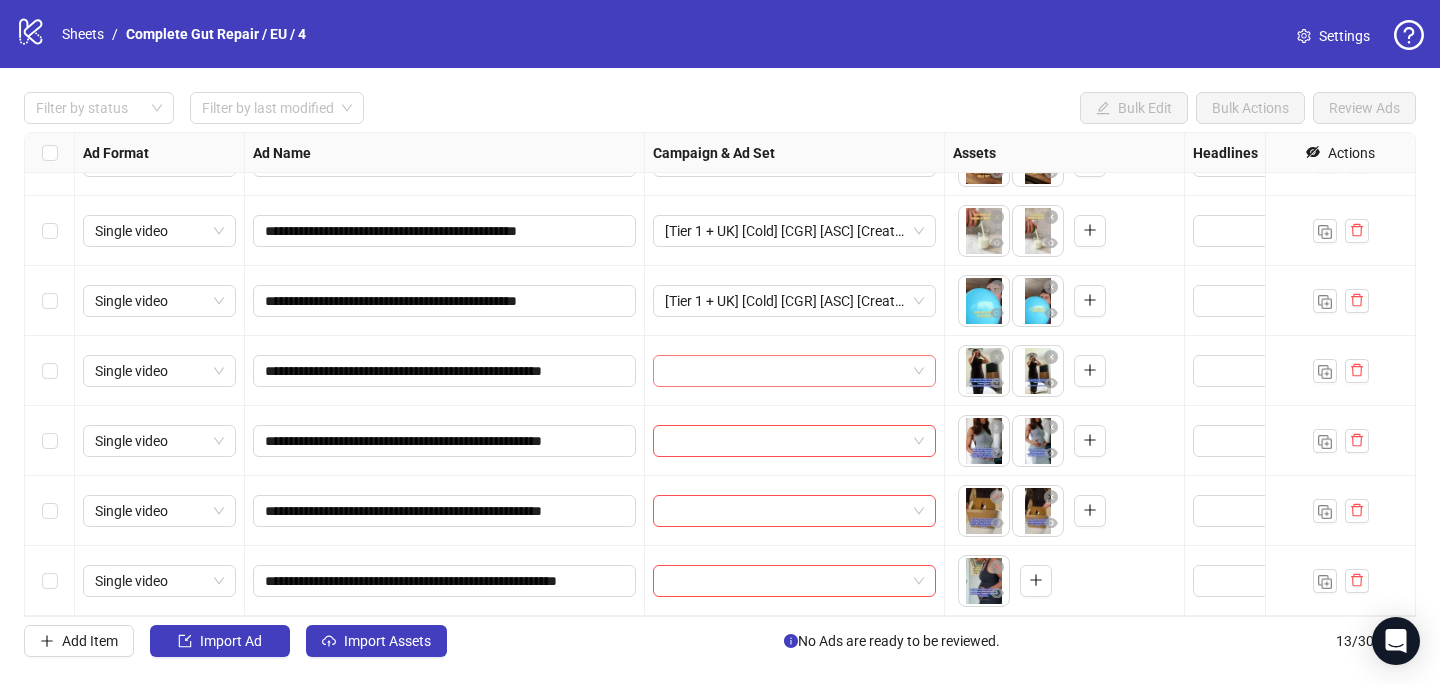 click at bounding box center [785, 371] 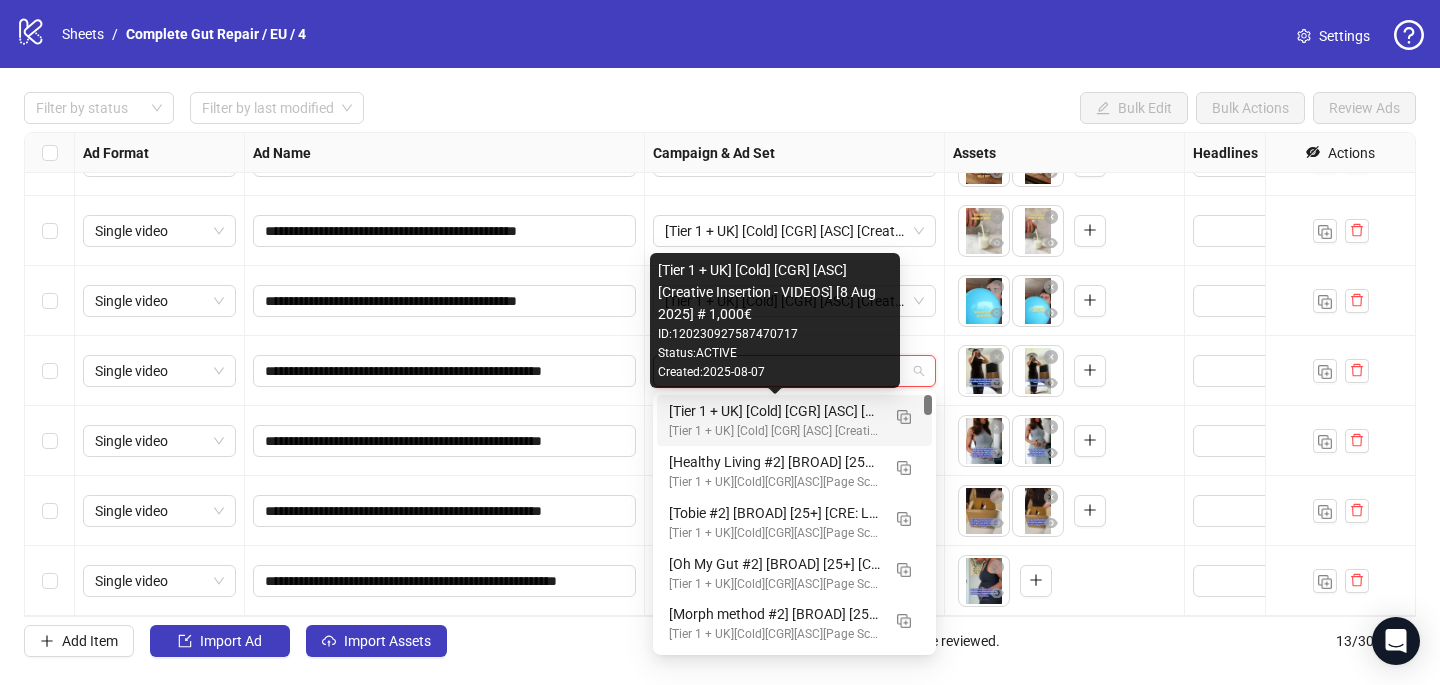 click on "[Tier 1 + UK] [Cold] [CGR] [ASC] [Creative Insertion - VIDEOS] [8 Aug 2025] # 1,000€" at bounding box center [774, 411] 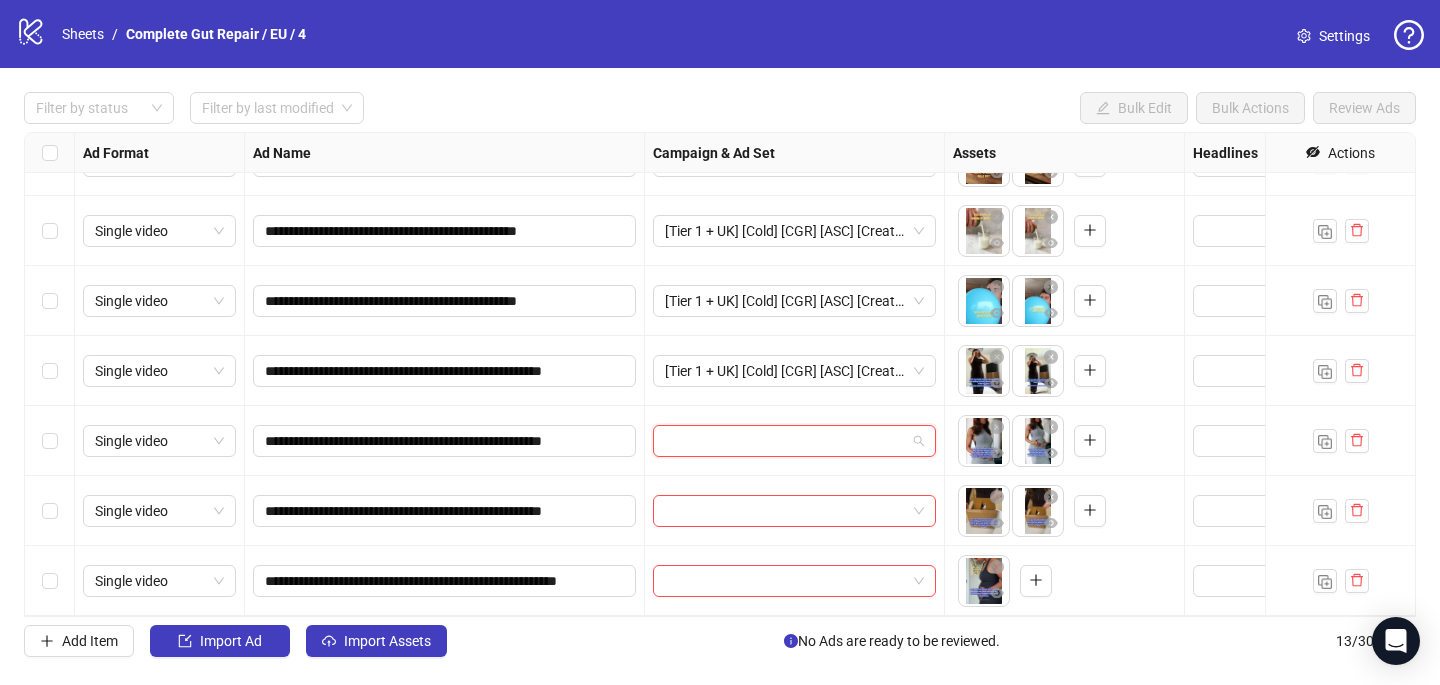 click at bounding box center (785, 441) 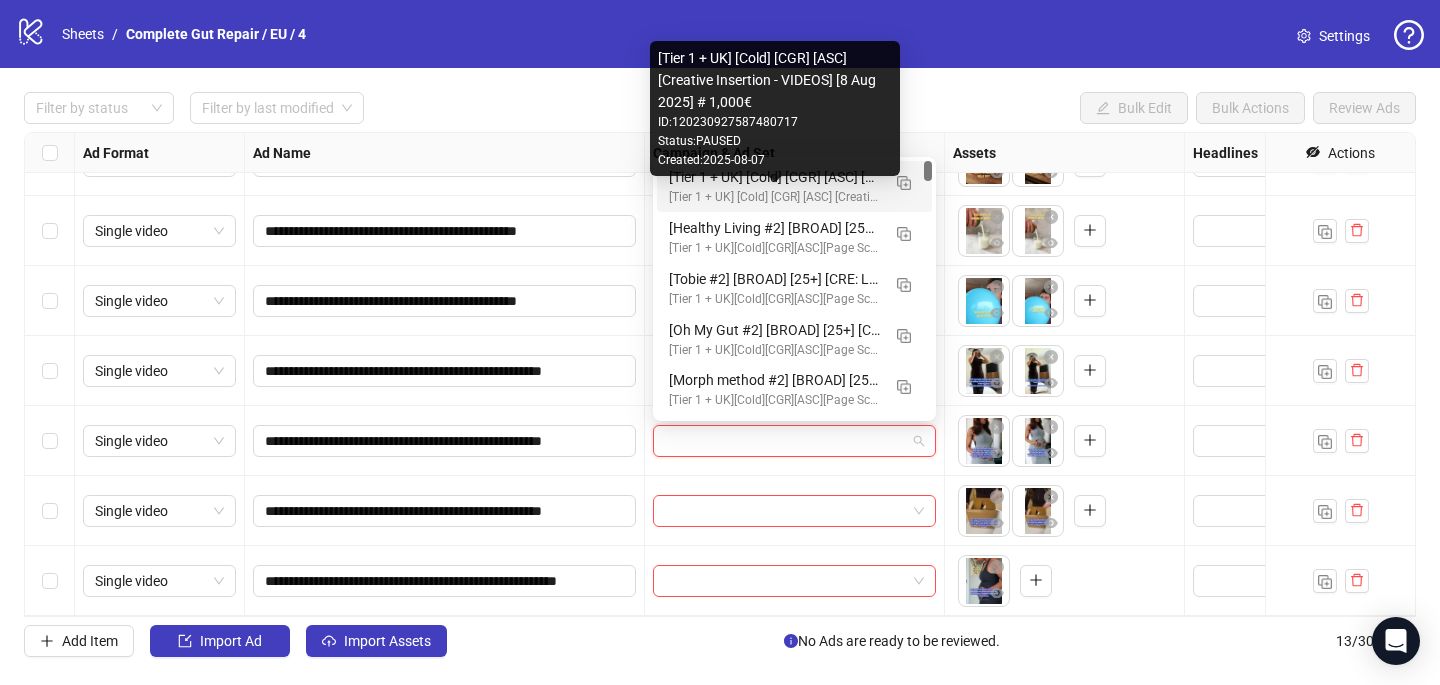 click on "[Tier 1 + UK] [Cold] [CGR] [ASC] [Creative Insertion - VIDEOS] [8 Aug 2025] # 1,000€" at bounding box center [774, 197] 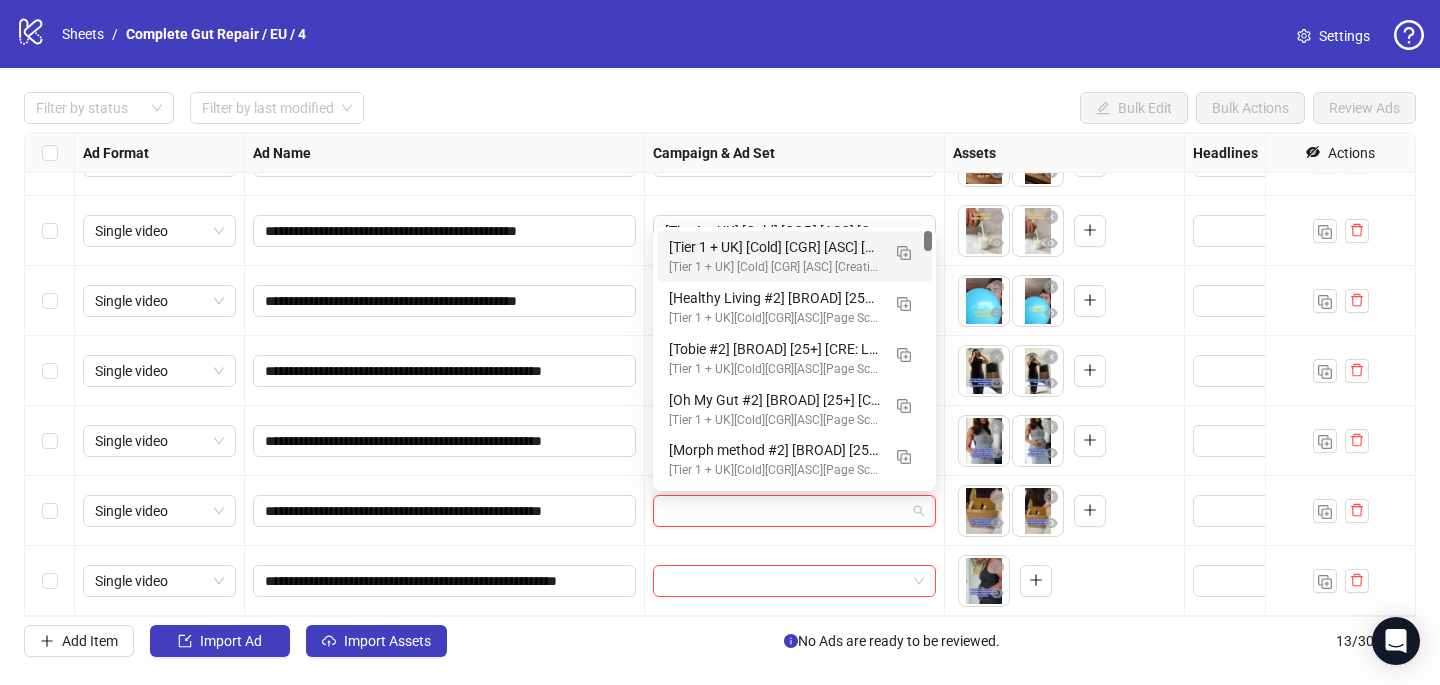 click at bounding box center (785, 511) 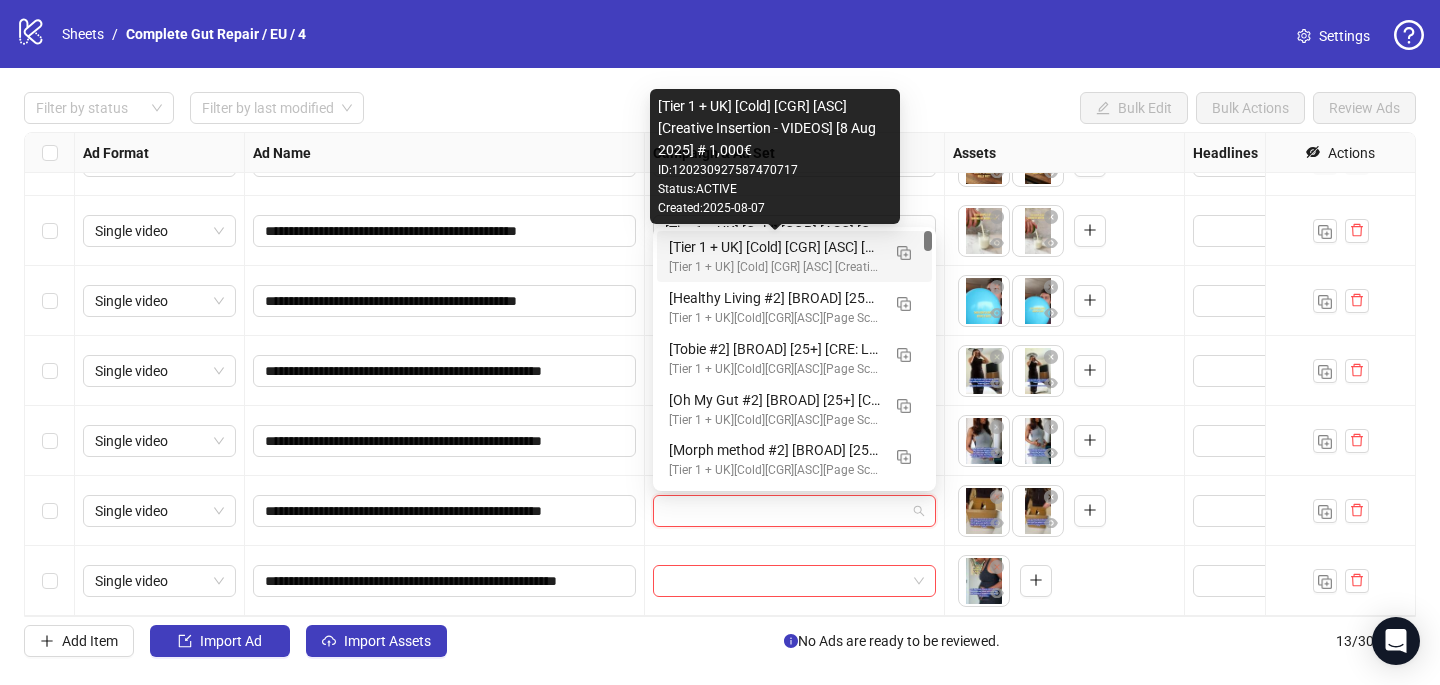 click on "[Tier 1 + UK] [Cold] [CGR] [ASC] [Creative Insertion - VIDEOS] [8 Aug 2025] # 1,000€" at bounding box center [774, 247] 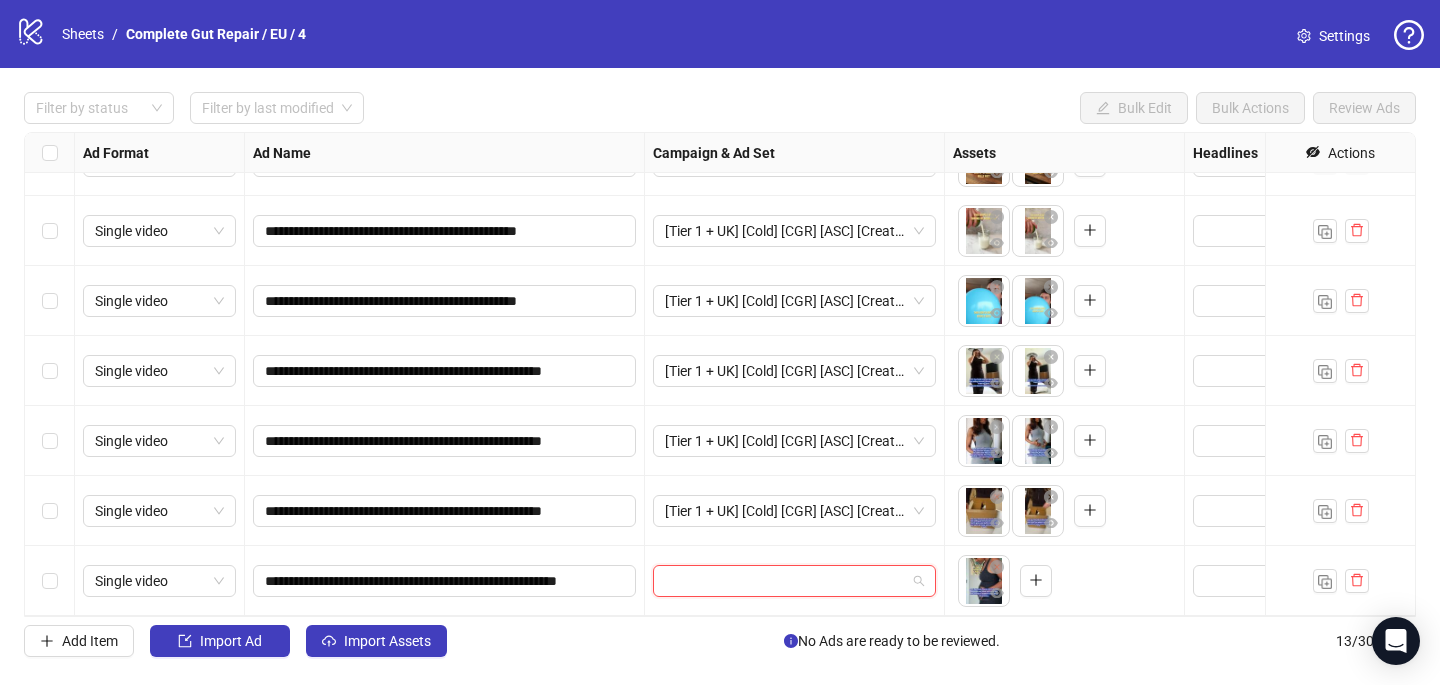 click at bounding box center (785, 581) 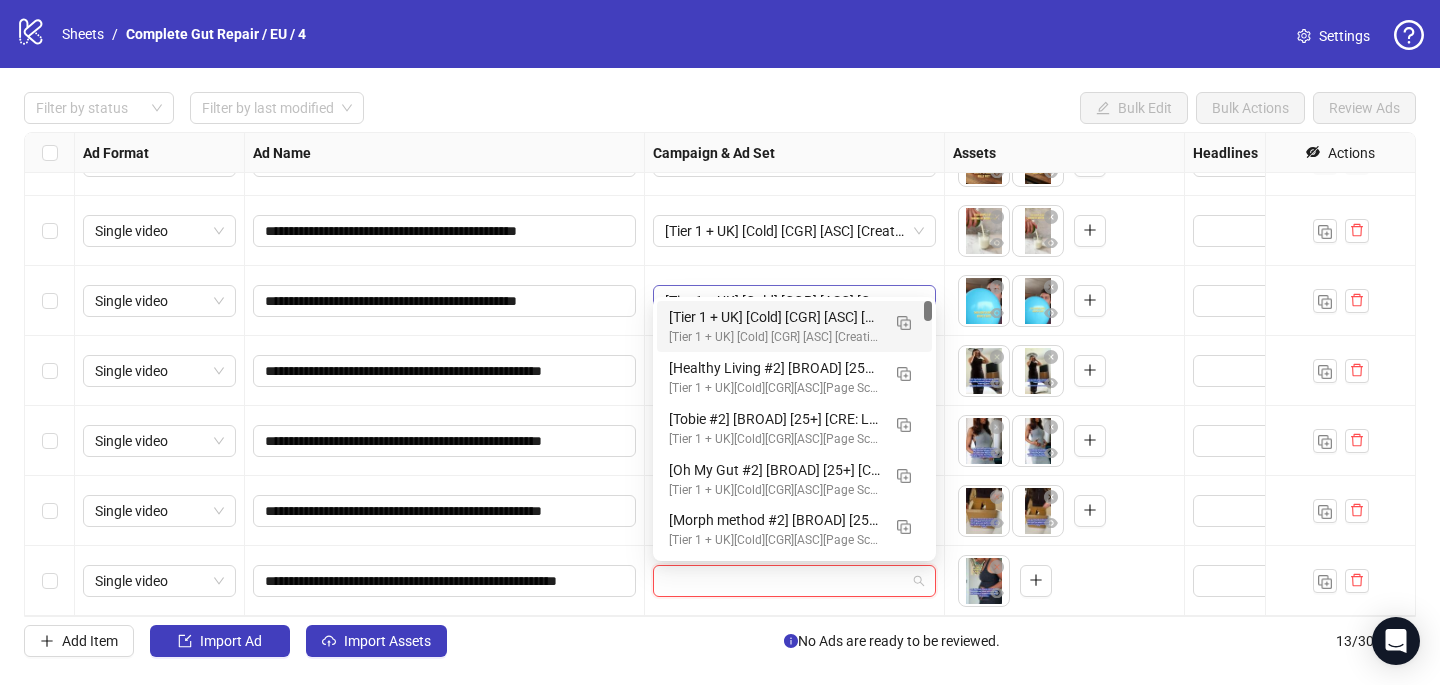 click on "[Tier 1 + UK] [Cold] [CGR] [ASC] [Creative Insertion - VIDEOS] [8 Aug 2025] # 1,000€" at bounding box center [774, 317] 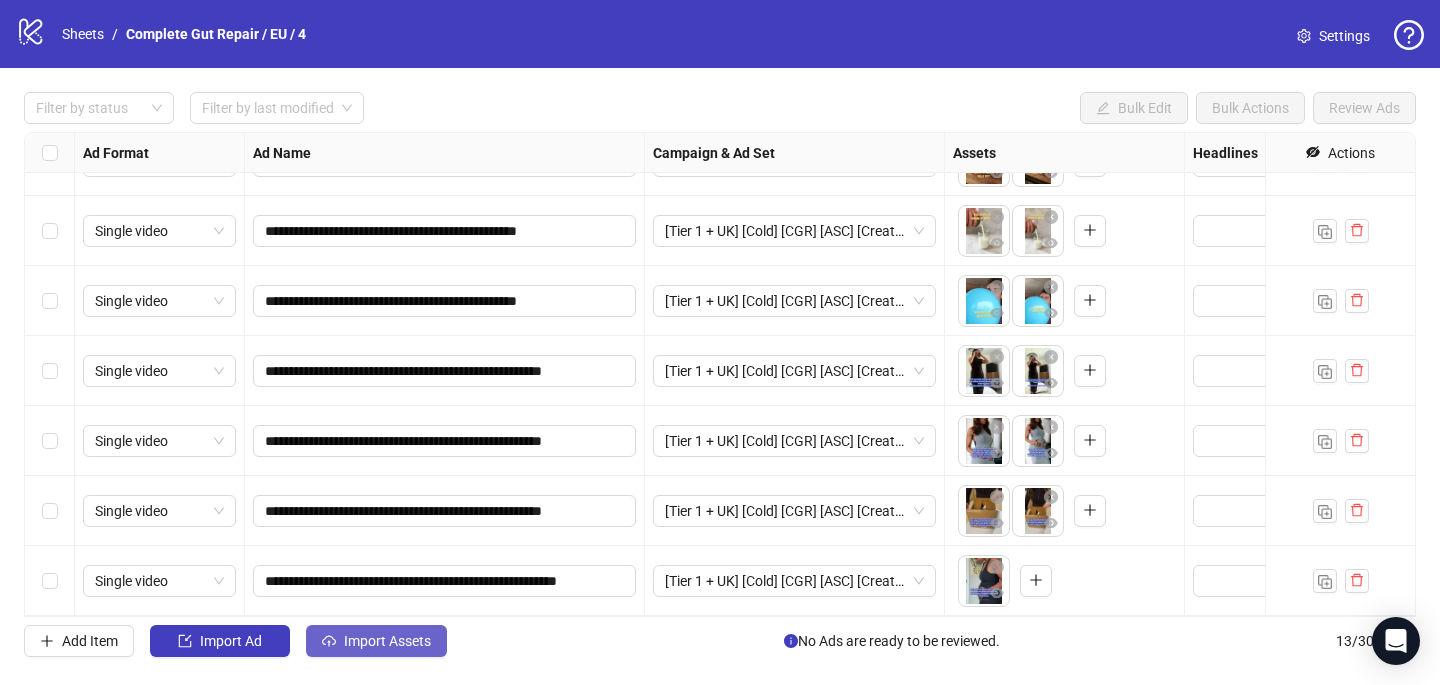 click on "Import Assets" at bounding box center [387, 641] 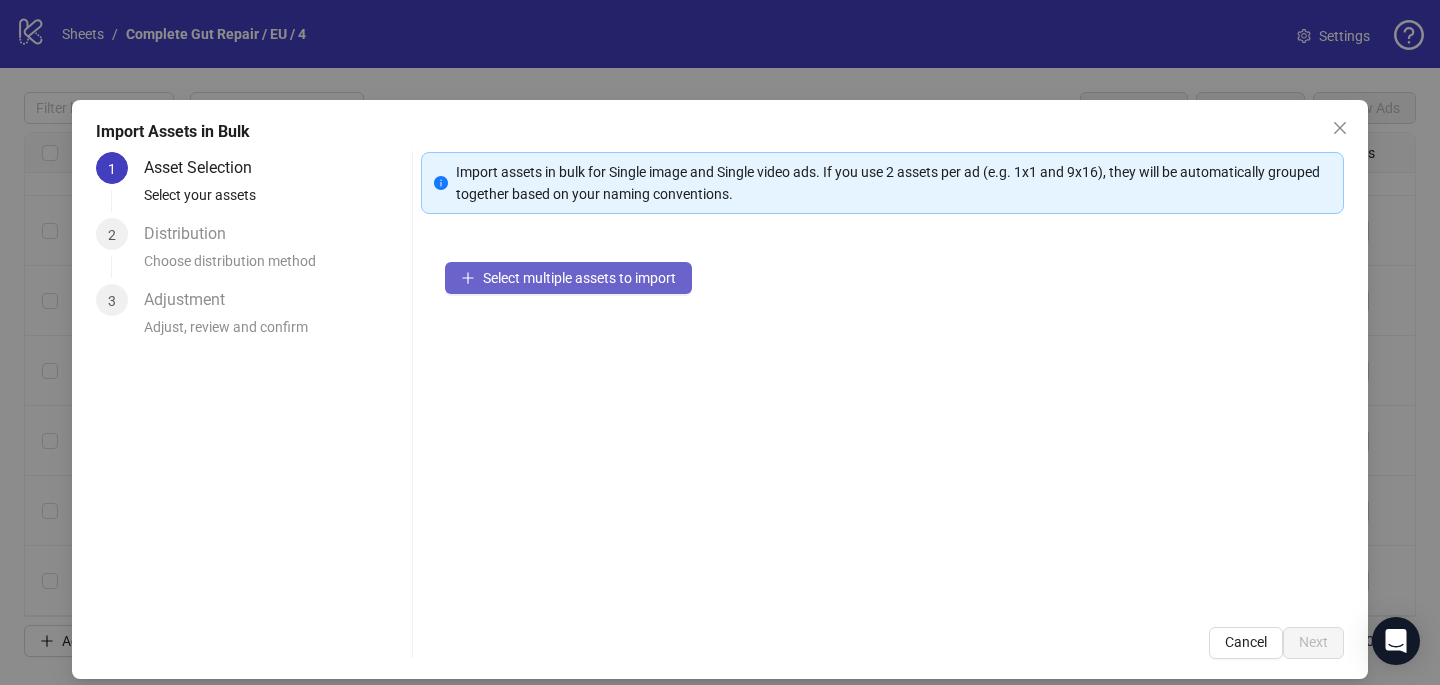 click on "Select multiple assets to import" at bounding box center (579, 278) 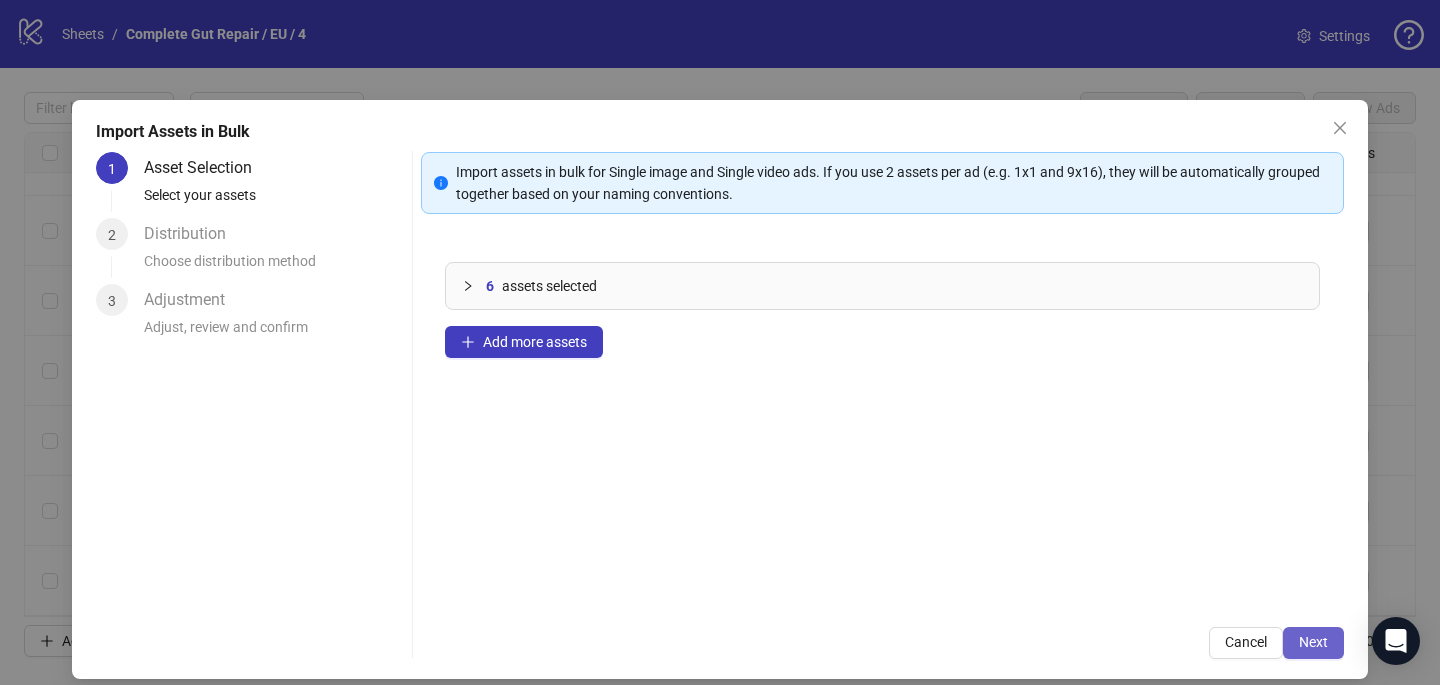 click on "Next" at bounding box center (1313, 642) 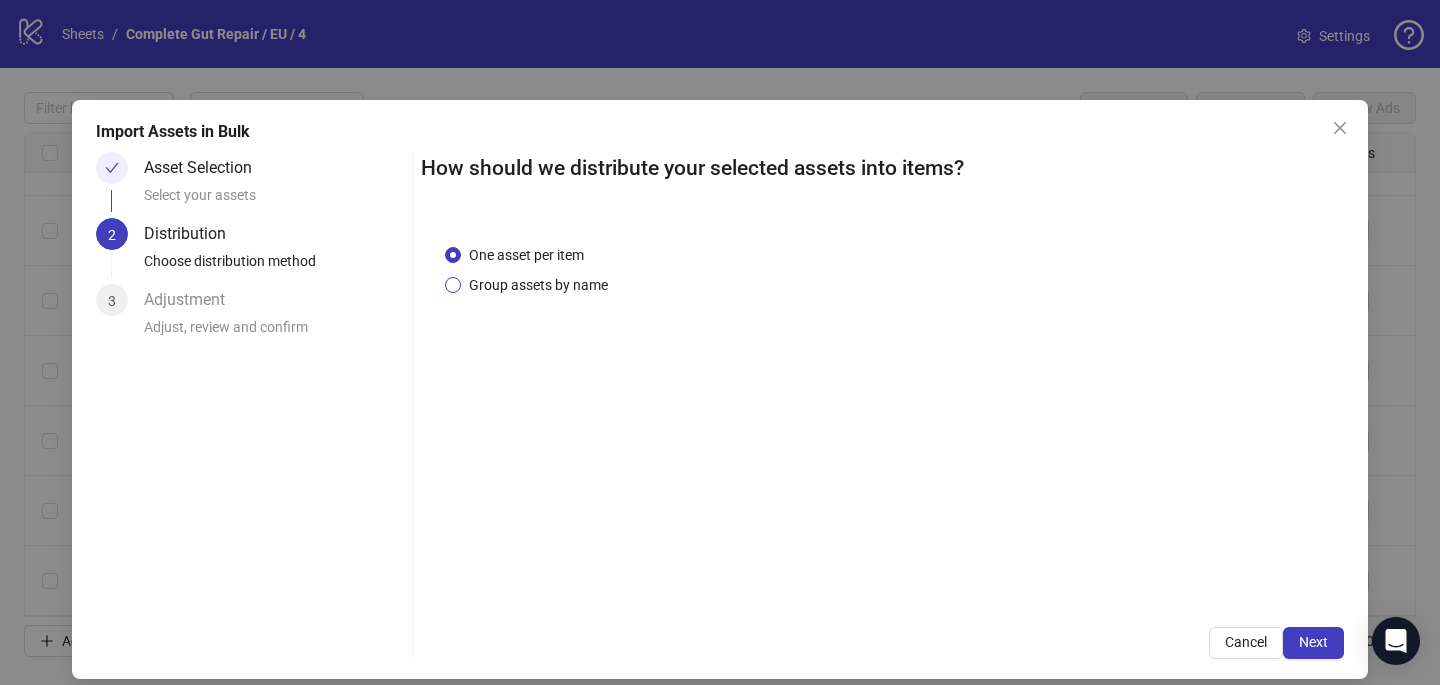click on "Group assets by name" at bounding box center (538, 285) 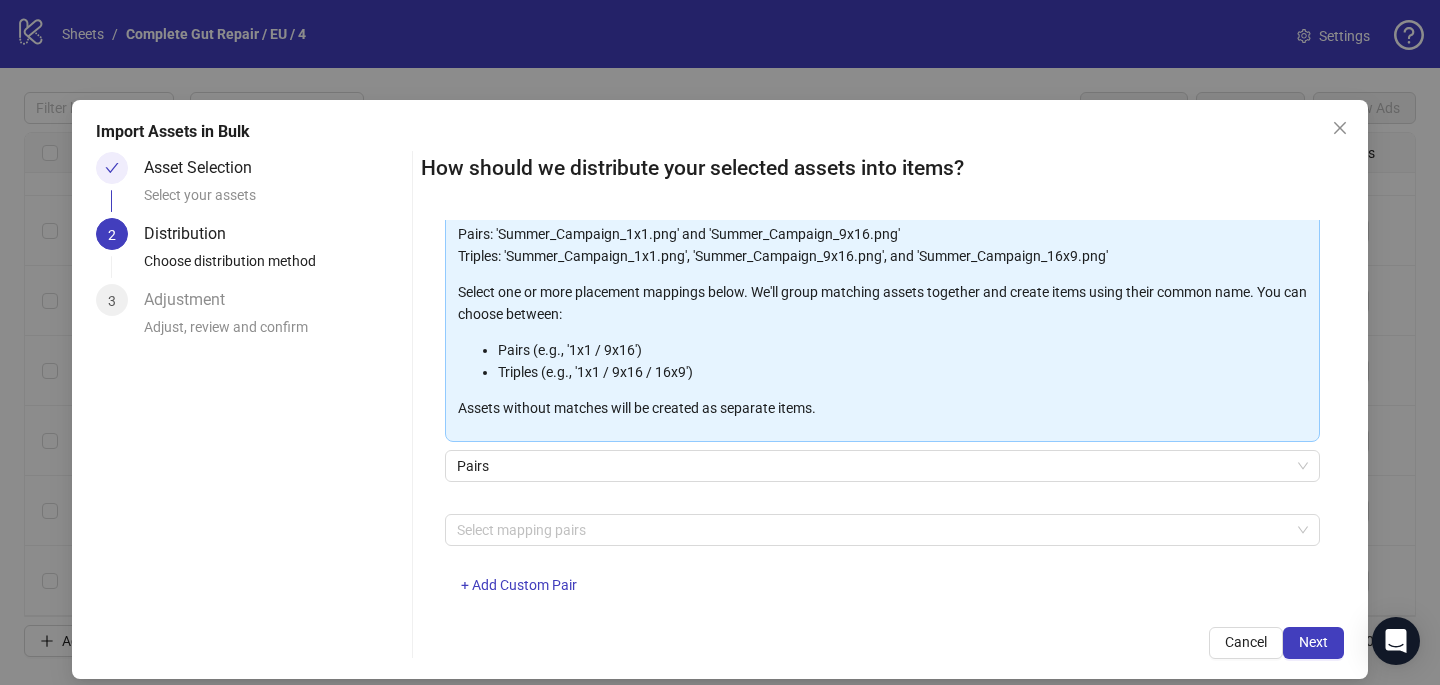 scroll, scrollTop: 203, scrollLeft: 0, axis: vertical 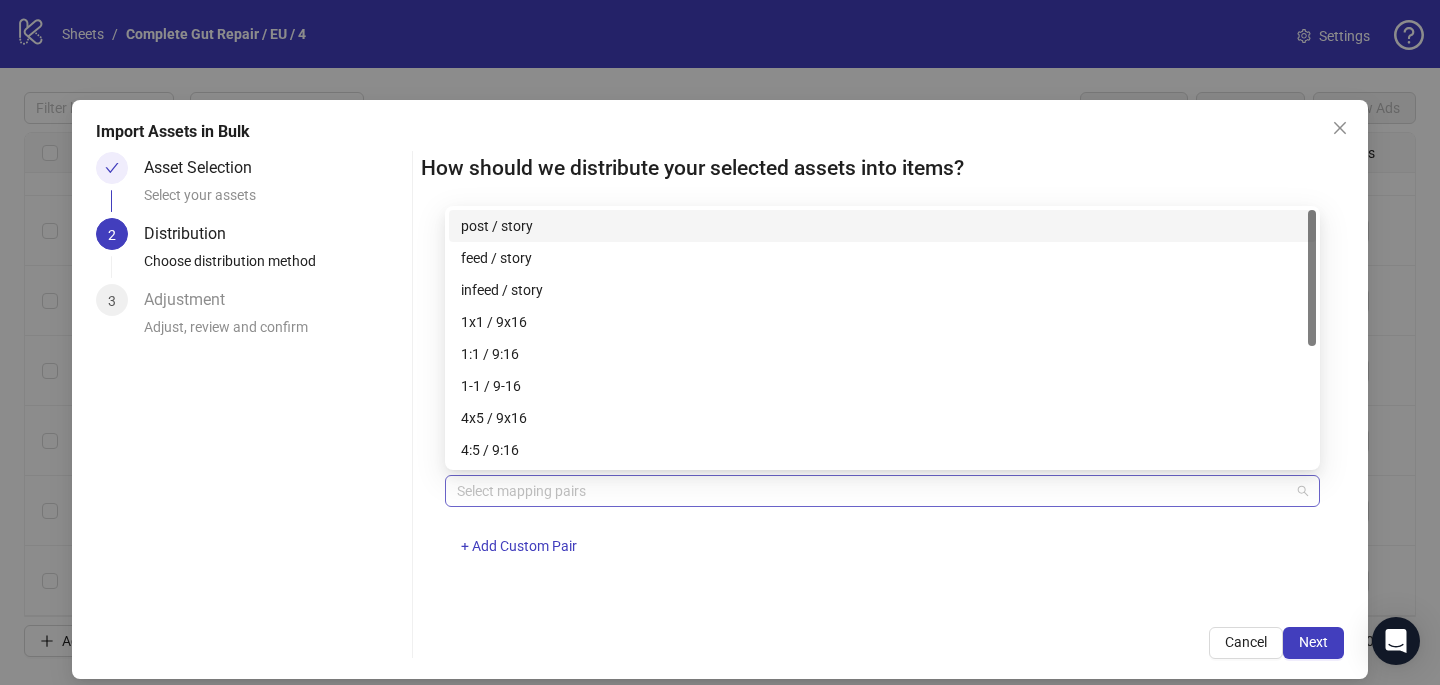click at bounding box center [872, 491] 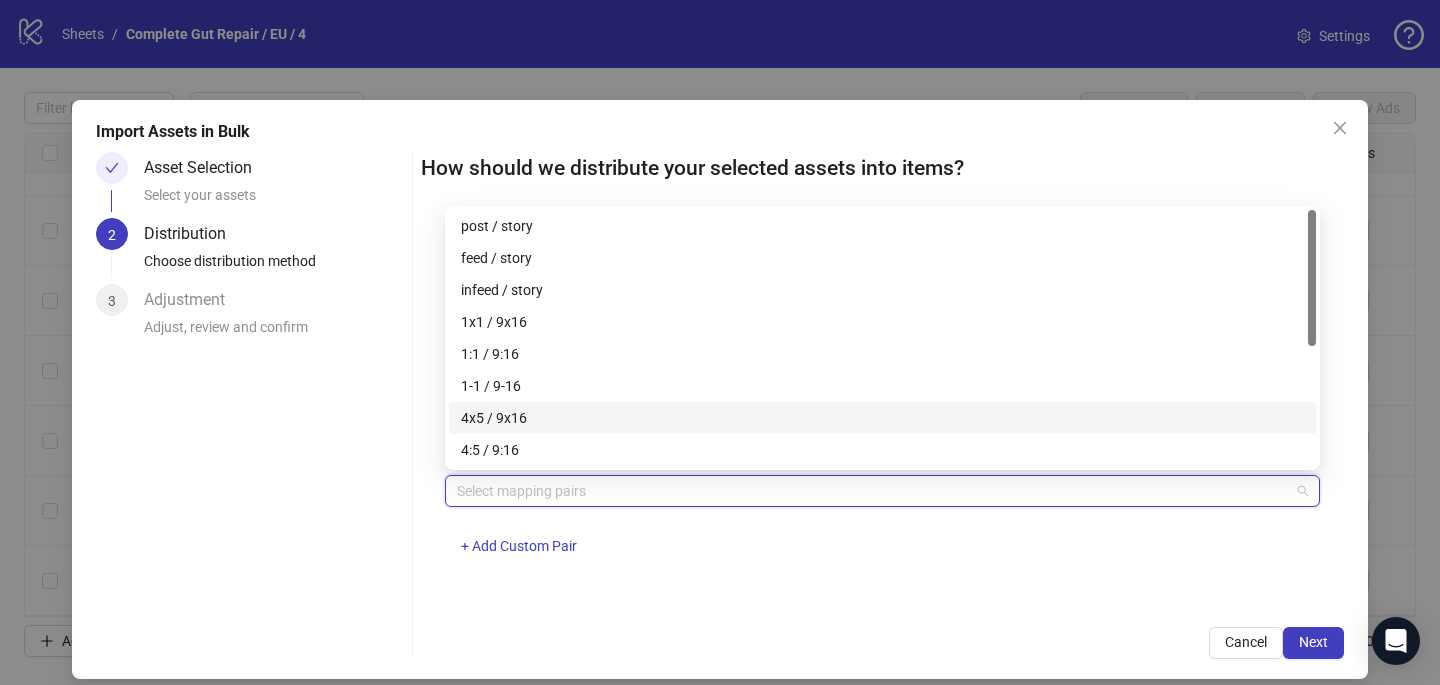 click on "4x5 / 9x16" at bounding box center (882, 418) 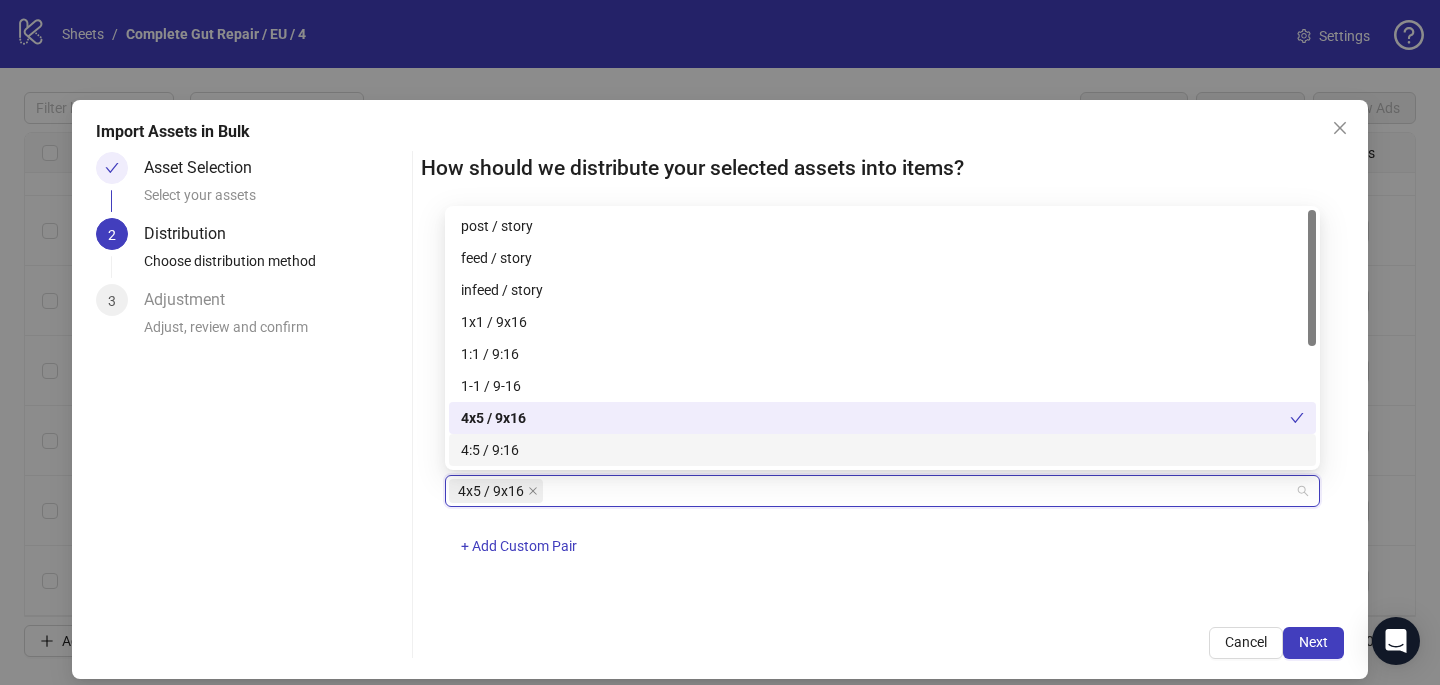 click on "4x5 / 9x16   + Add Custom Pair" at bounding box center (882, 527) 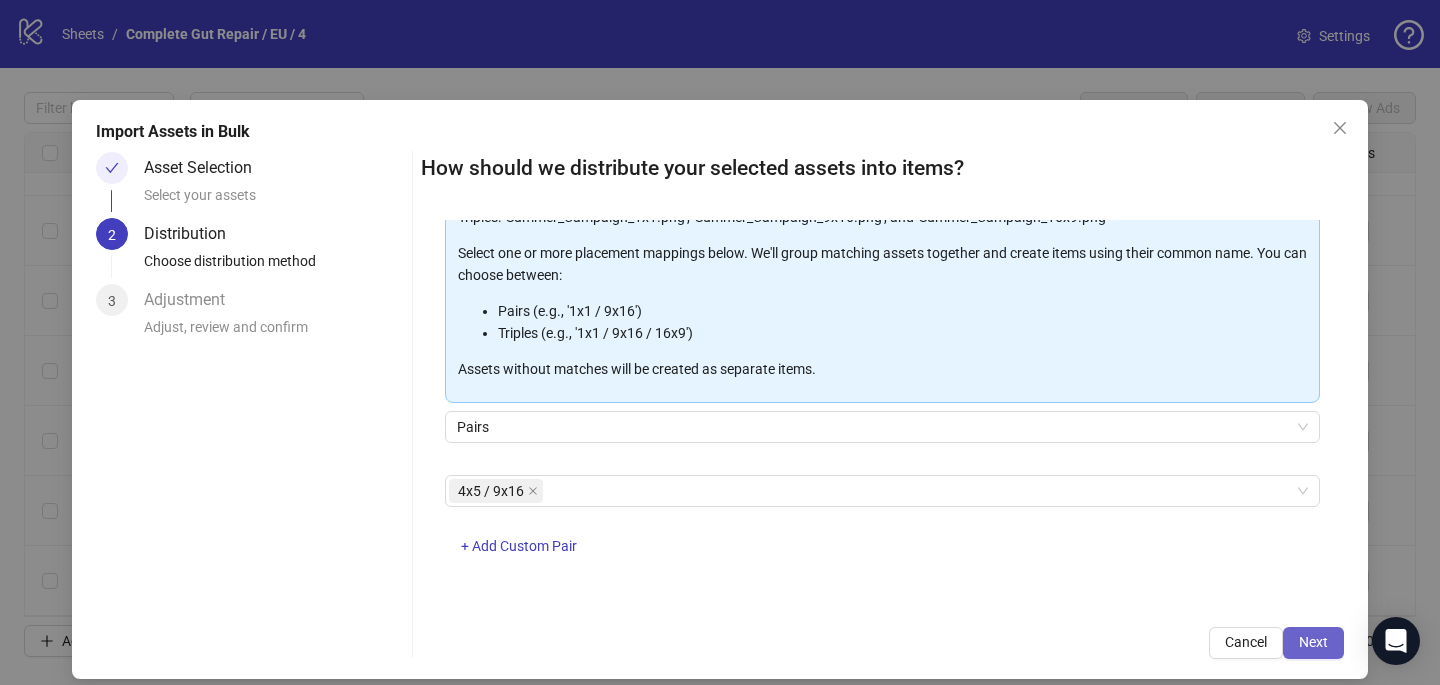 click on "Next" at bounding box center (1313, 642) 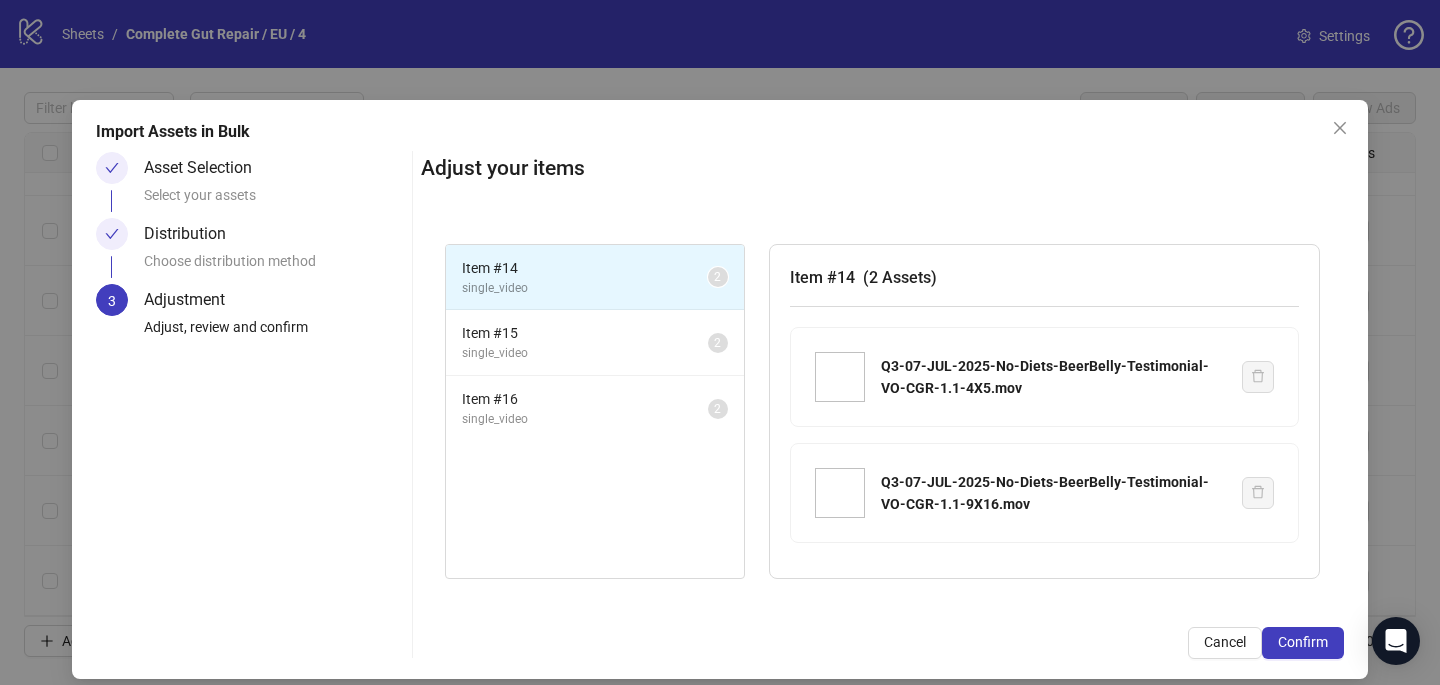 click on "Confirm" at bounding box center [1303, 642] 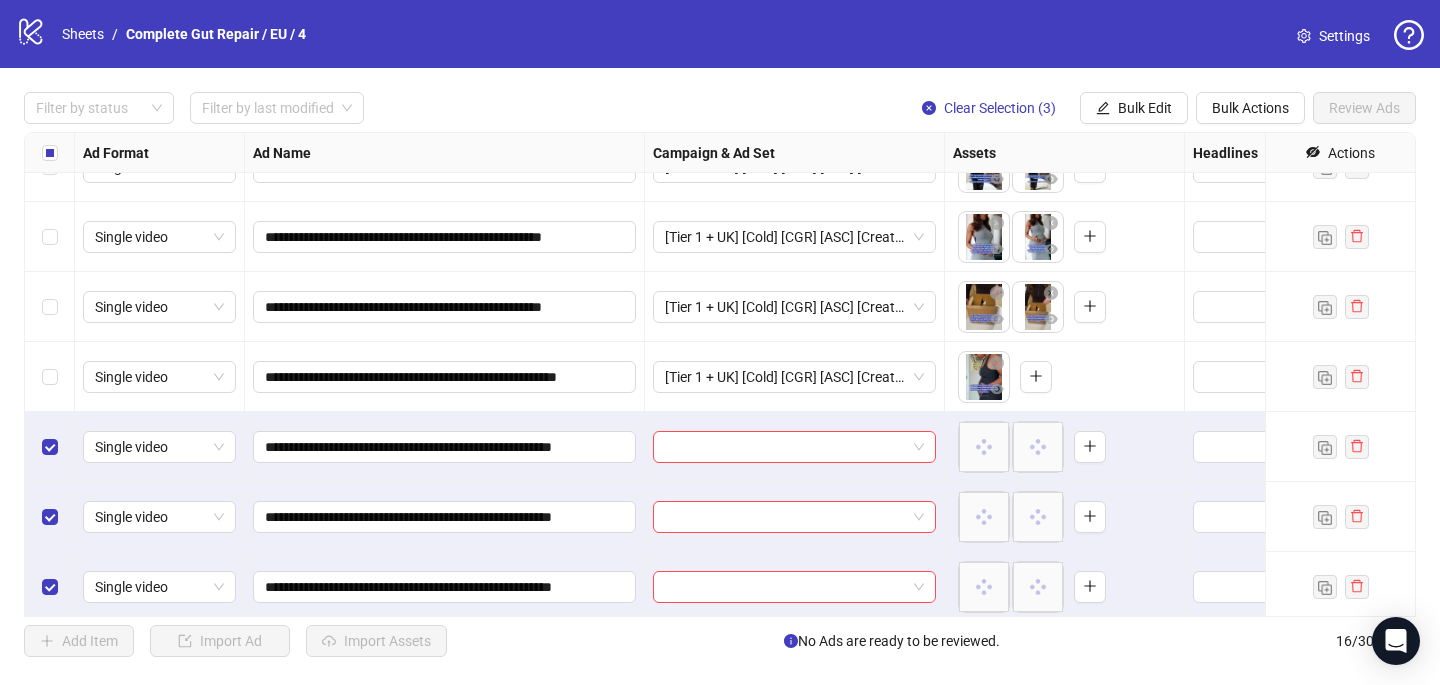 scroll, scrollTop: 677, scrollLeft: 0, axis: vertical 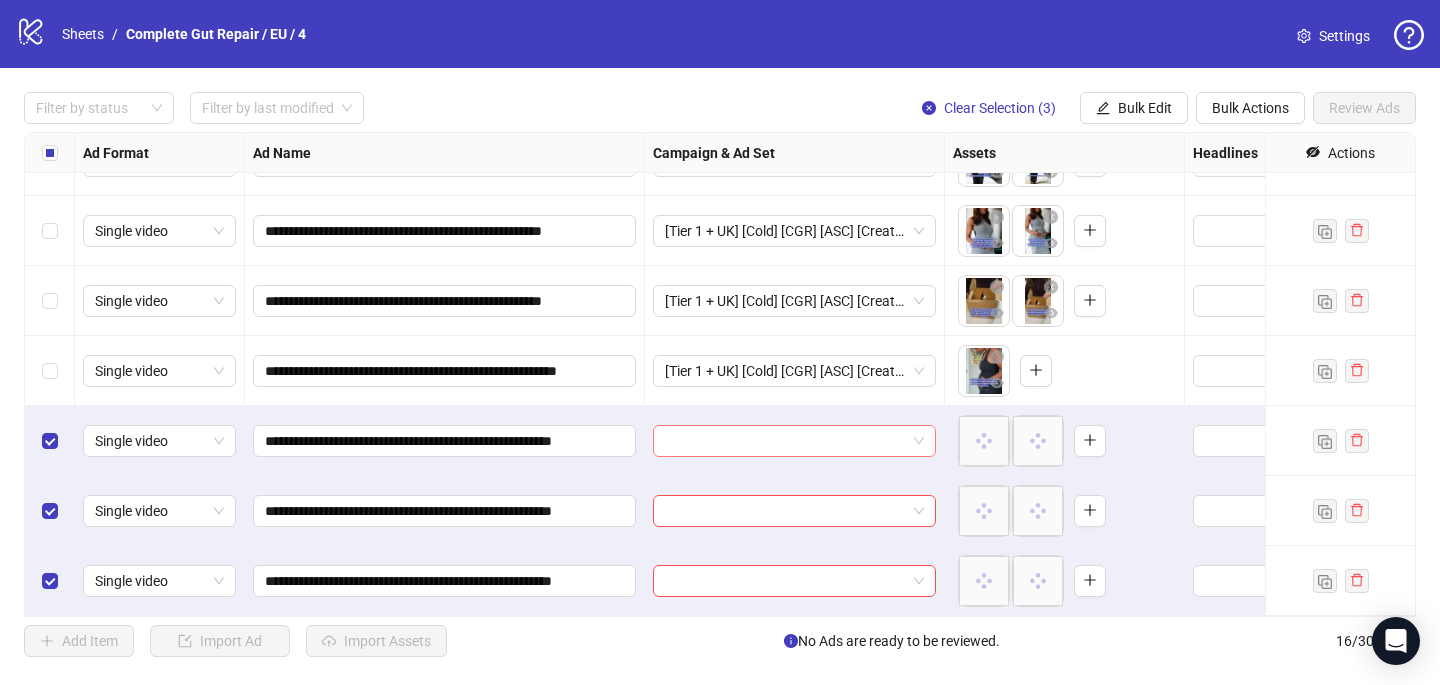click at bounding box center [785, 441] 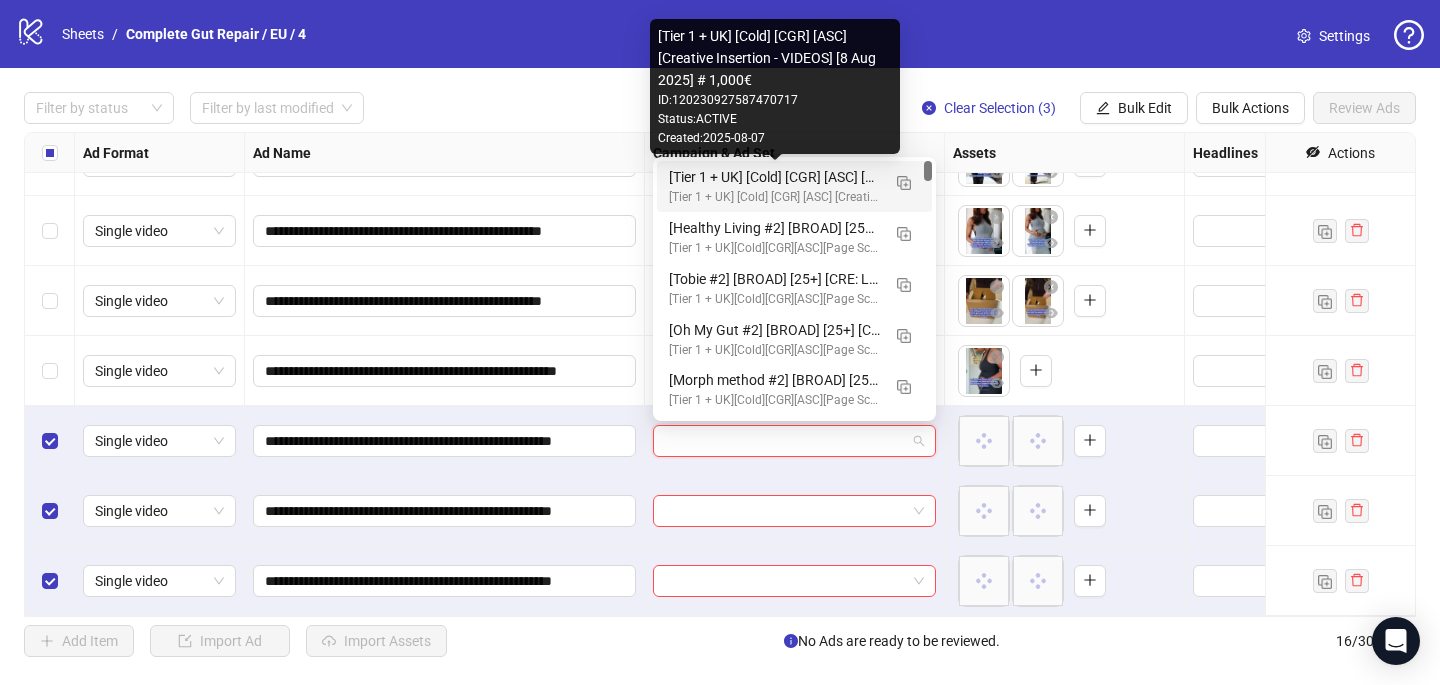 click on "[Tier 1 + UK] [Cold] [CGR] [ASC] [Creative Insertion - VIDEOS] [8 Aug 2025] # 1,000€" at bounding box center [774, 177] 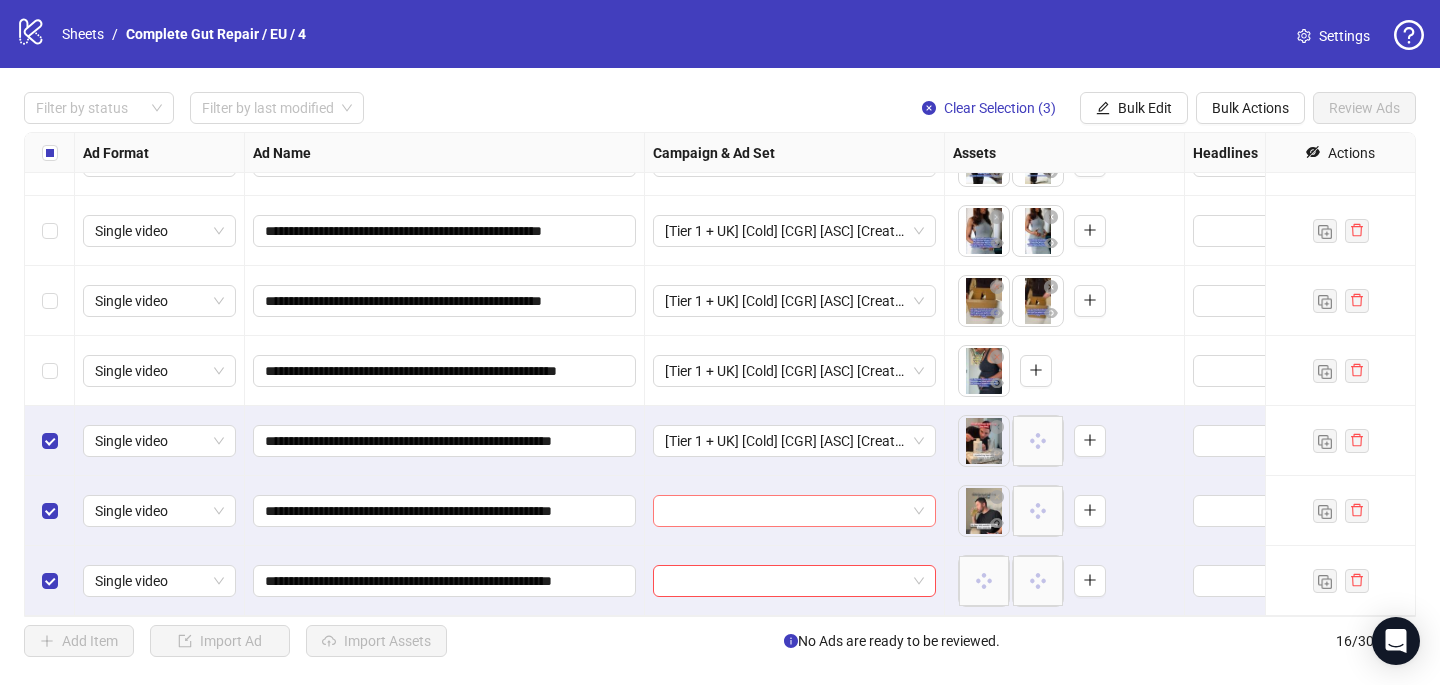 click at bounding box center [785, 511] 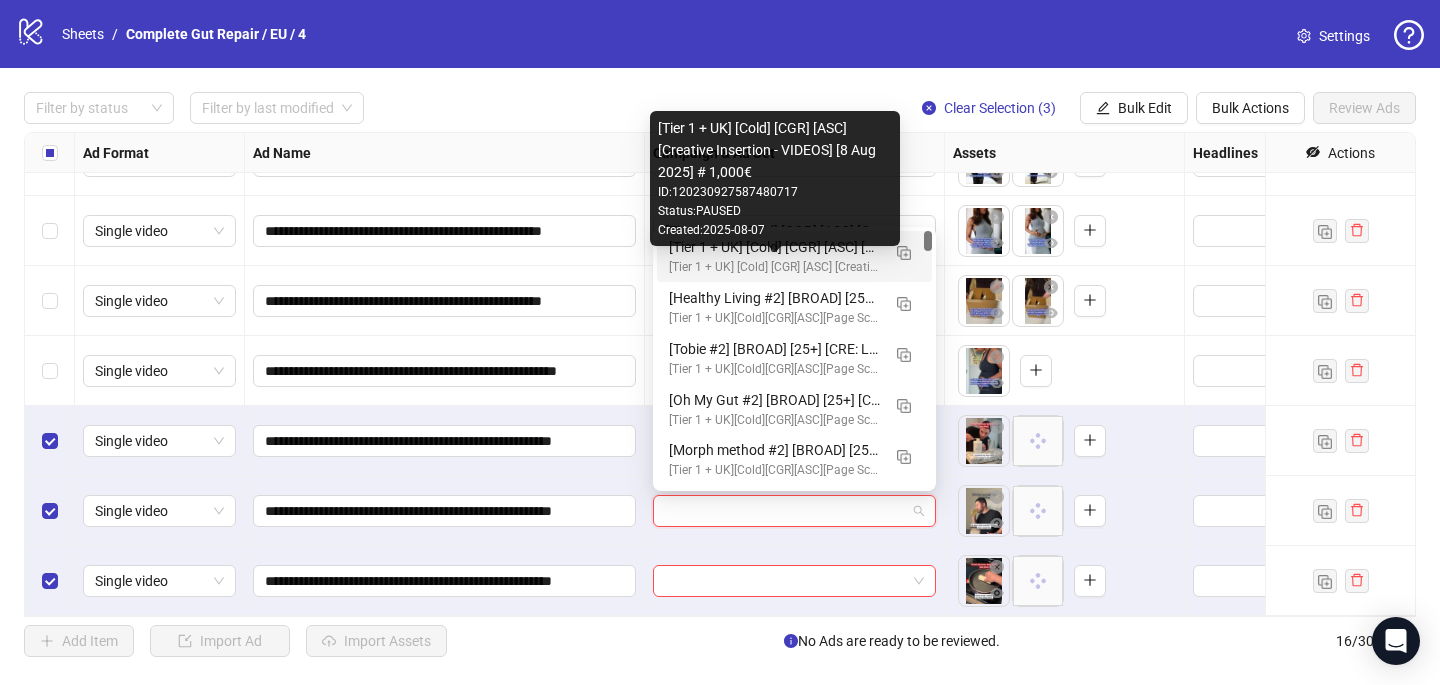 click on "[Tier 1 + UK] [Cold] [CGR] [ASC] [Creative Insertion - VIDEOS] [8 Aug 2025] # 1,000€" at bounding box center [774, 267] 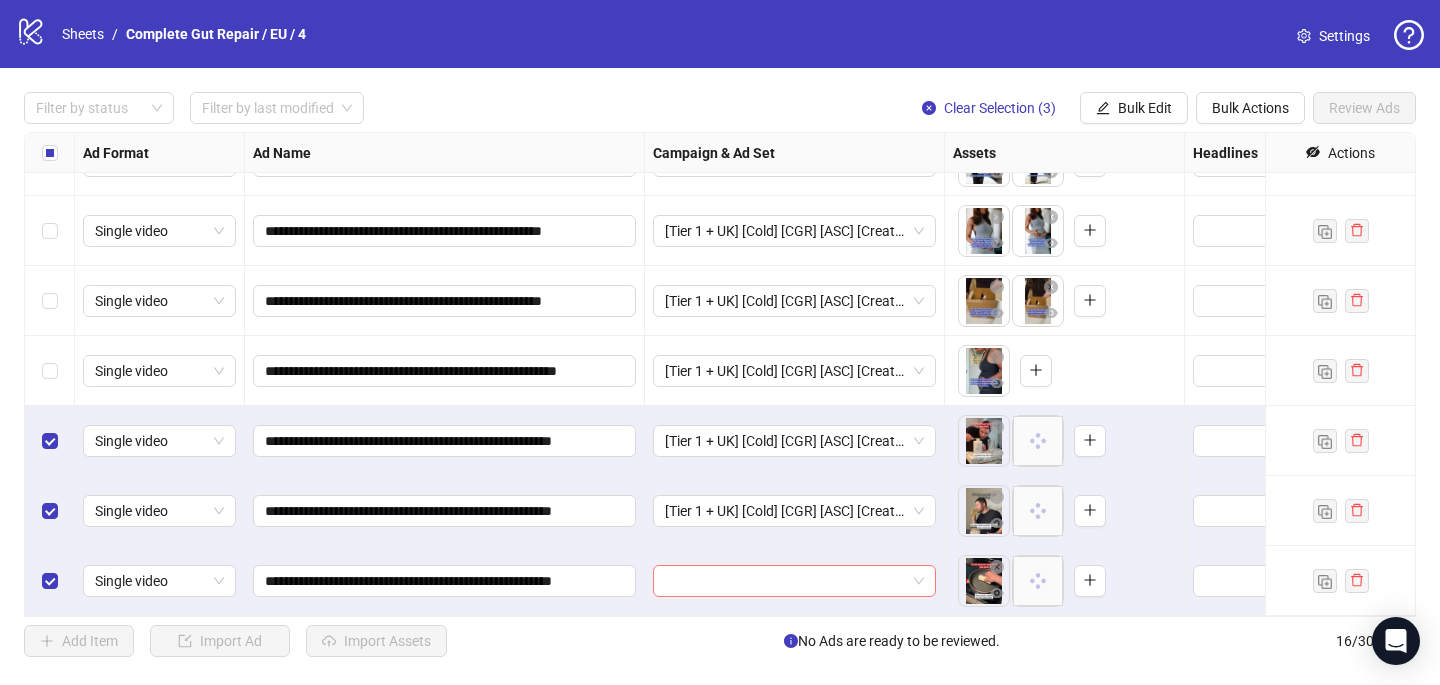 click at bounding box center [785, 581] 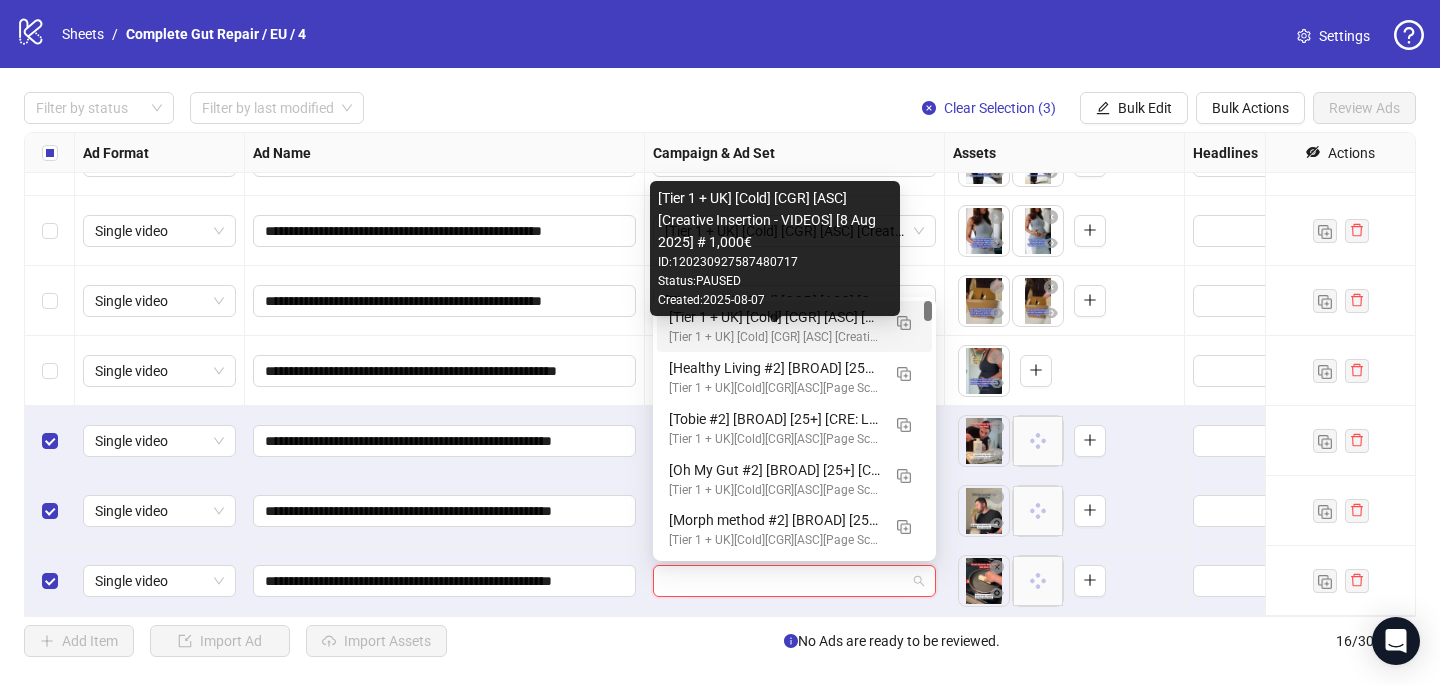click on "[Tier 1 + UK] [Cold] [CGR] [ASC] [Creative Insertion - VIDEOS] [8 Aug 2025] # 1,000€" at bounding box center [774, 337] 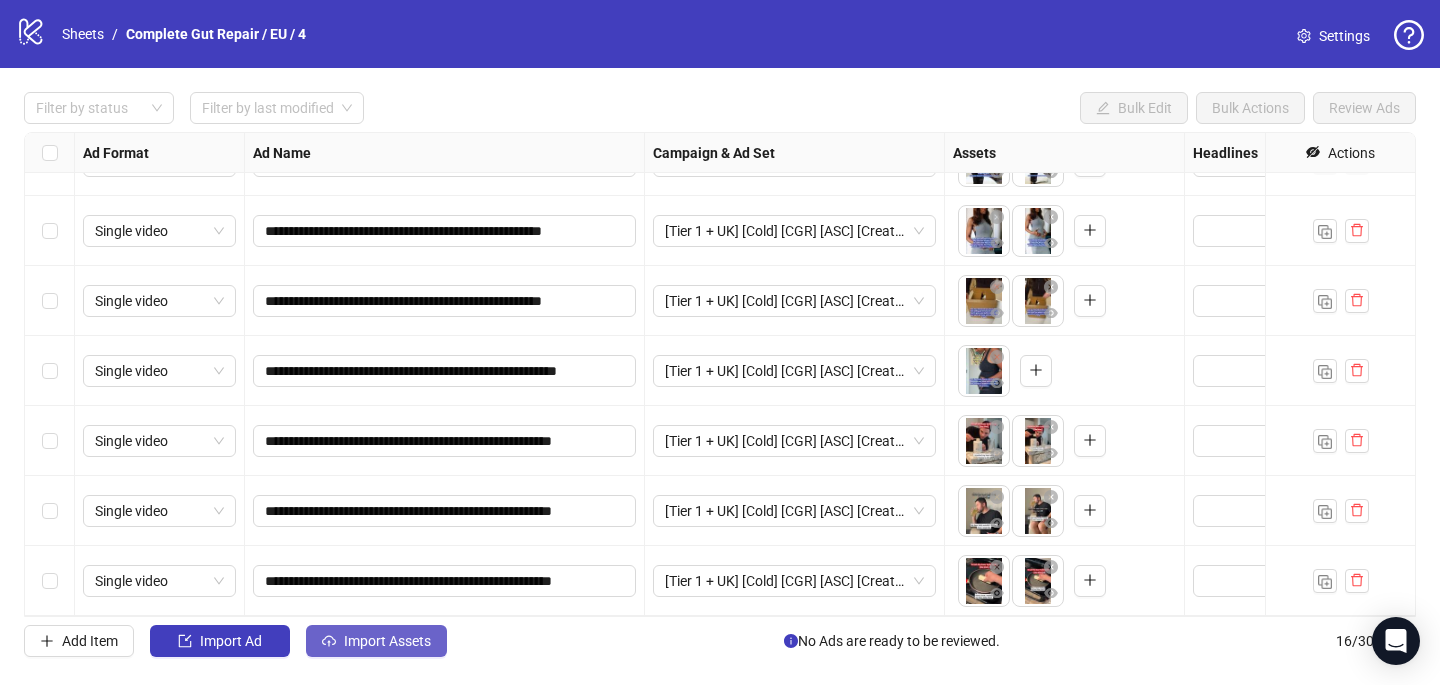 click on "Import Assets" at bounding box center (387, 641) 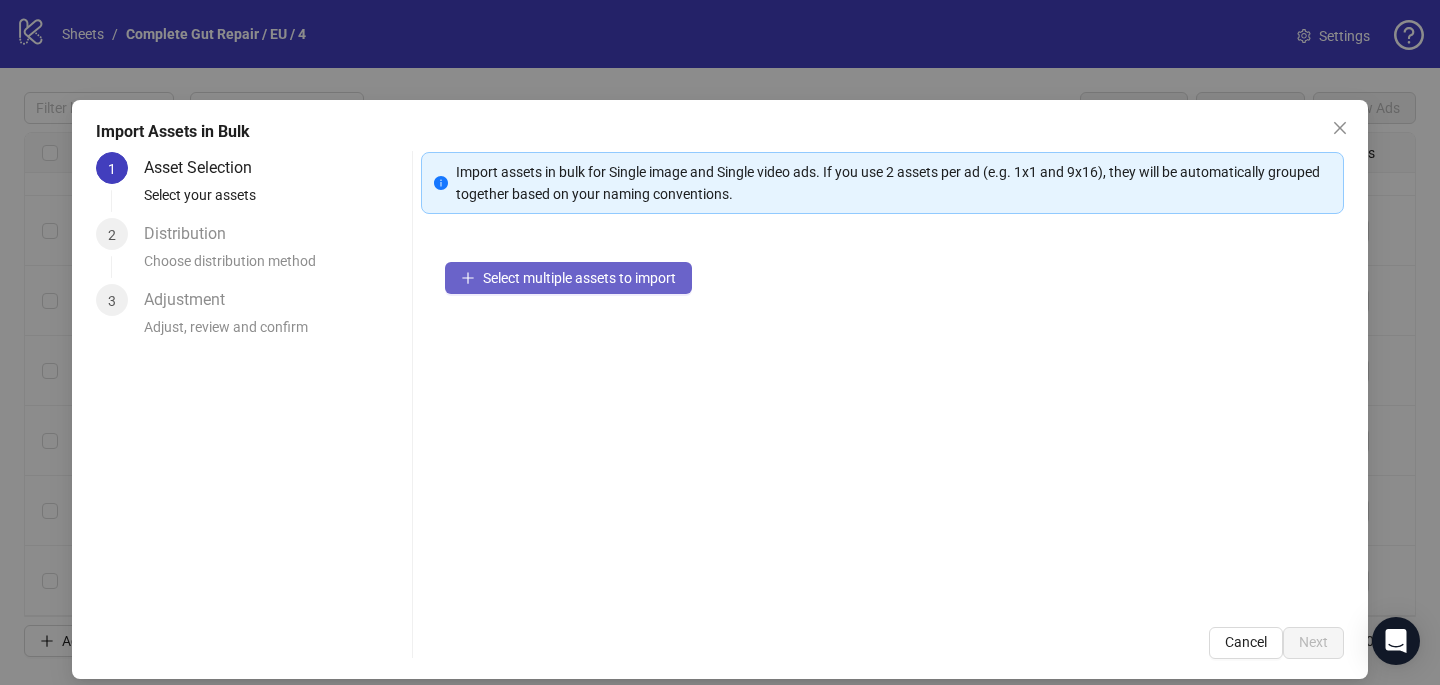 click on "Select multiple assets to import" at bounding box center (579, 278) 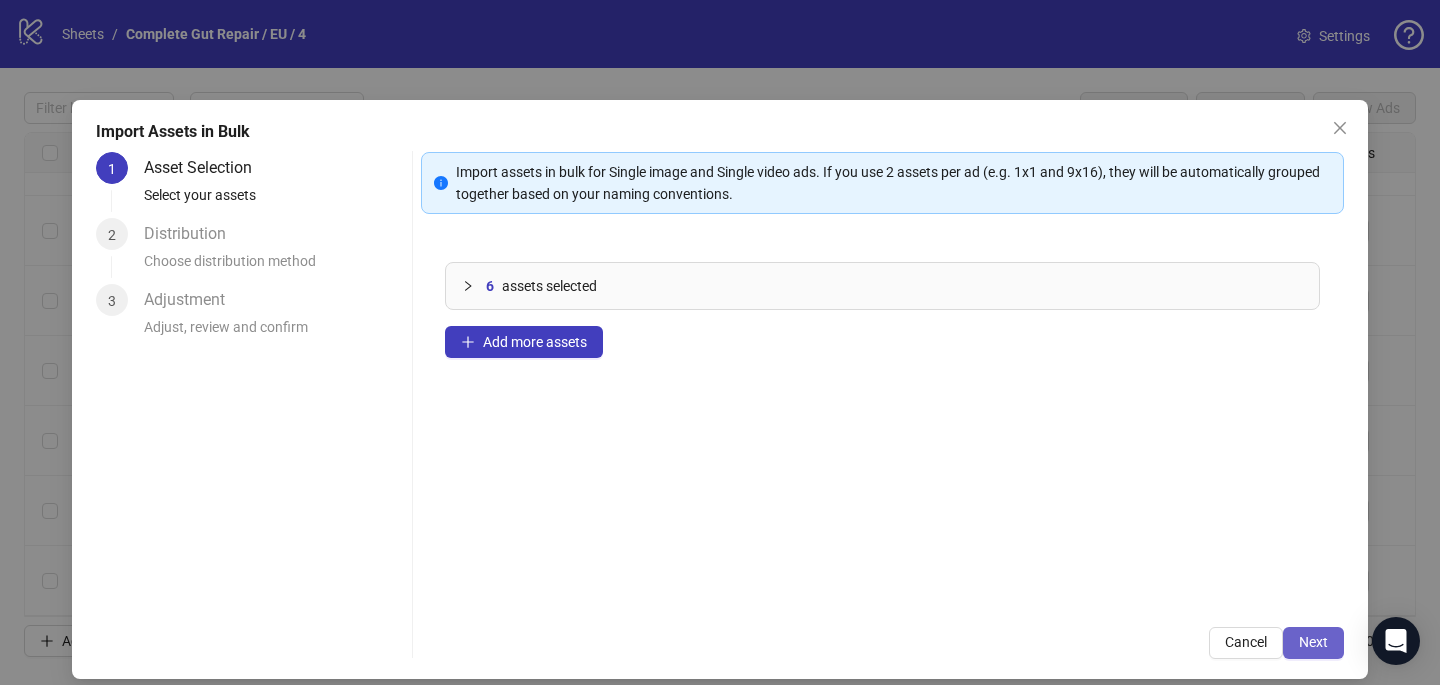click on "Next" at bounding box center (1313, 643) 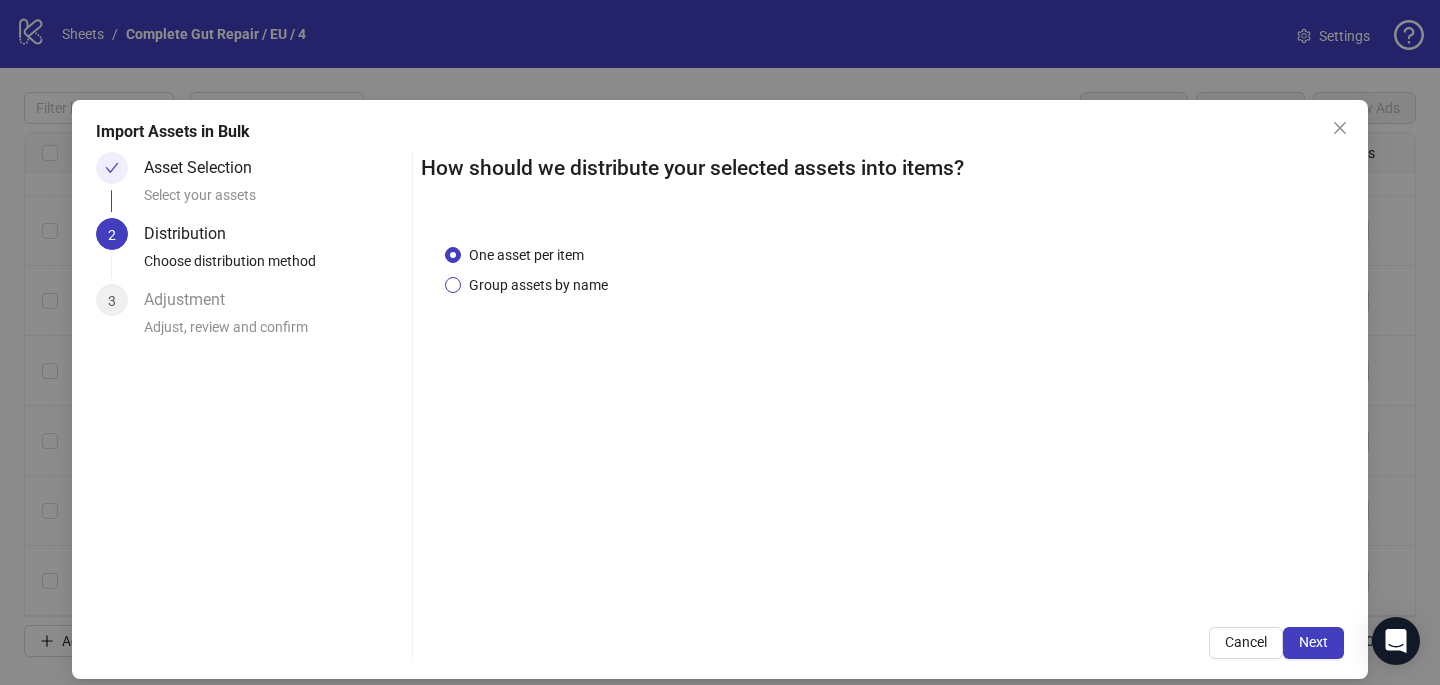 click on "Group assets by name" at bounding box center [538, 285] 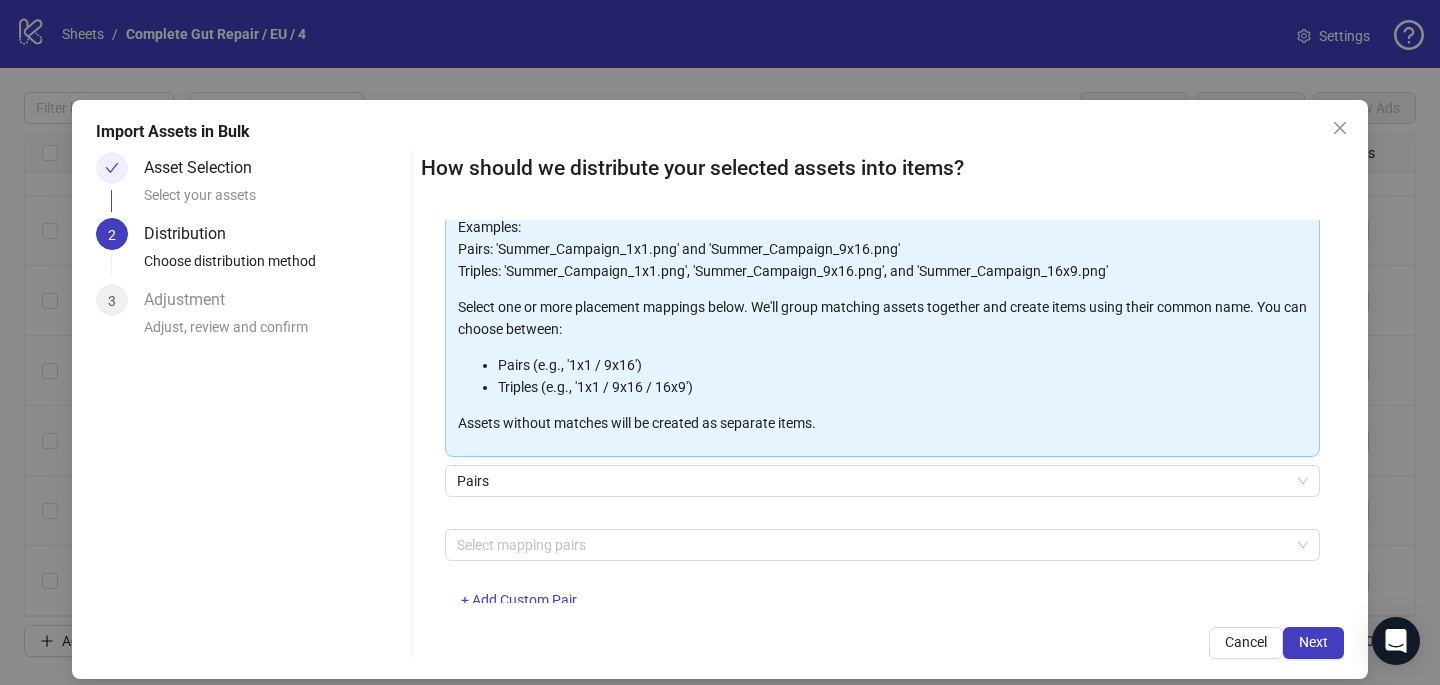 scroll, scrollTop: 203, scrollLeft: 0, axis: vertical 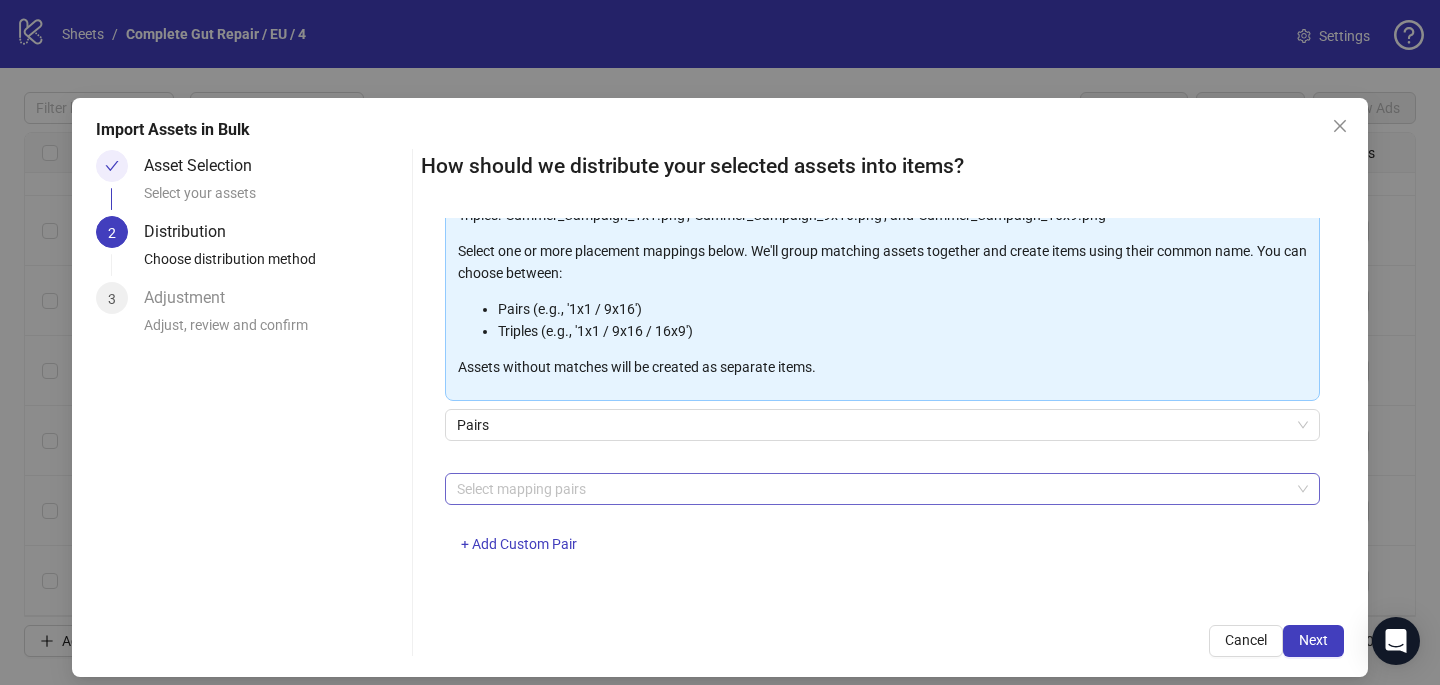 click at bounding box center (872, 489) 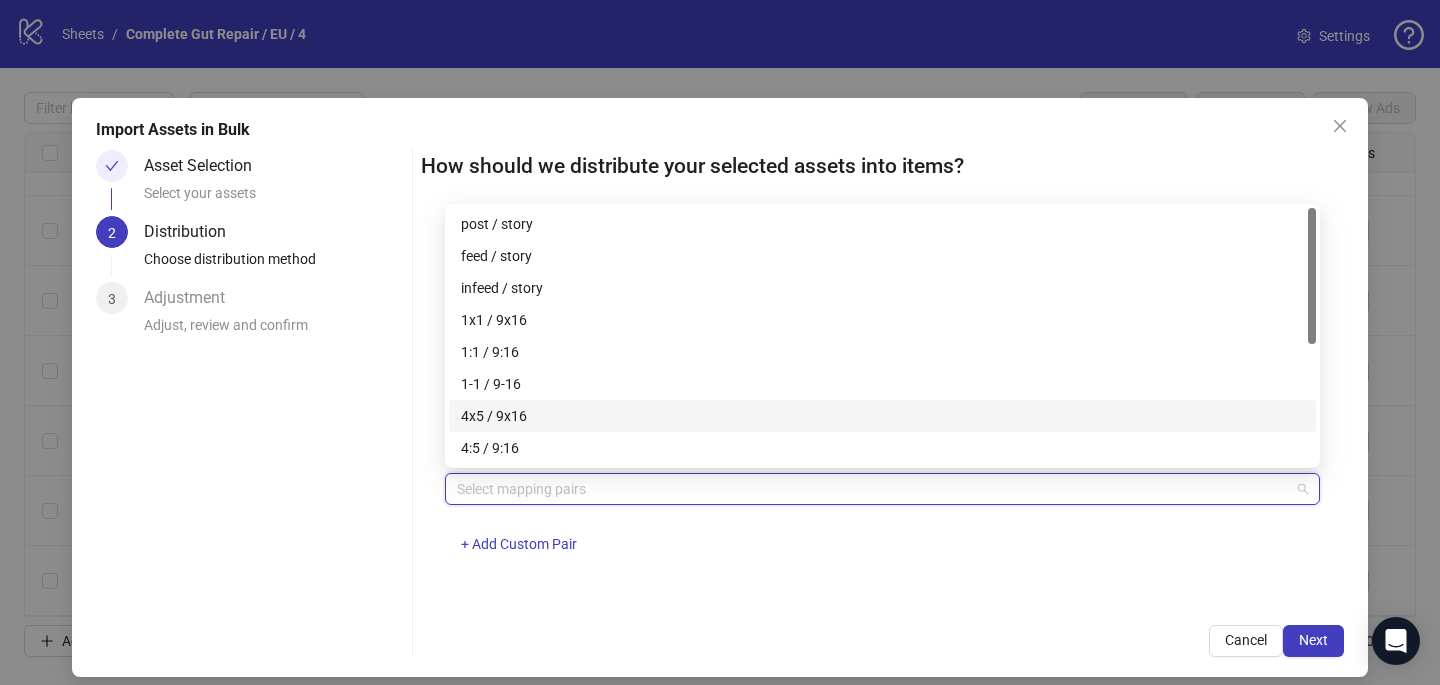click on "4x5 / 9x16" at bounding box center (882, 416) 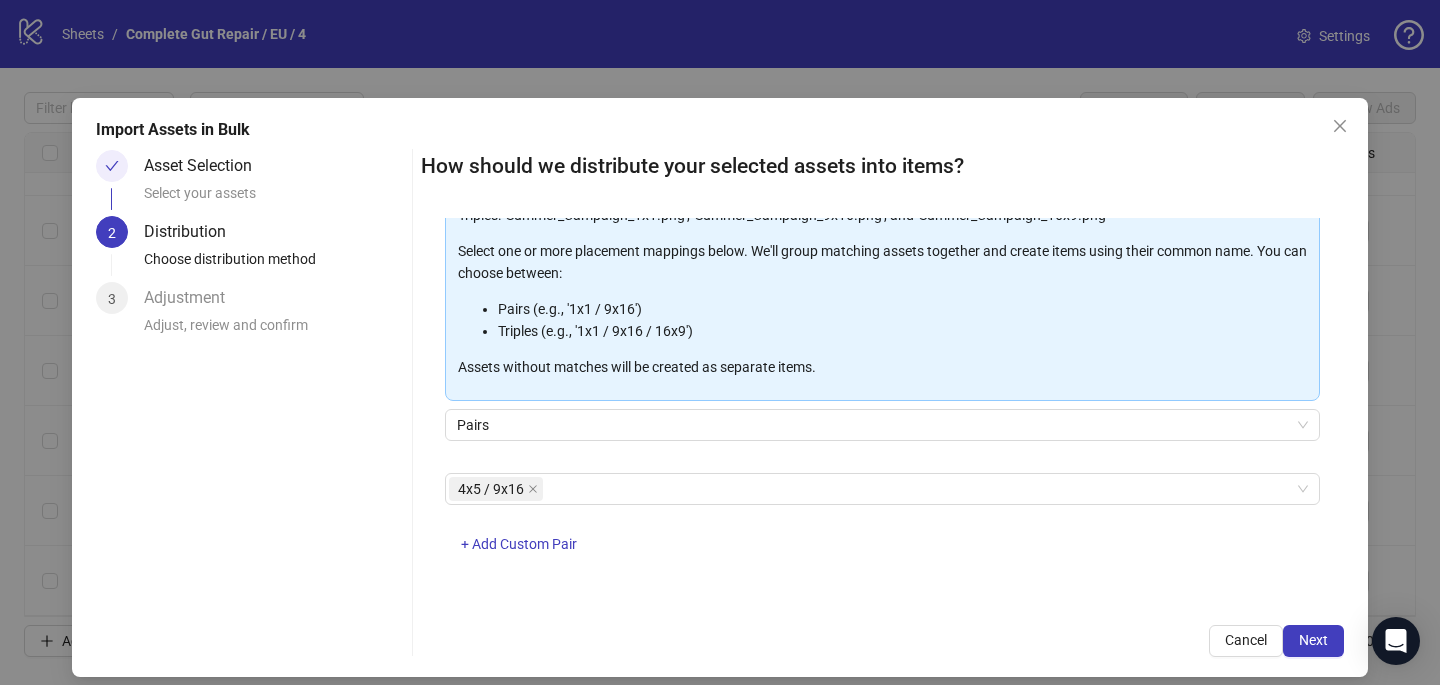 click on "One asset per item Group assets by name Assets must follow a consistent naming pattern to use this feature. Examples: Pairs: 'Summer_Campaign_1x1.png' and 'Summer_Campaign_9x16.png' Triples: 'Summer_Campaign_1x1.png', 'Summer_Campaign_9x16.png', and 'Summer_Campaign_16x9.png' Select one or more placement mappings below. We'll group matching assets together and create items using their common name. You can choose between: Pairs (e.g., '1x1 / 9x16') Triples (e.g., '1x1 / 9x16 / 16x9') Assets without matches will be created as separate items. Pairs 4x5 / 9x16   + Add Custom Pair" at bounding box center [882, 409] 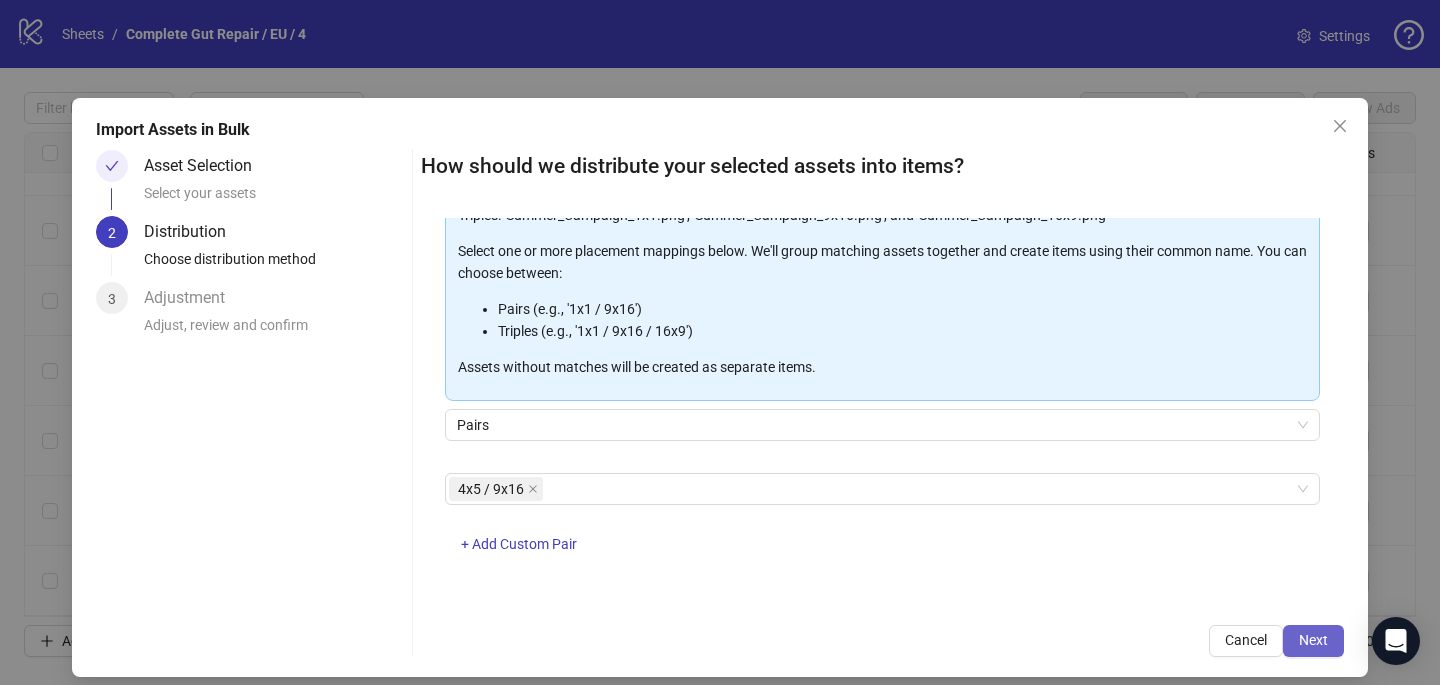 click on "Next" at bounding box center [1313, 640] 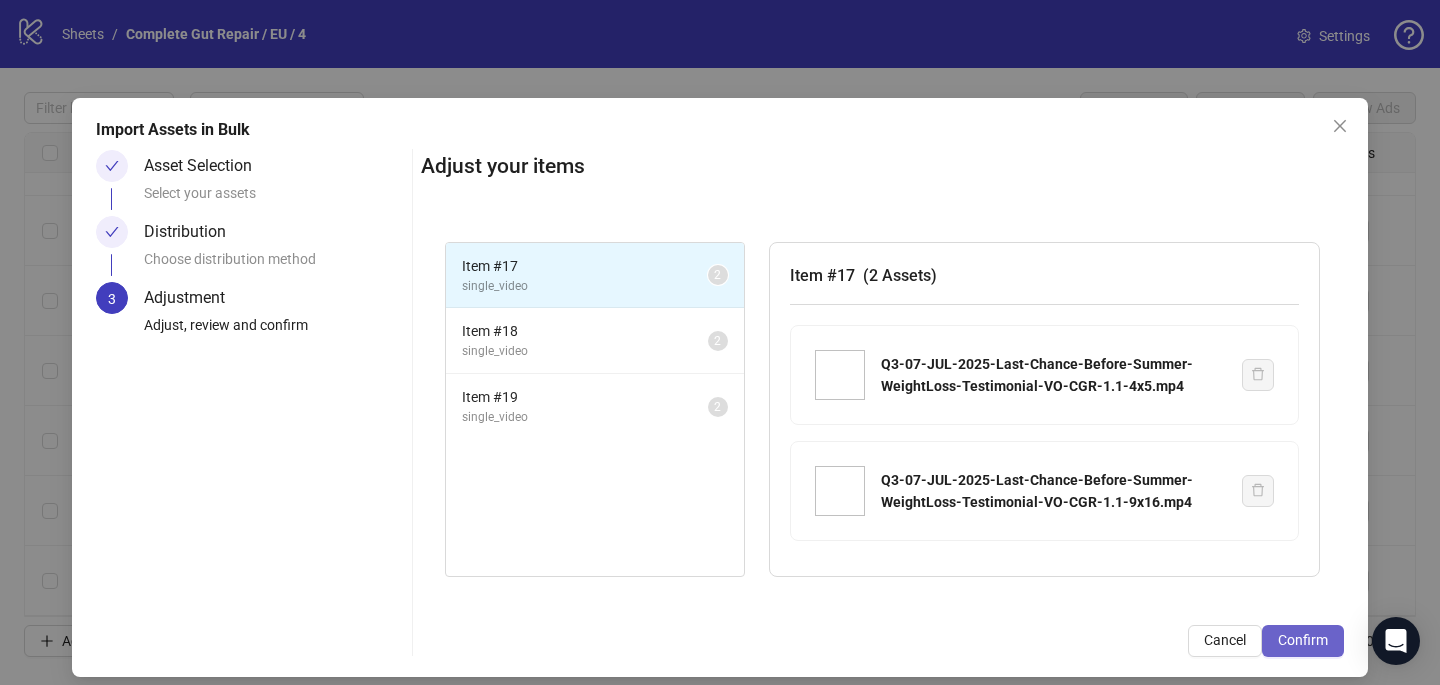 click on "Confirm" at bounding box center (1303, 640) 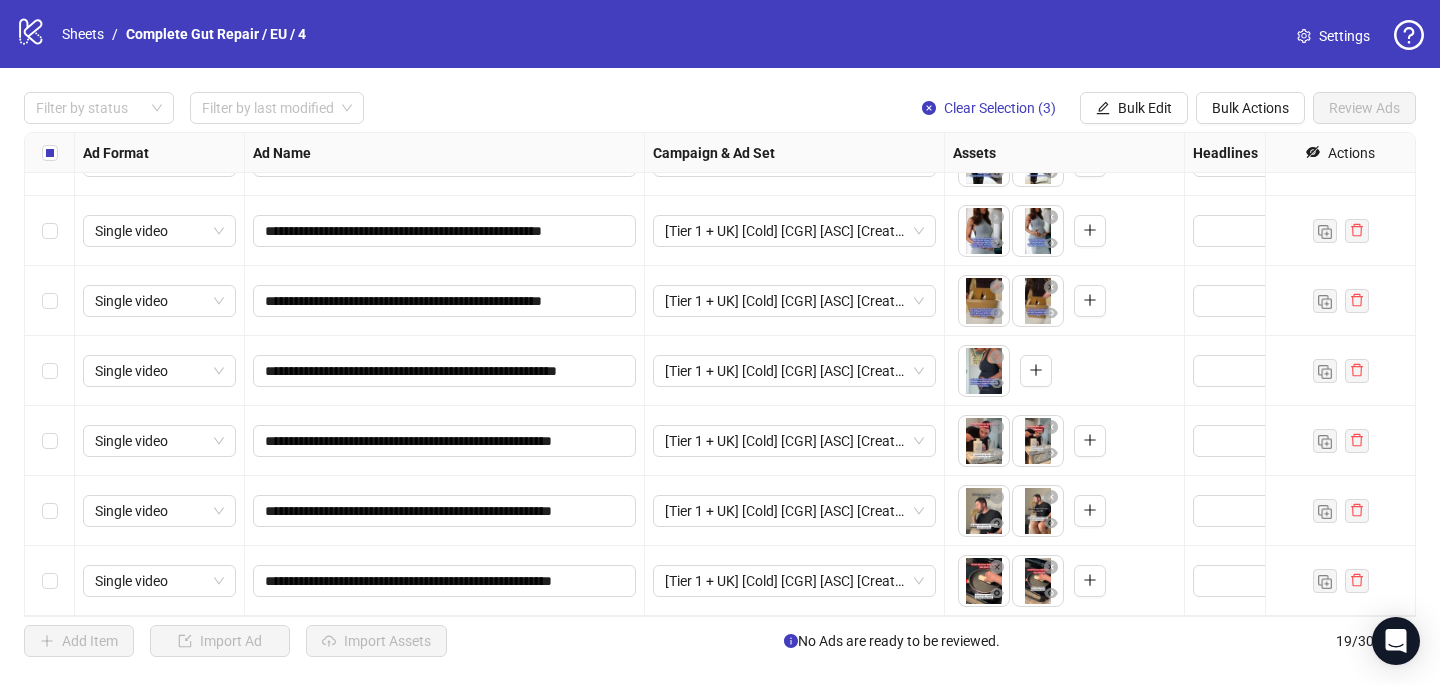 scroll, scrollTop: 855, scrollLeft: 0, axis: vertical 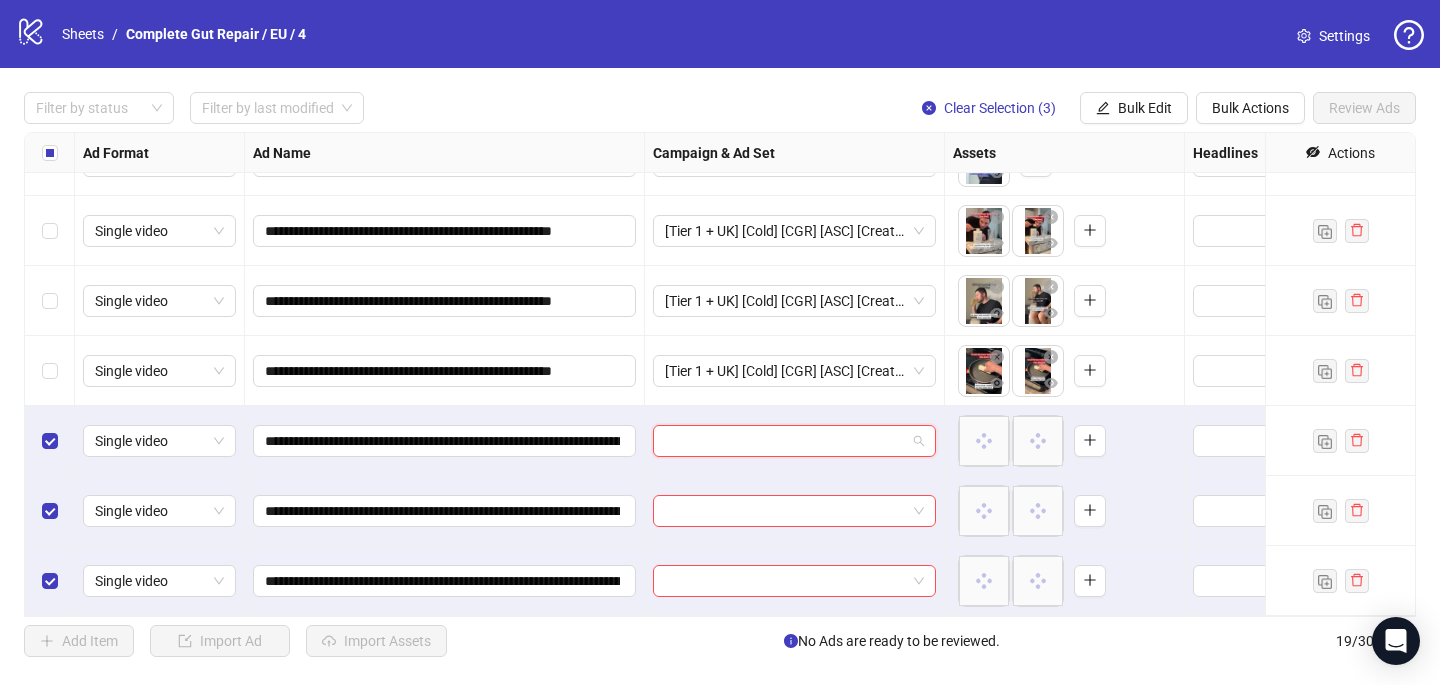 click at bounding box center (785, 441) 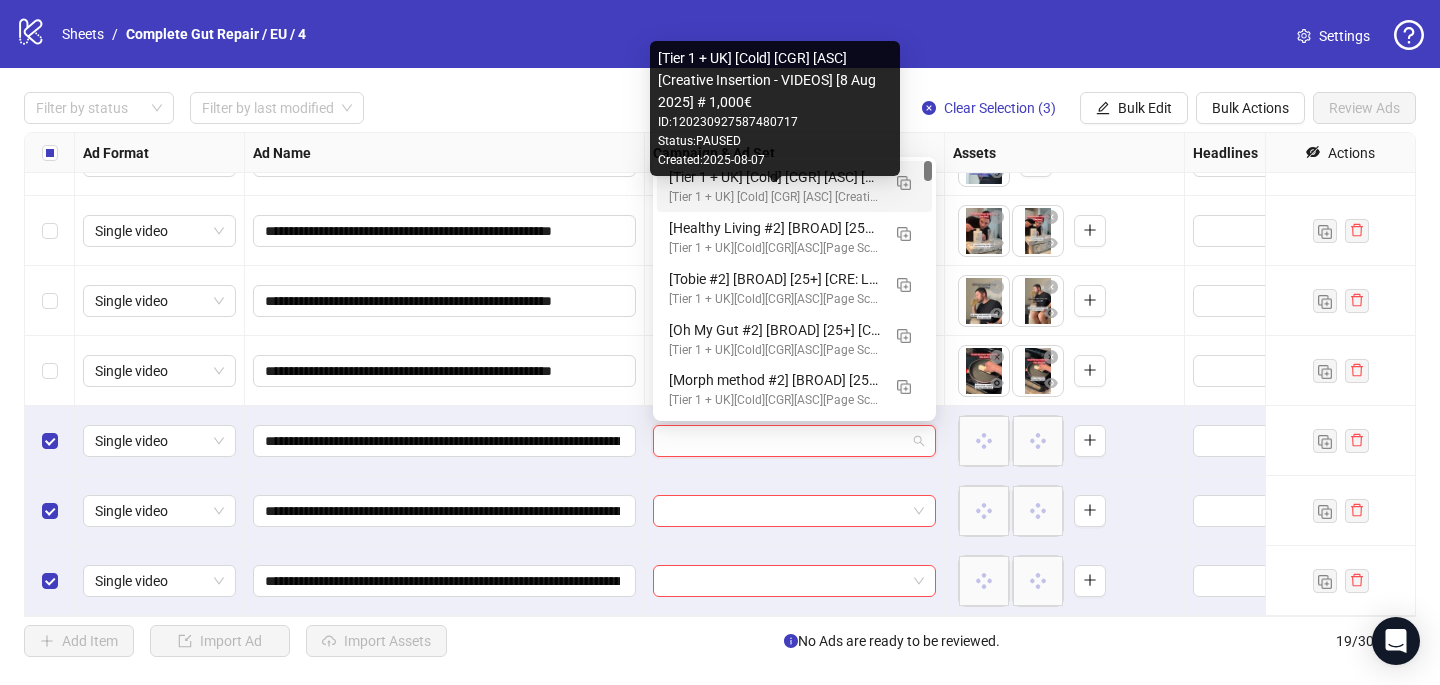 click on "[Tier 1 + UK] [Cold] [CGR] [ASC] [Creative Insertion - VIDEOS] [8 Aug 2025] # 1,000€" at bounding box center [774, 197] 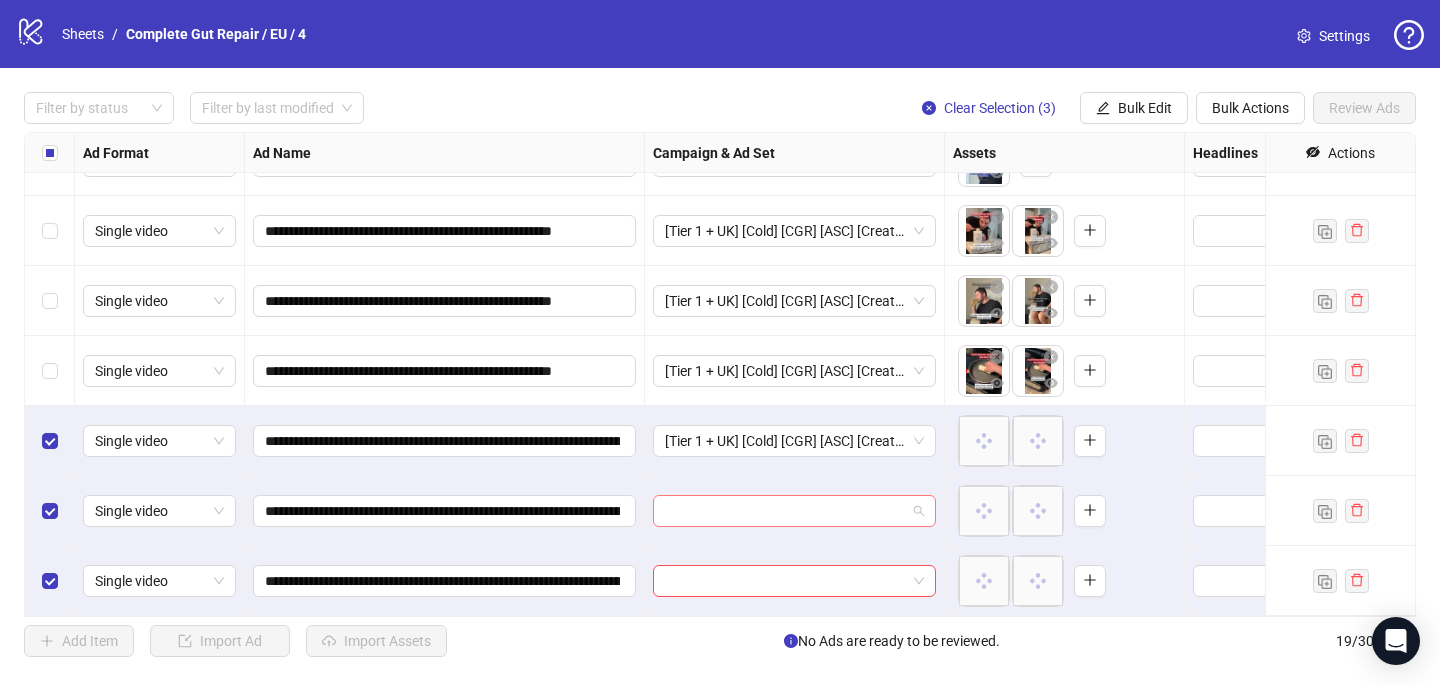 click at bounding box center [785, 511] 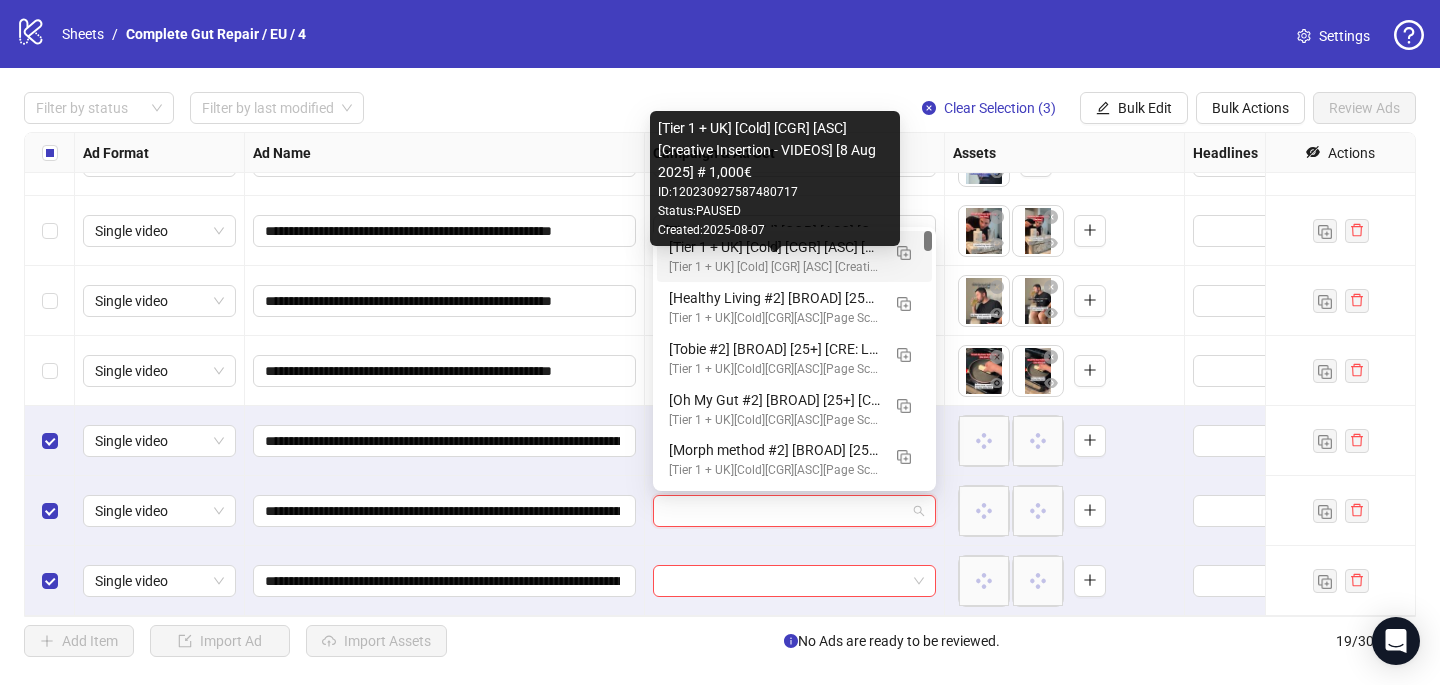 click on "[Tier 1 + UK] [Cold] [CGR] [ASC] [Creative Insertion - VIDEOS] [8 Aug 2025] # 1,000€" at bounding box center [774, 267] 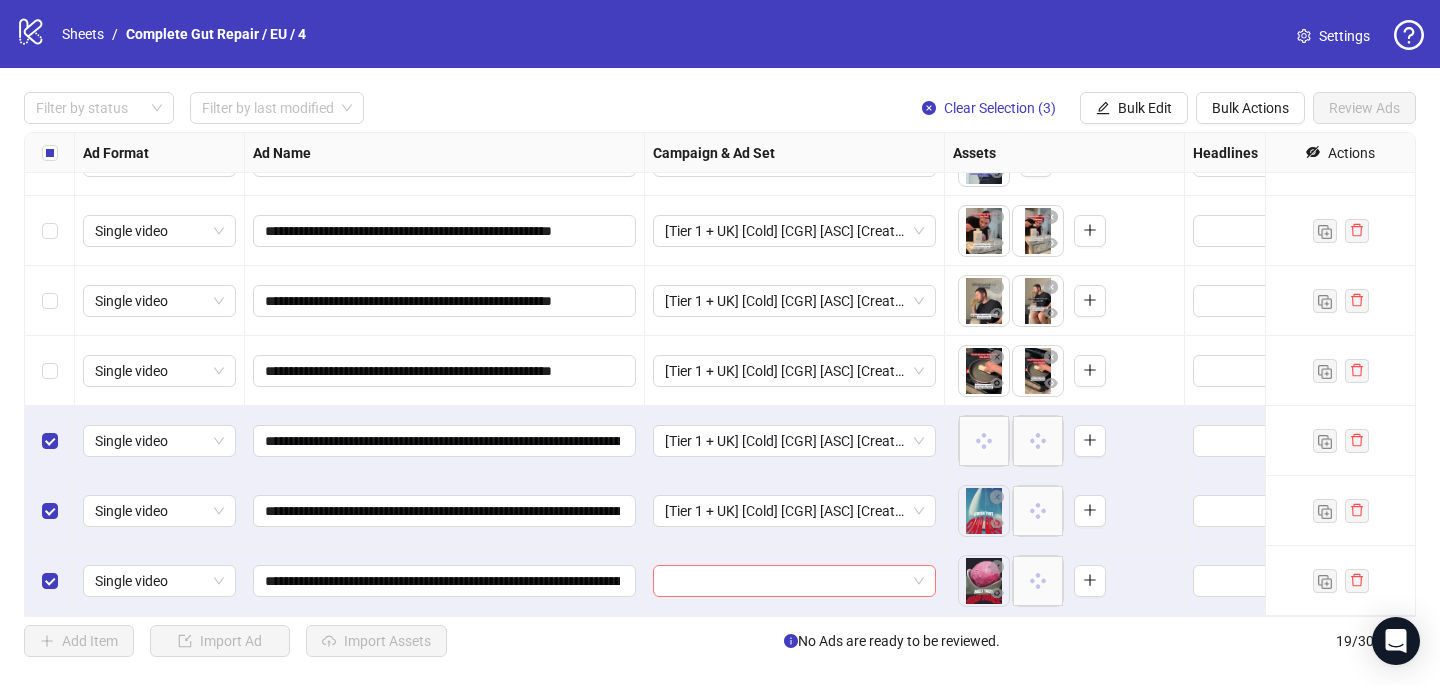 click at bounding box center (785, 581) 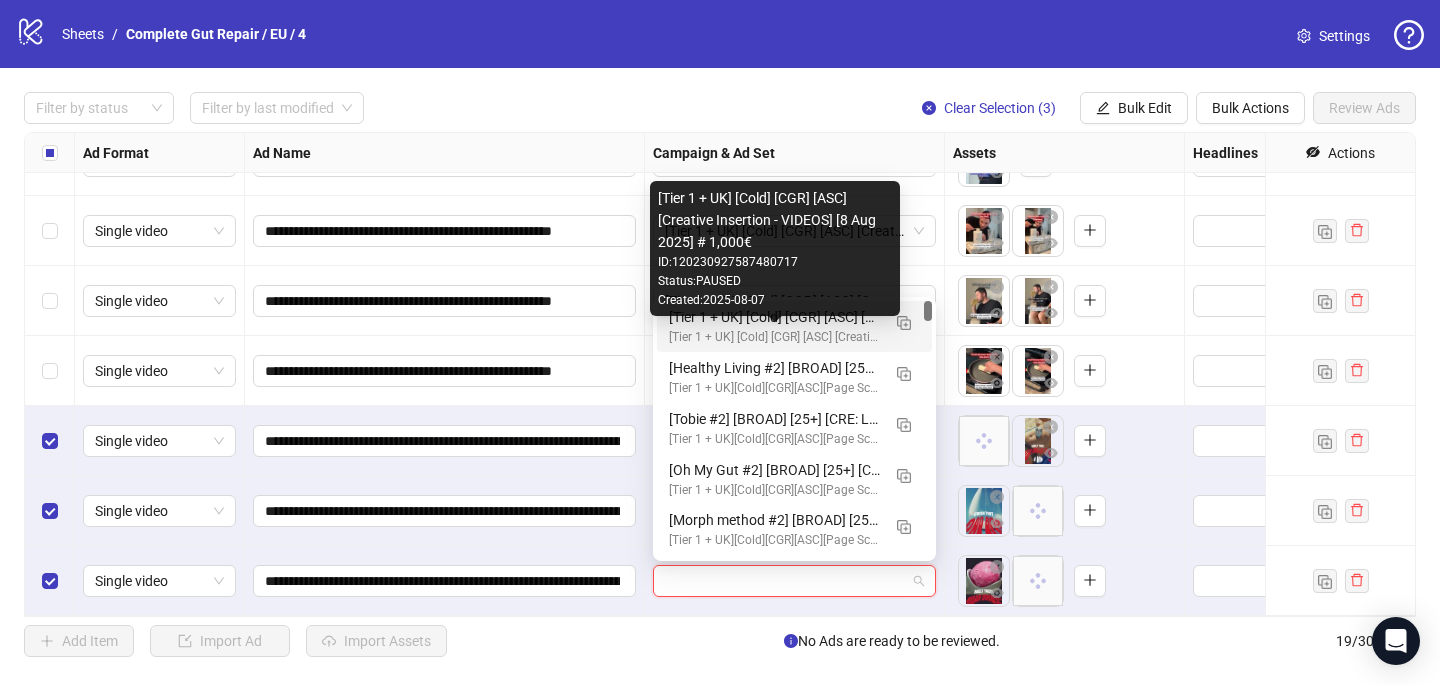 click on "[Tier 1 + UK] [Cold] [CGR] [ASC] [Creative Insertion - VIDEOS] [8 Aug 2025] # 1,000€" at bounding box center [774, 337] 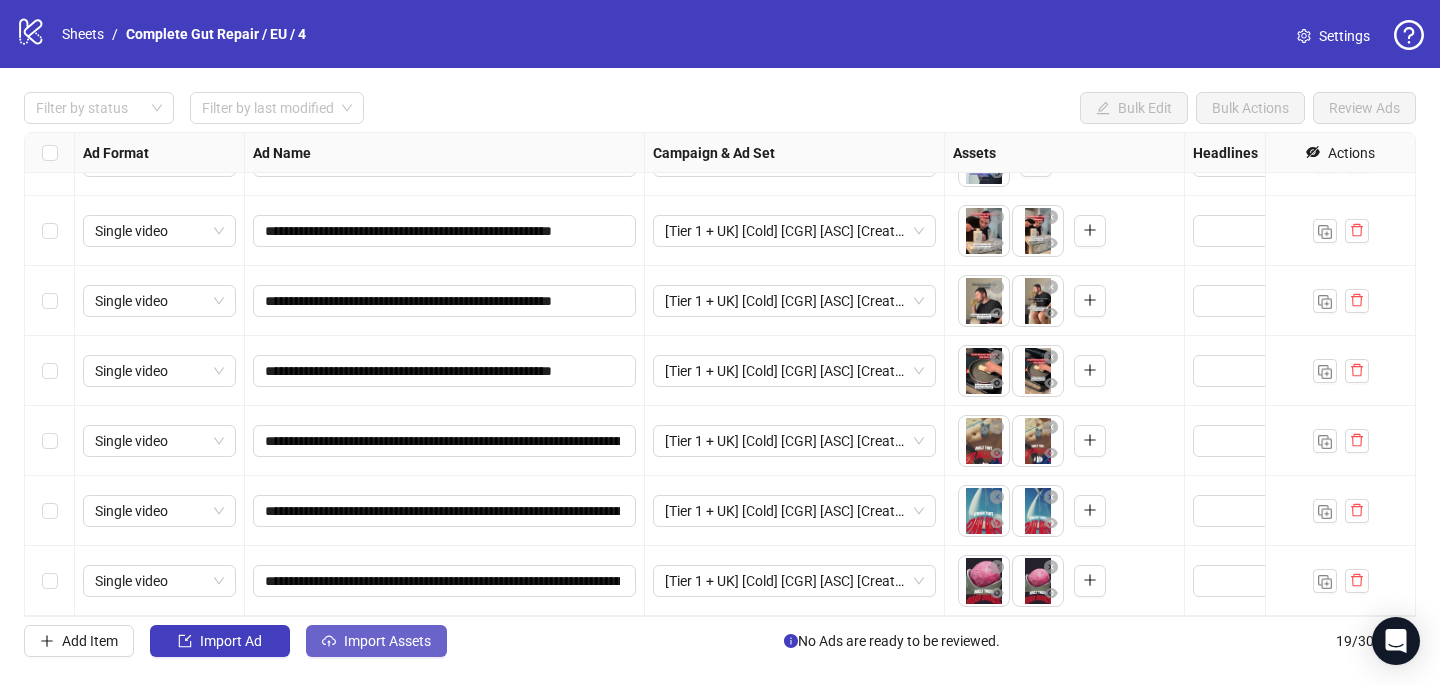 click on "Import Assets" at bounding box center [387, 641] 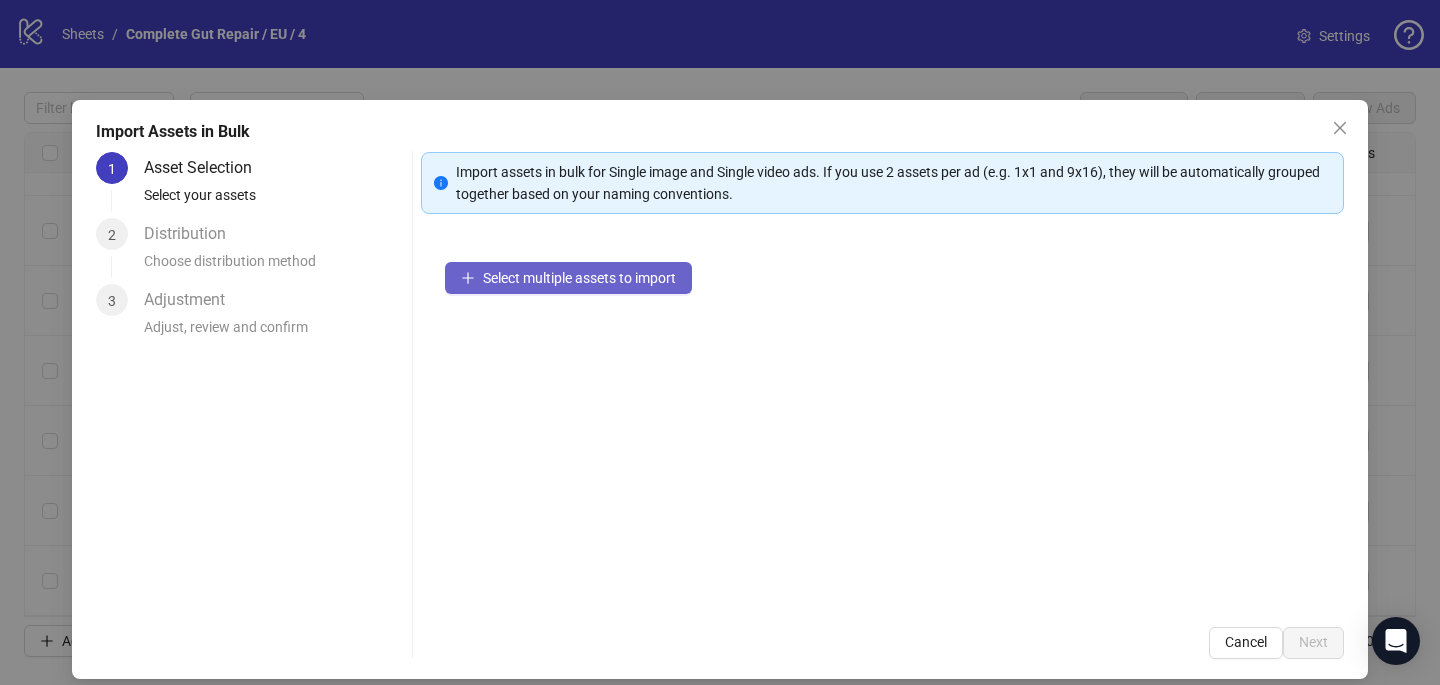 click on "Select multiple assets to import" at bounding box center [579, 278] 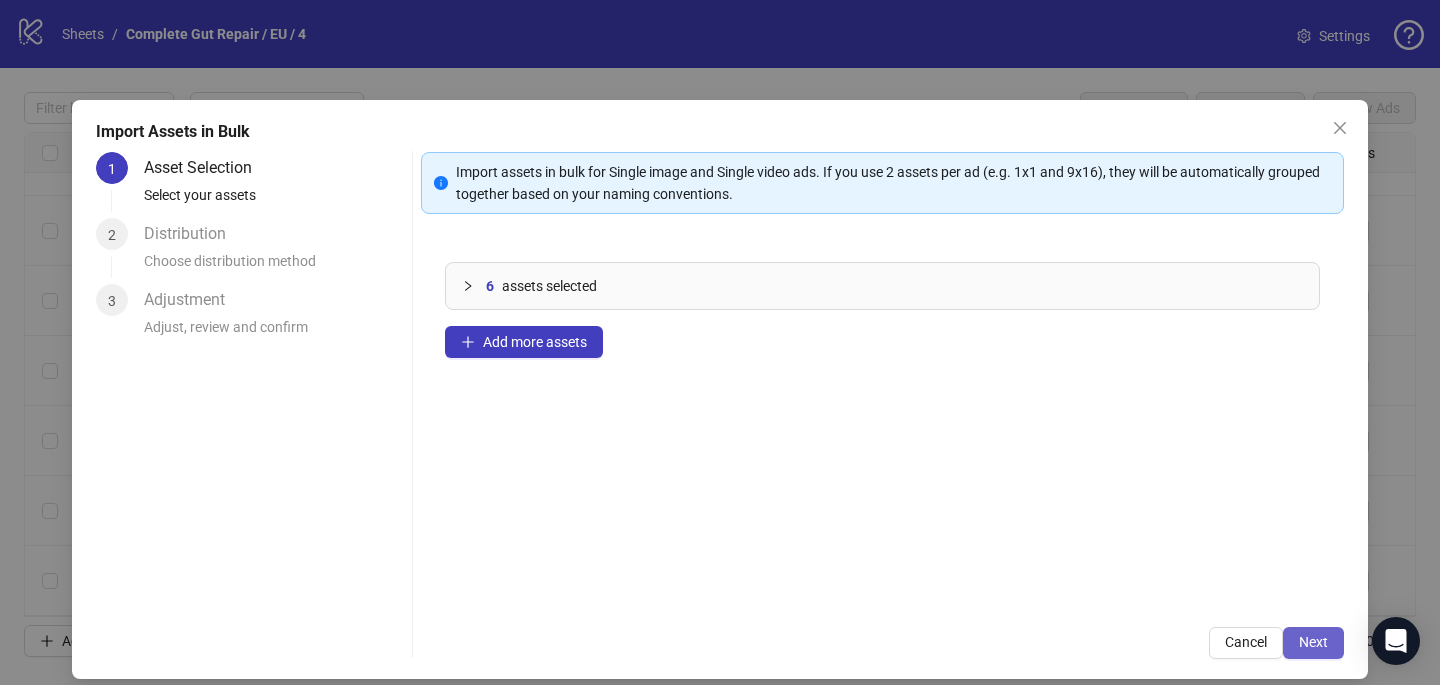 click on "Next" at bounding box center [1313, 643] 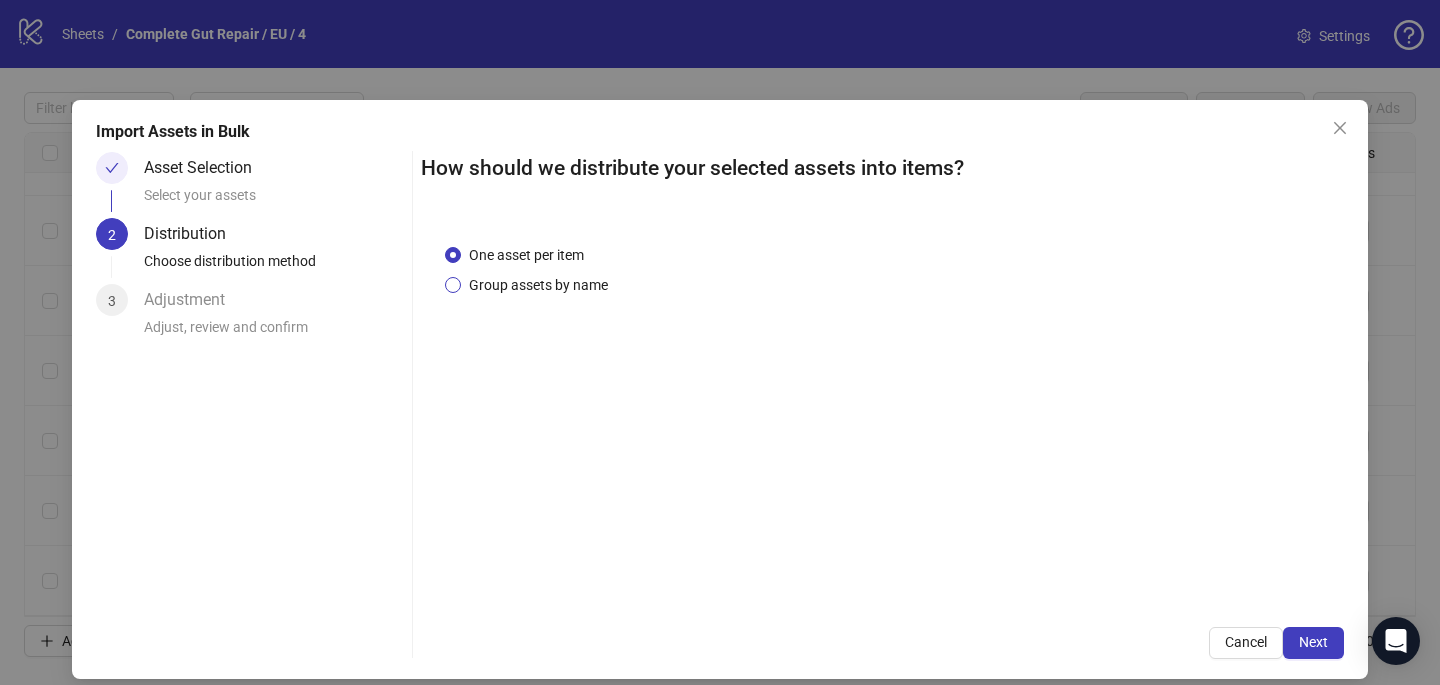 click on "Group assets by name" at bounding box center (538, 285) 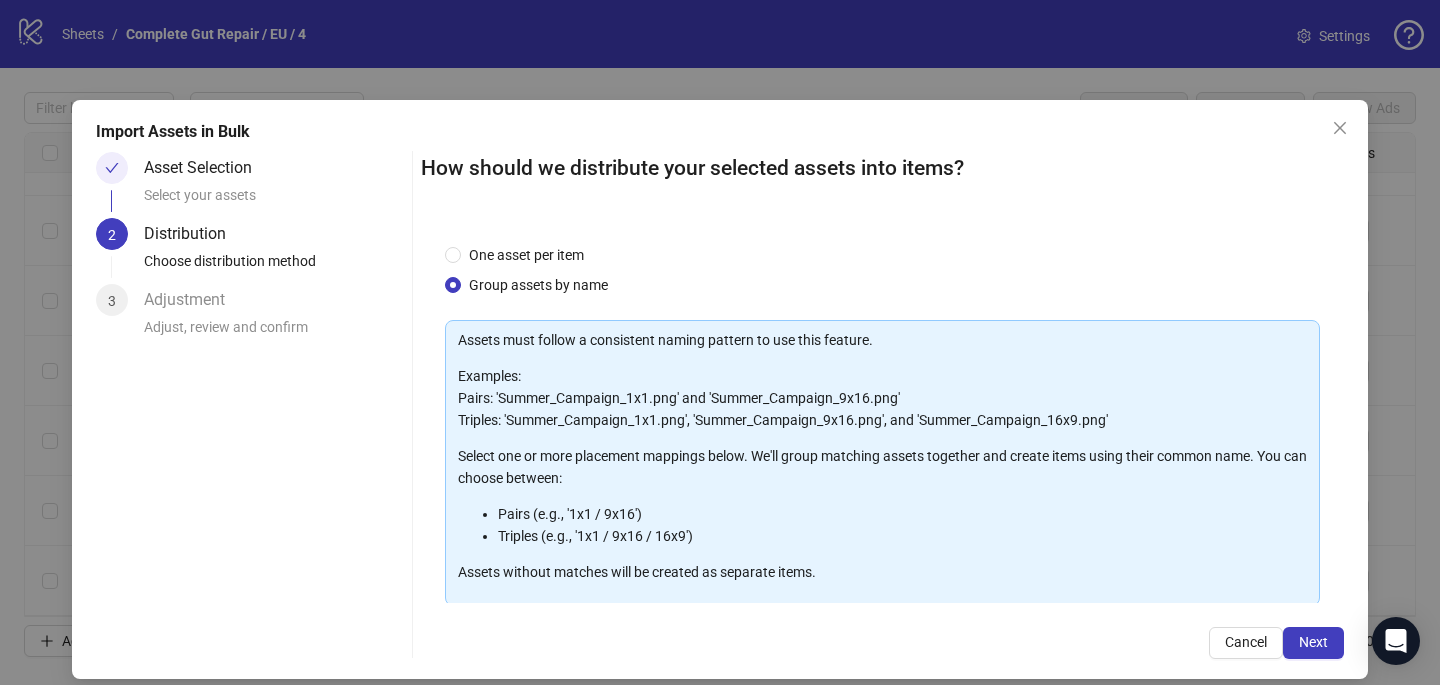 scroll, scrollTop: 203, scrollLeft: 0, axis: vertical 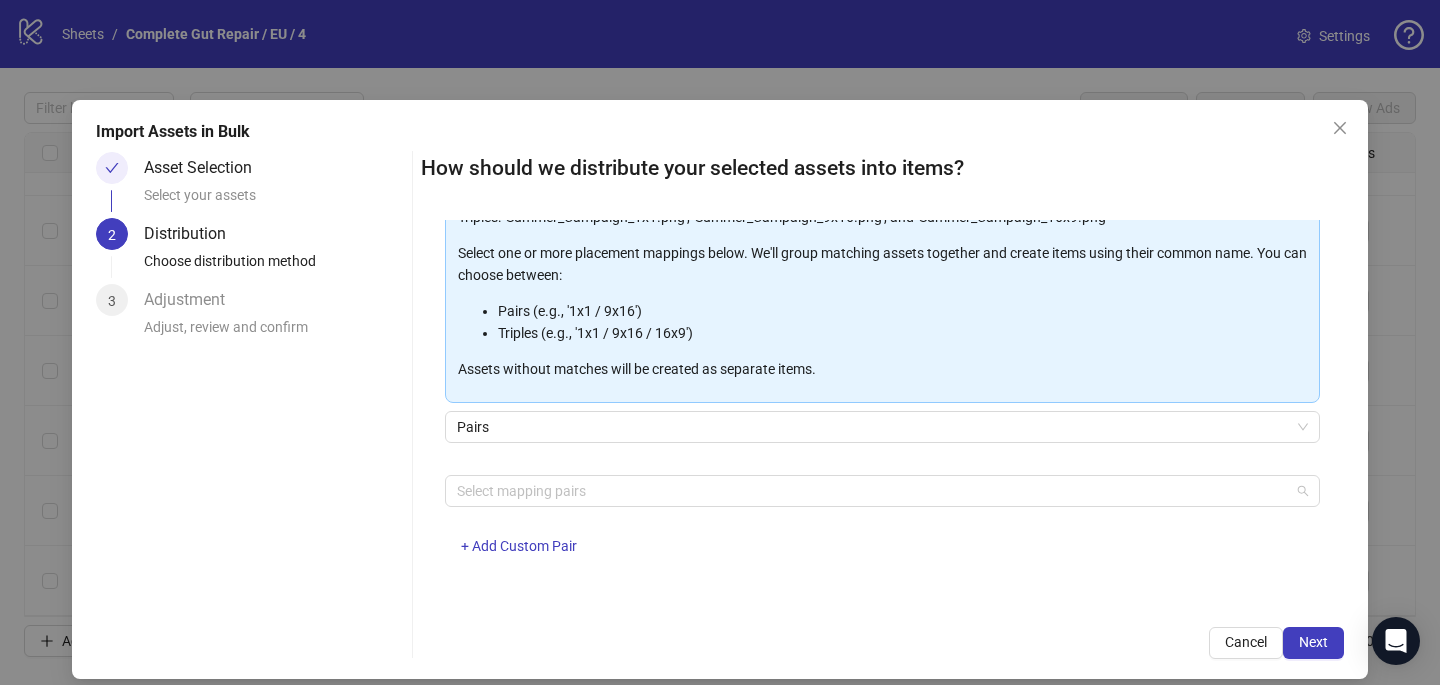 click at bounding box center (872, 491) 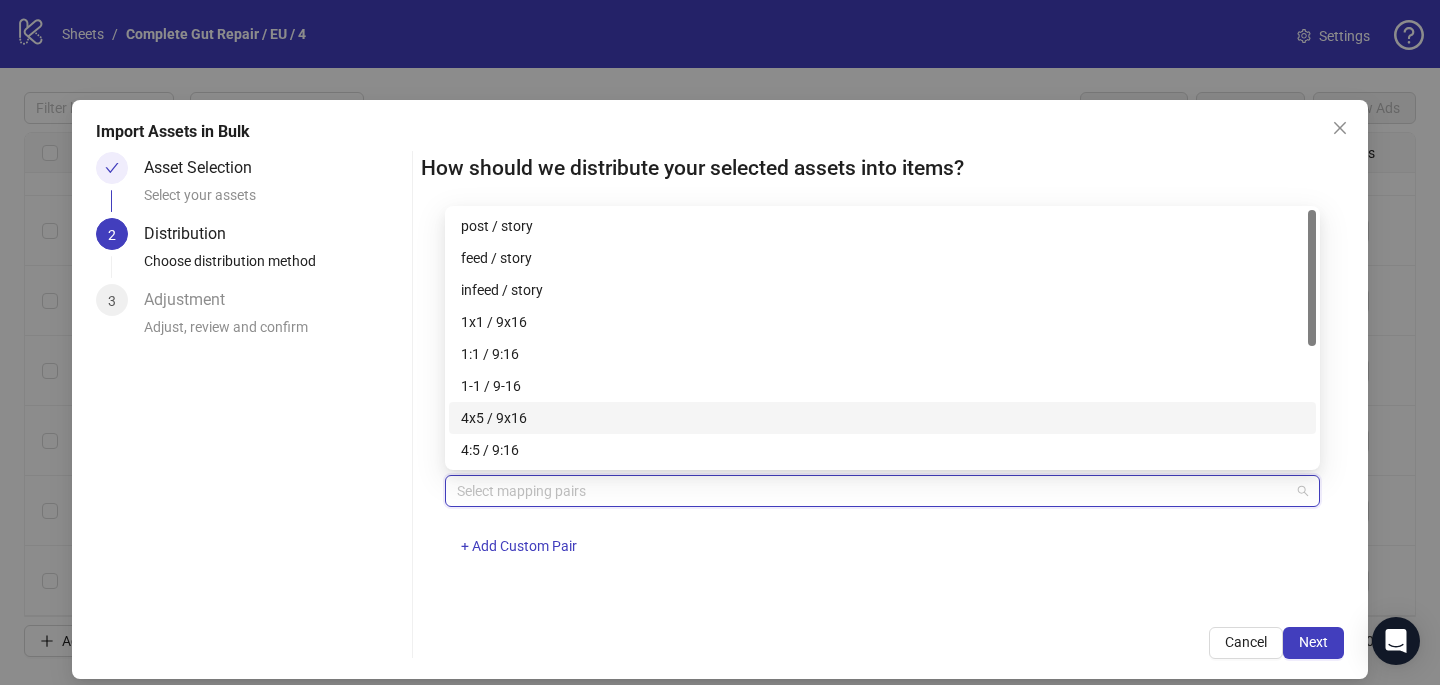 click on "4x5 / 9x16" at bounding box center (882, 418) 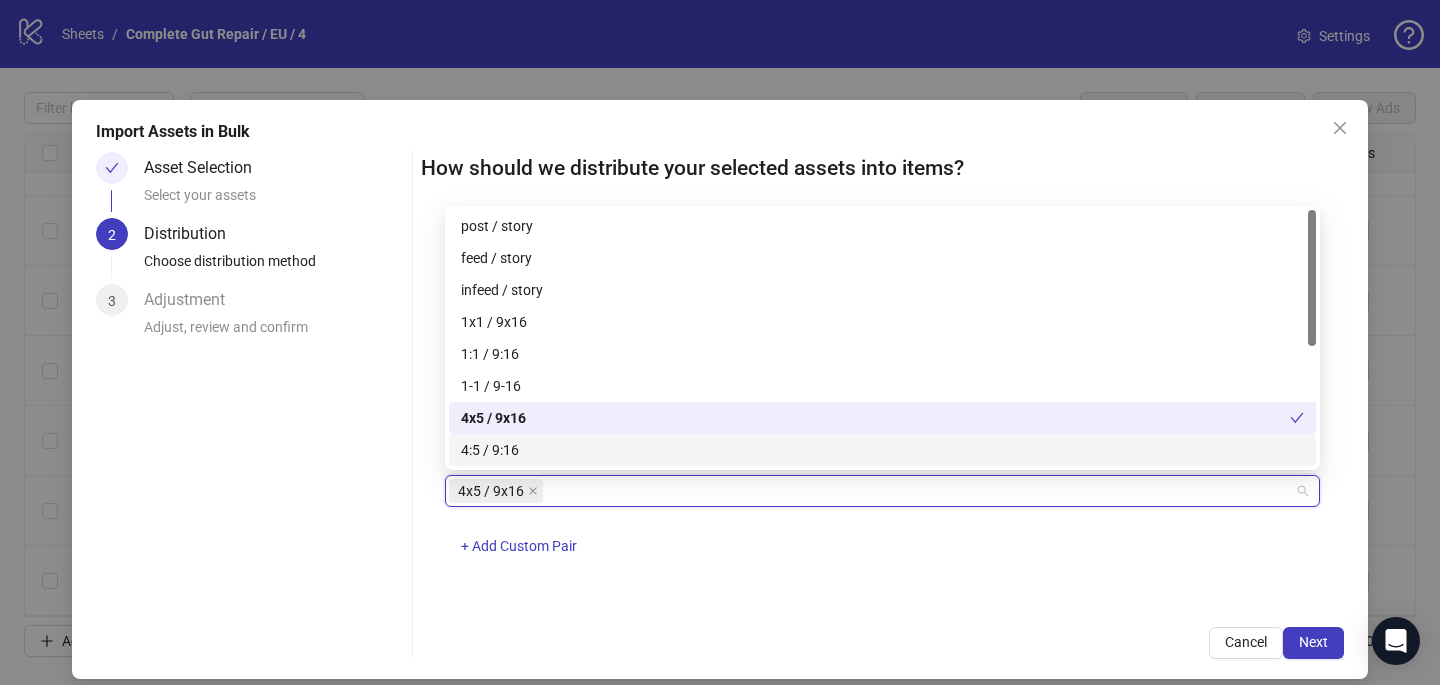 click on "4x5 / 9x16   + Add Custom Pair" at bounding box center (882, 527) 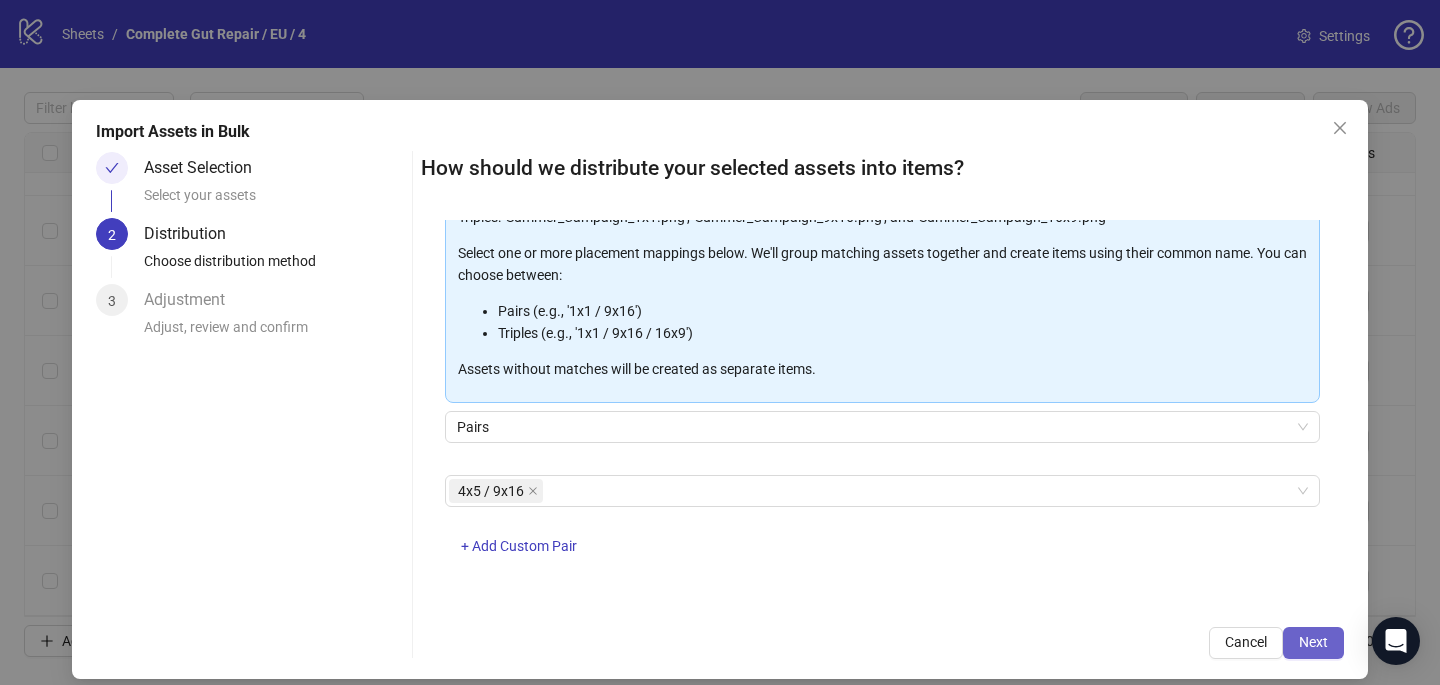 click on "Next" at bounding box center (1313, 642) 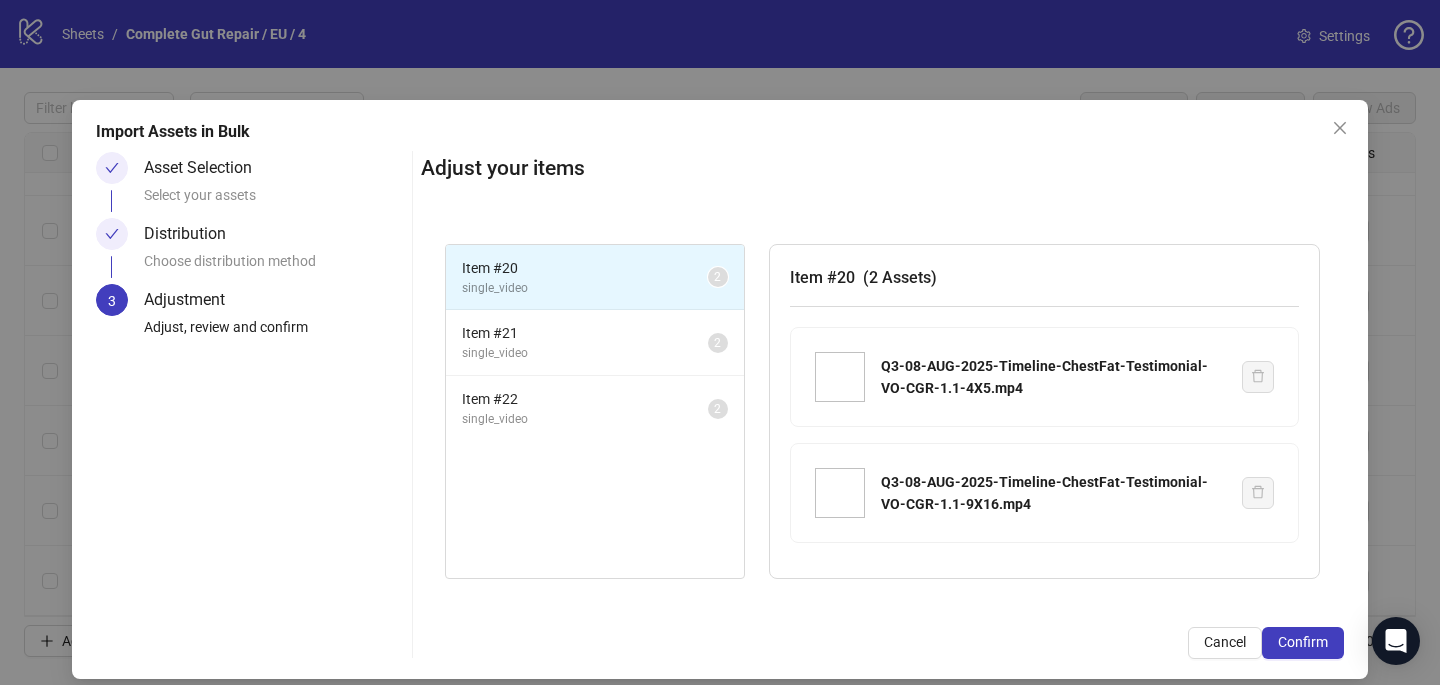 click on "Confirm" at bounding box center (1303, 642) 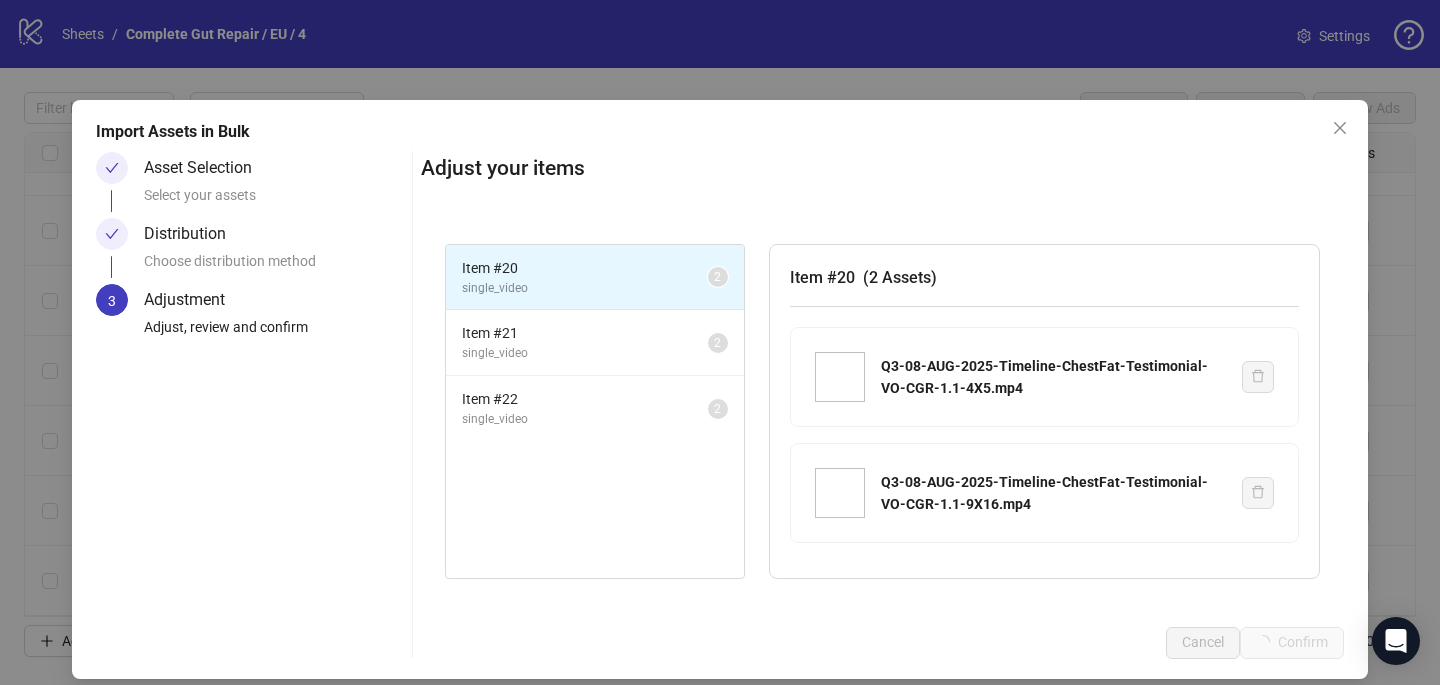 click on "Import Assets in Bulk Asset Selection Select your assets Distribution Choose distribution method 3 Adjustment Adjust, review and confirm Adjust your items Item # 20 single_video 2 Item # 21 single_video 2 Item # 22 single_video 2 Item # 20 ( 2   Assets ) Q3-08-AUG-2025-Timeline-ChestFat-Testimonial-VO-CGR-1.1-4X5.mp4 Q3-08-AUG-2025-Timeline-ChestFat-Testimonial-VO-CGR-1.1-9X16.mp4 Cancel Confirm" at bounding box center (720, 342) 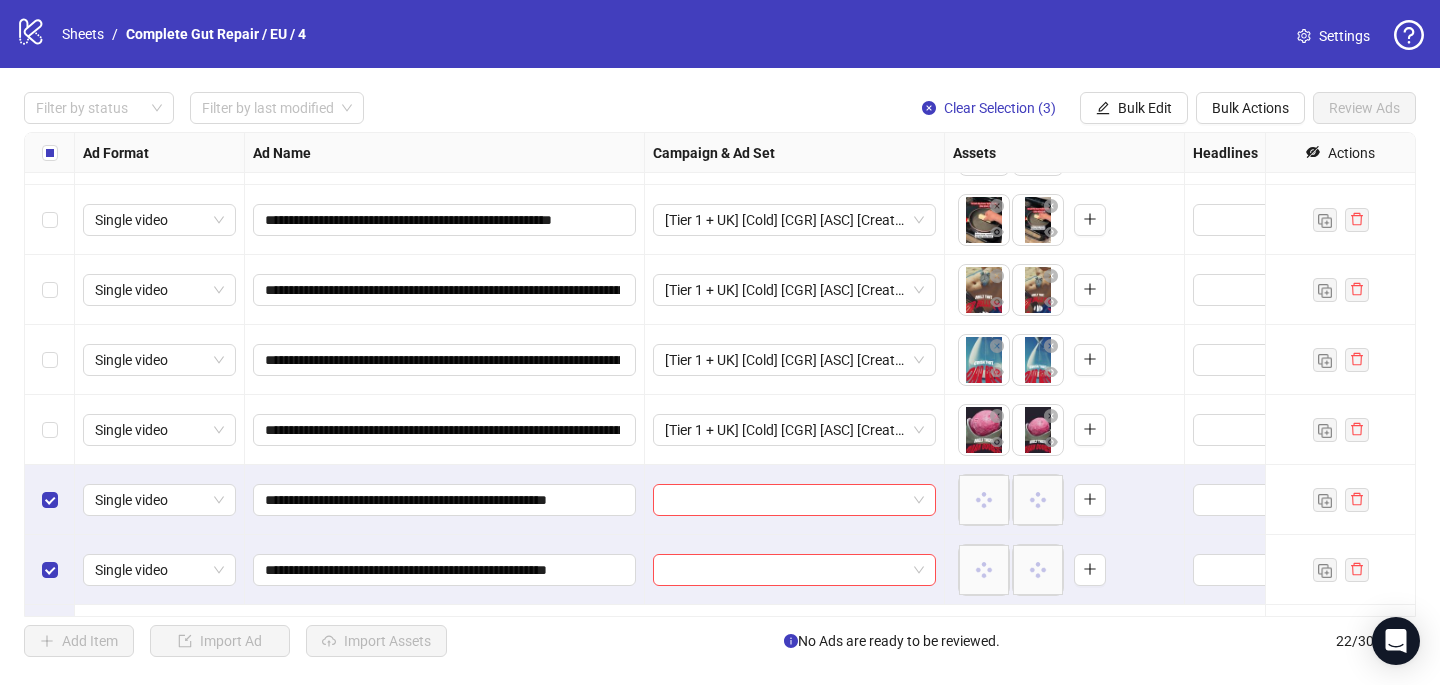 scroll, scrollTop: 1097, scrollLeft: 0, axis: vertical 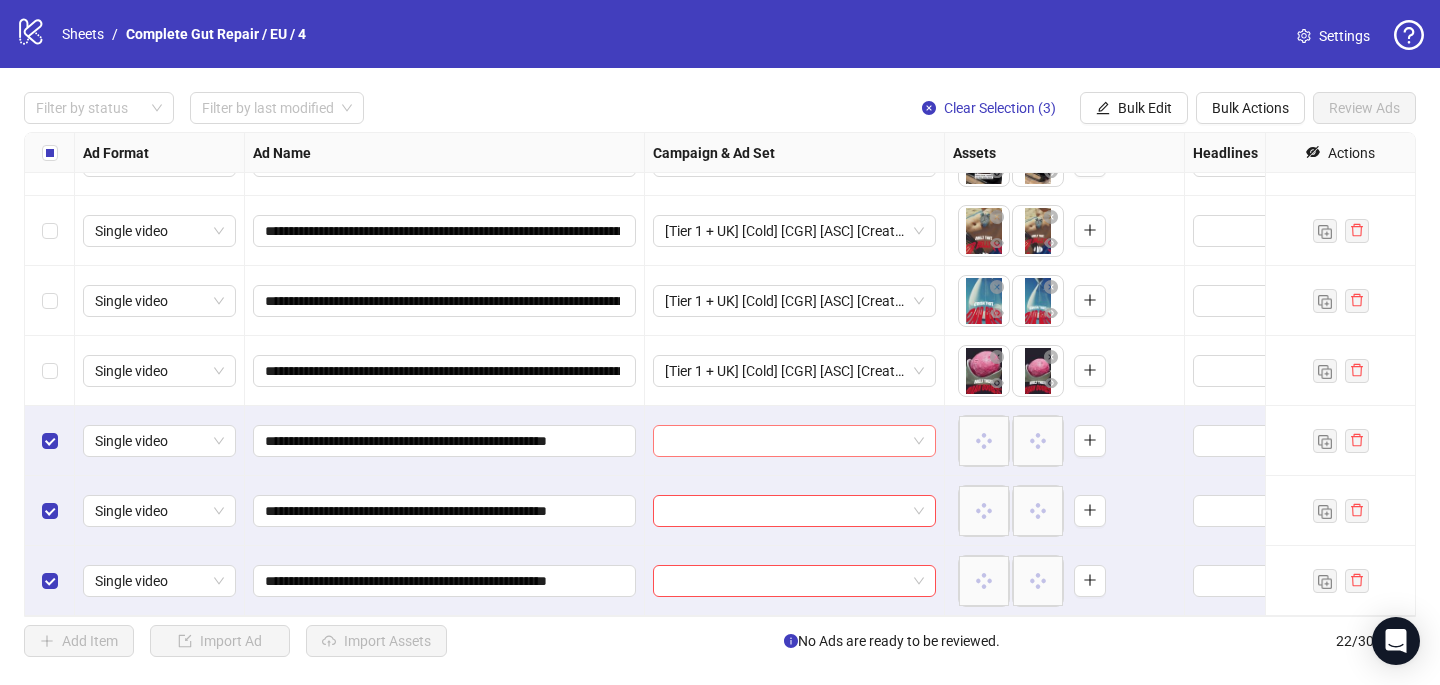 click at bounding box center [795, 441] 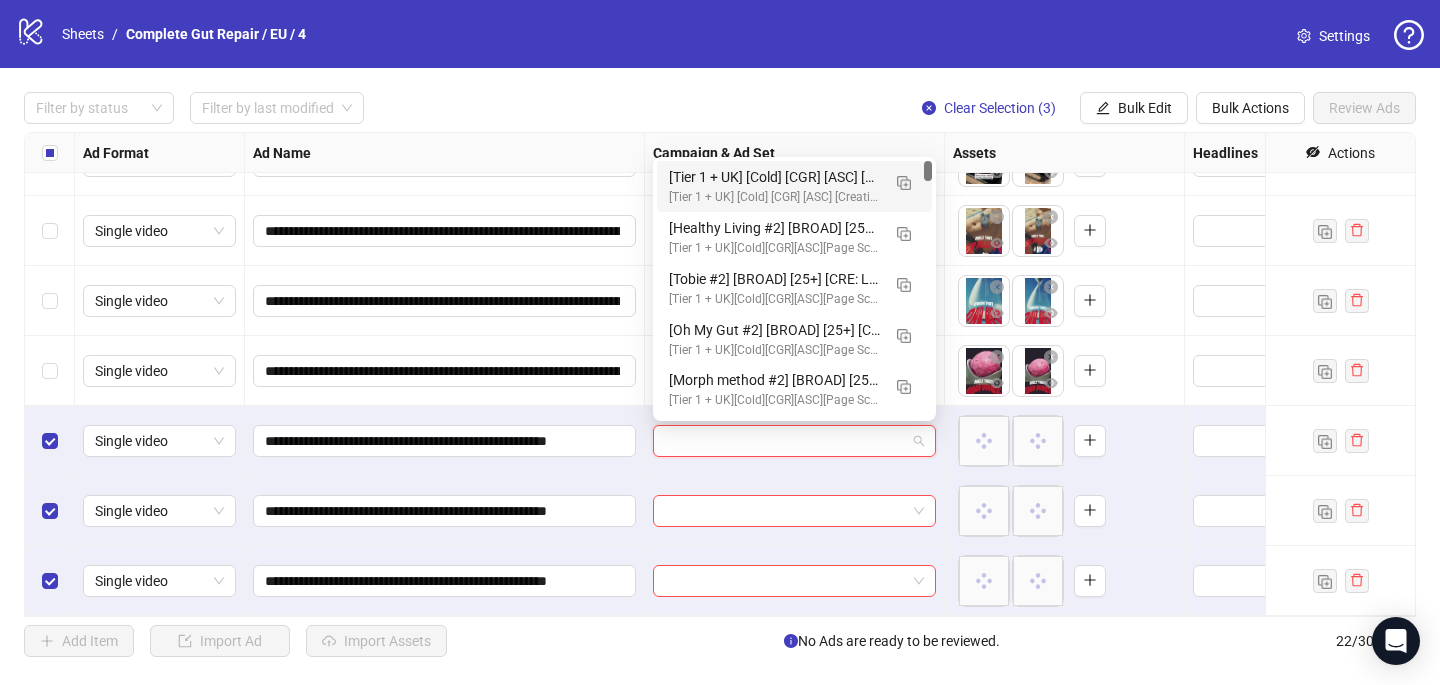 click on "[Tier 1 + UK] [Cold] [CGR] [ASC] [Creative Insertion - VIDEOS] [8 Aug 2025] # 1,000€" at bounding box center (774, 197) 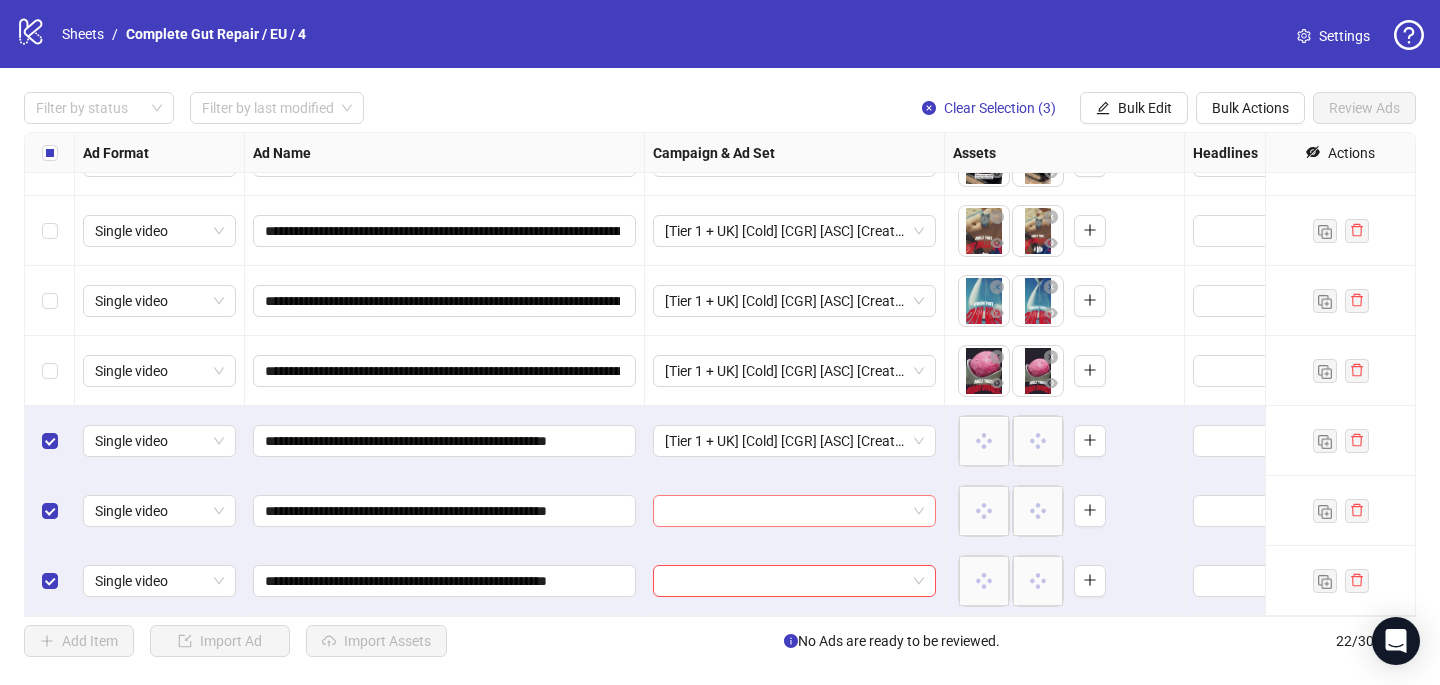 click at bounding box center [785, 511] 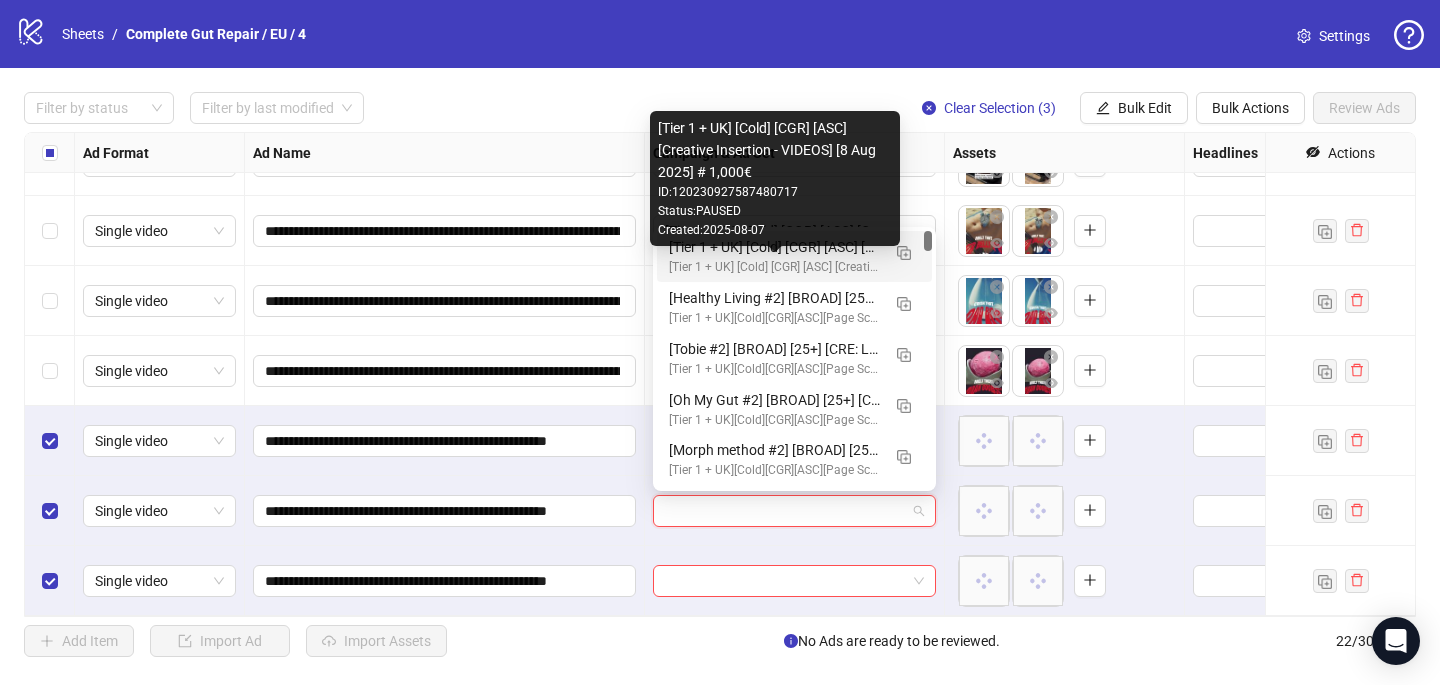 click on "[Tier 1 + UK] [Cold] [CGR] [ASC] [Creative Insertion - VIDEOS] [8 Aug 2025] # 1,000€" at bounding box center [774, 247] 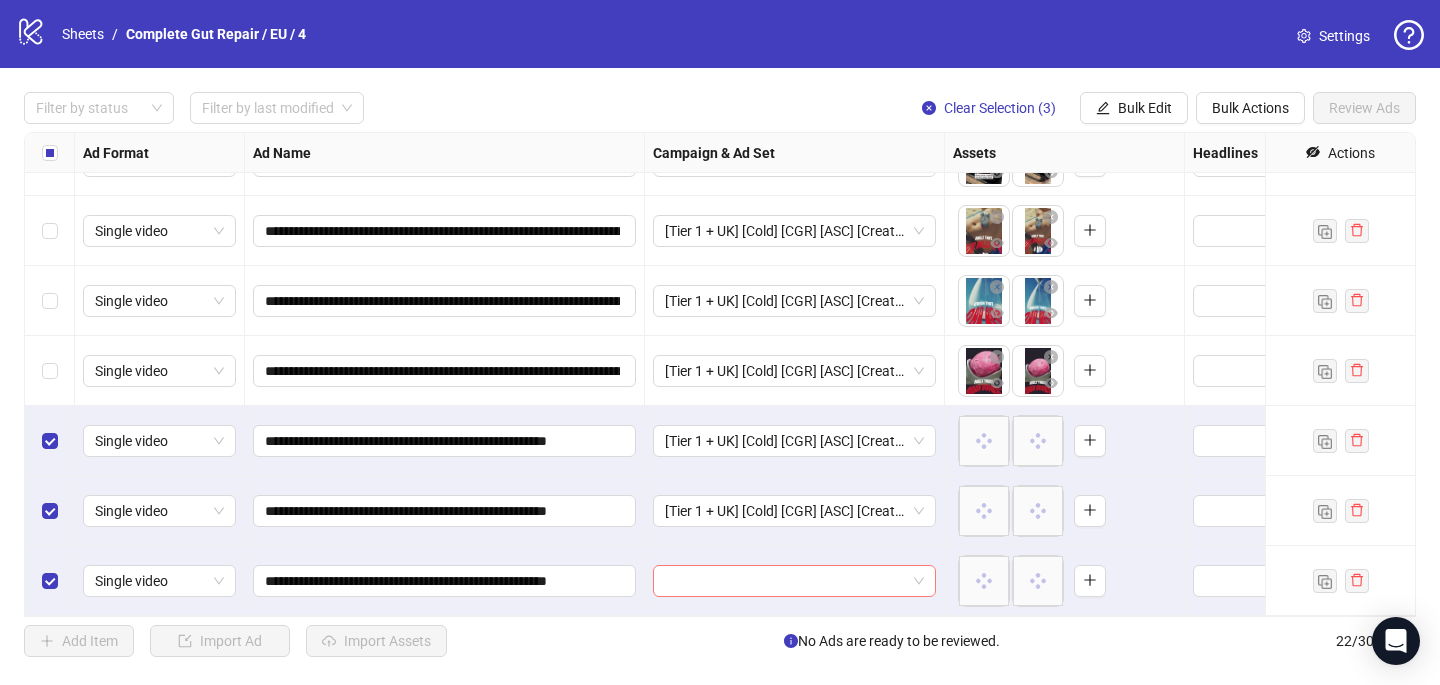 click at bounding box center [785, 581] 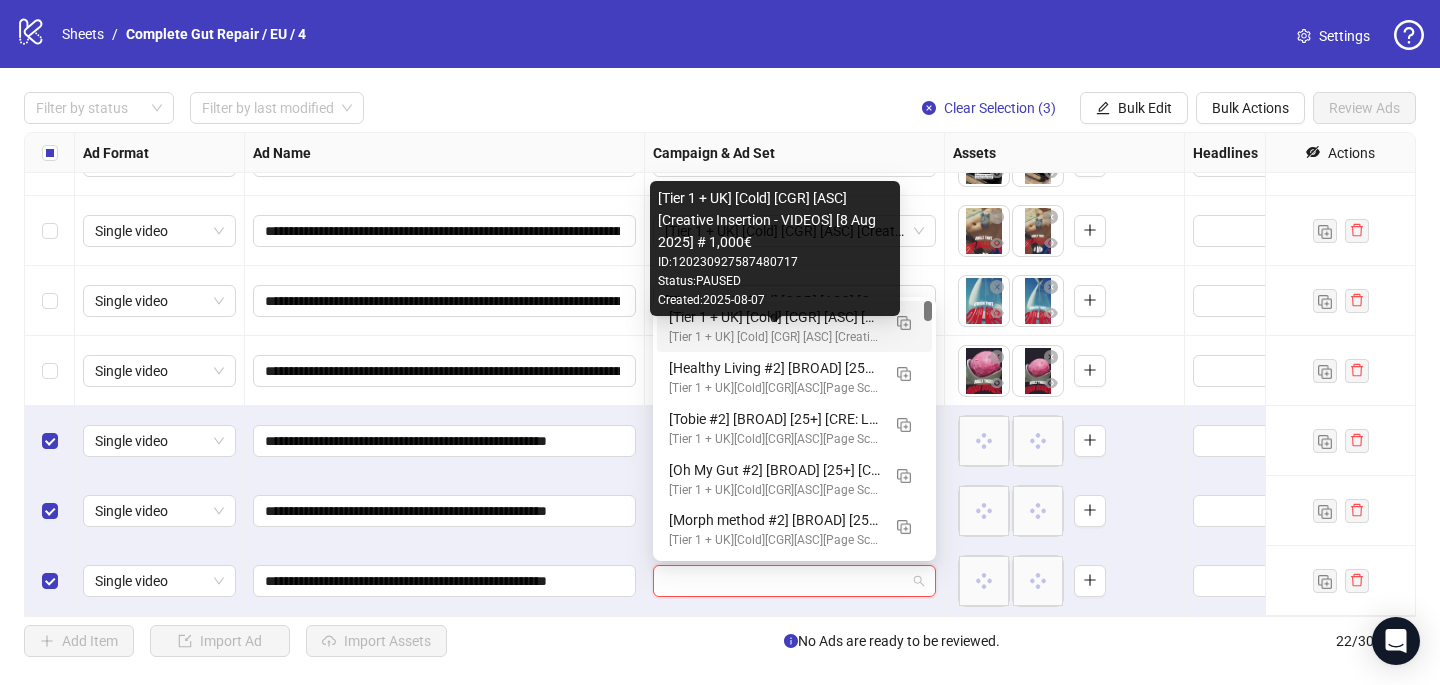click on "[Tier 1 + UK] [Cold] [CGR] [ASC] [Creative Insertion - VIDEOS] [8 Aug 2025] # 1,000€" at bounding box center [774, 337] 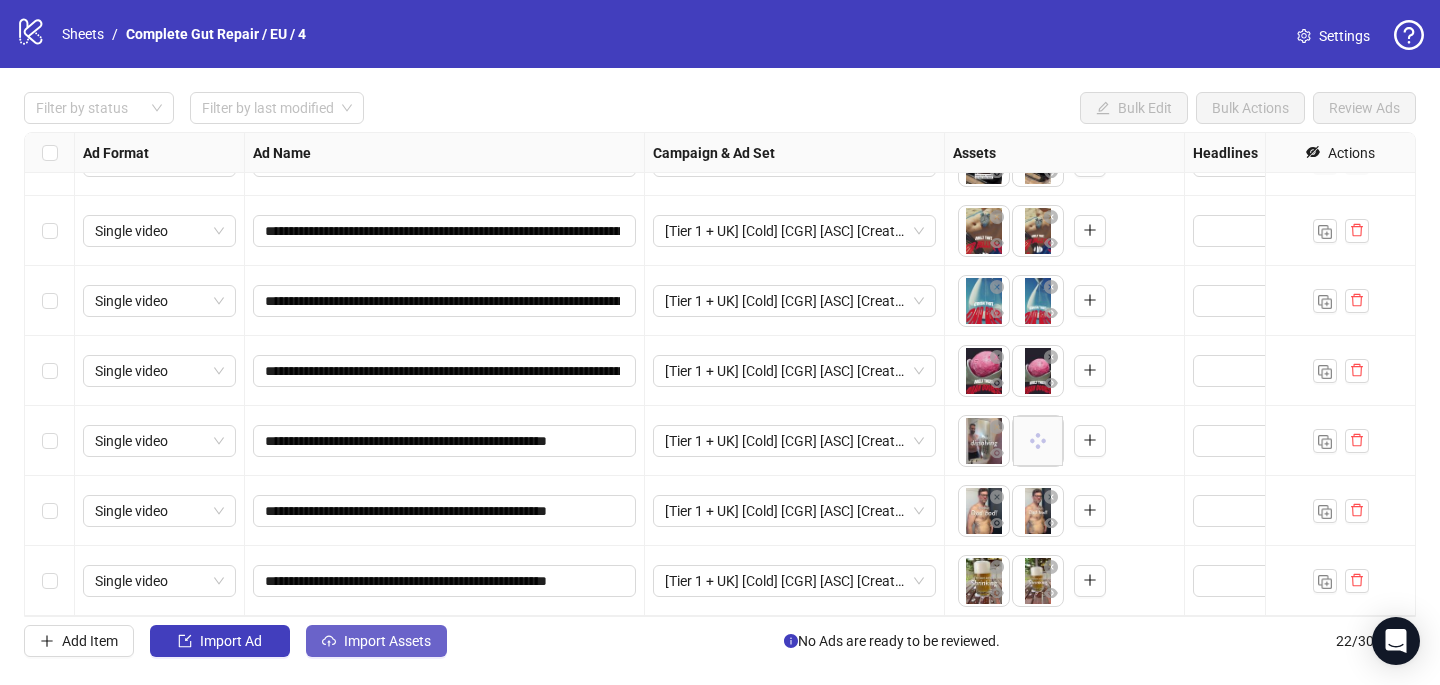 click on "Import Assets" at bounding box center [387, 641] 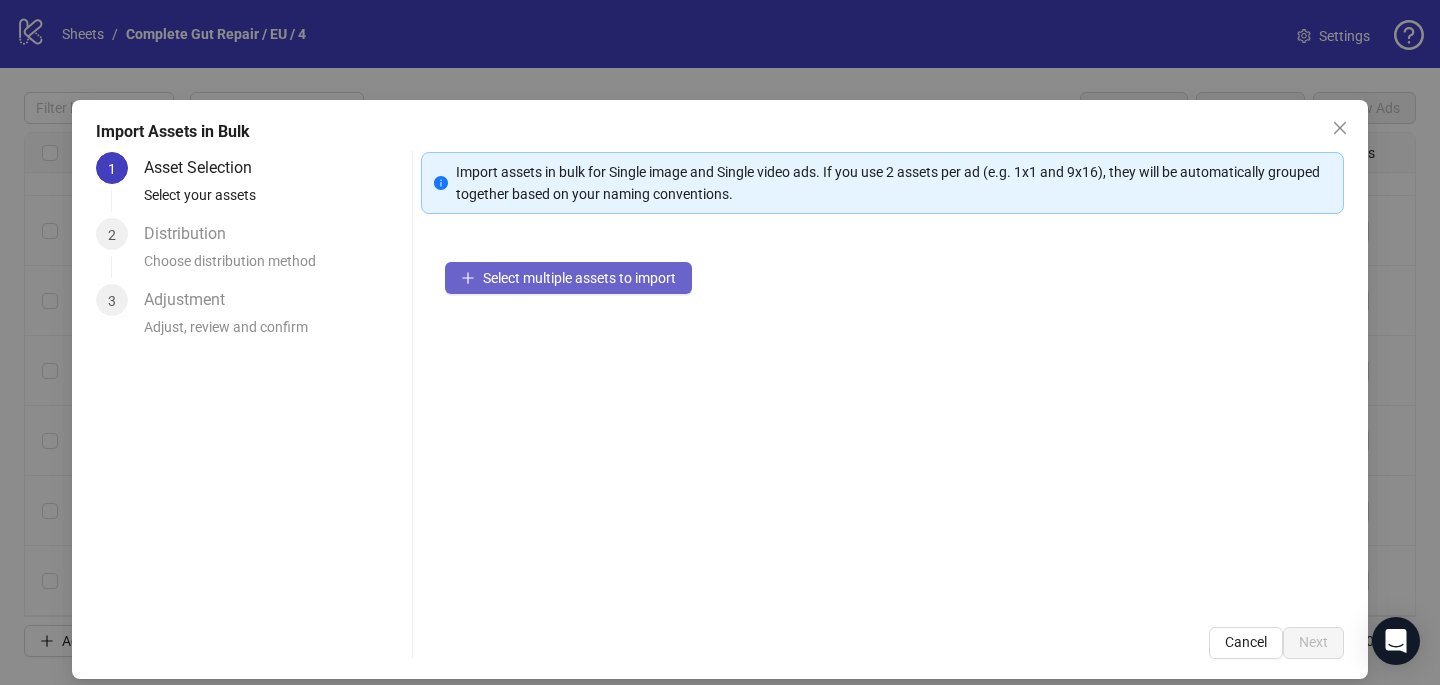 click on "Select multiple assets to import" at bounding box center [568, 278] 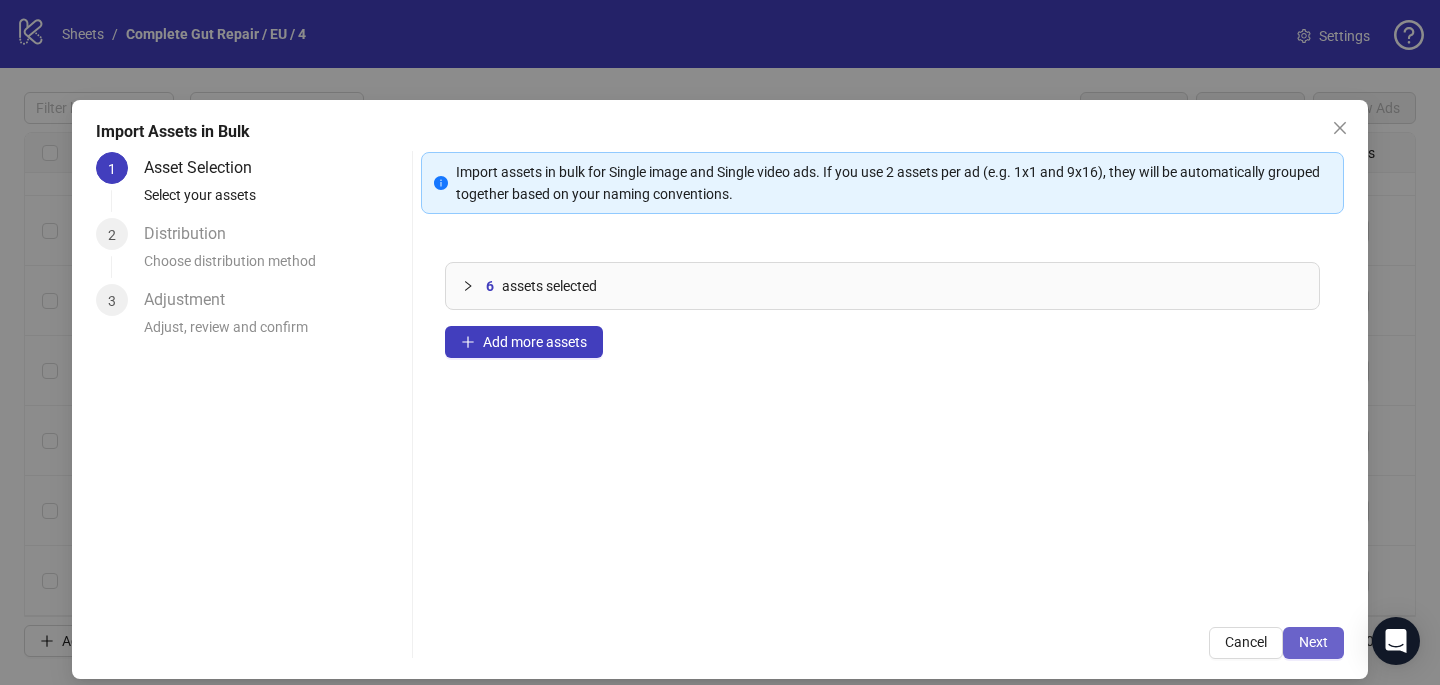 click on "Next" at bounding box center [1313, 642] 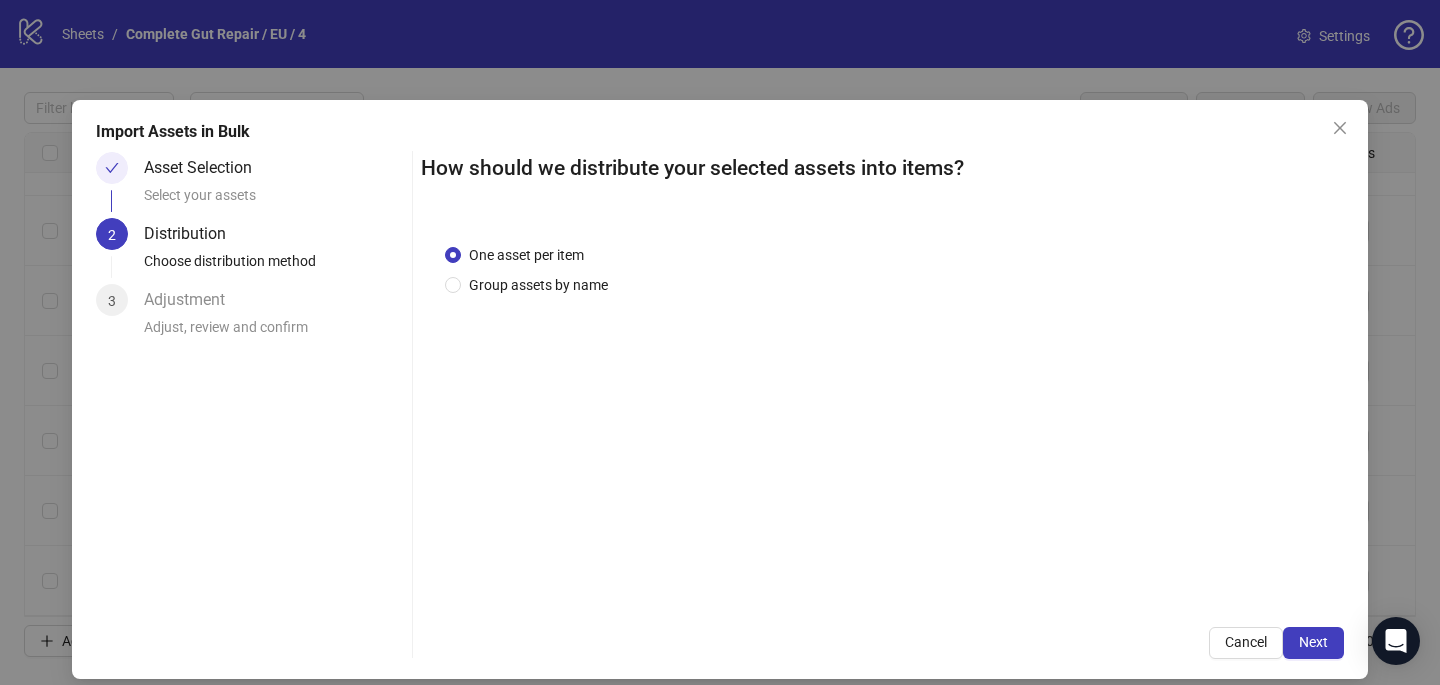 click on "One asset per item Group assets by name" at bounding box center [882, 411] 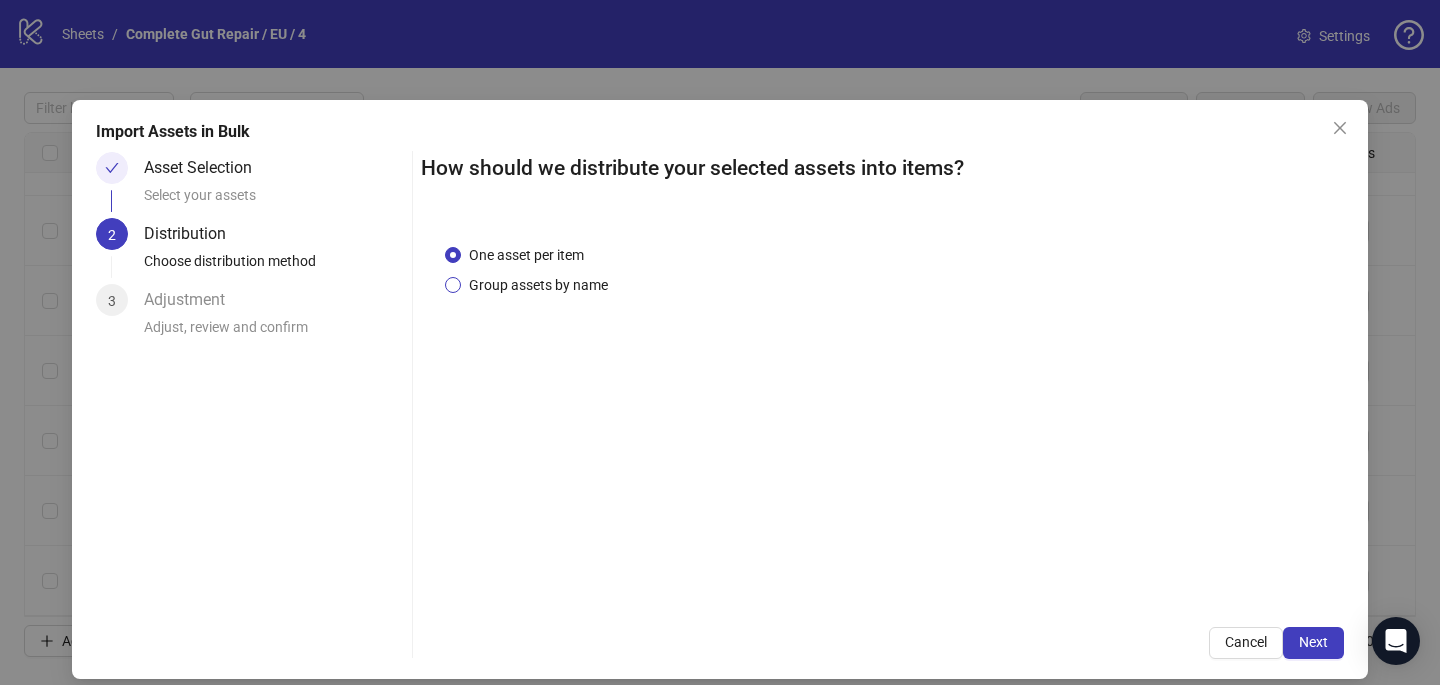 click on "Group assets by name" at bounding box center [538, 285] 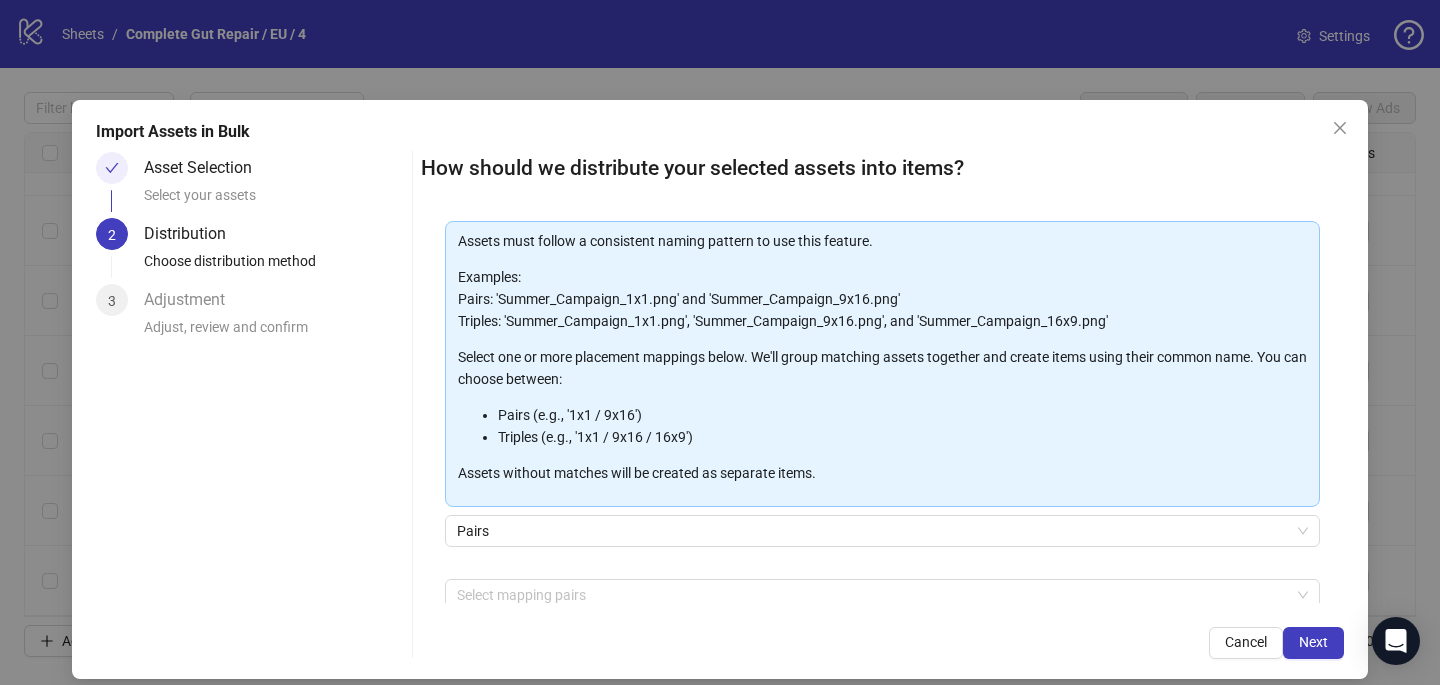 scroll, scrollTop: 109, scrollLeft: 0, axis: vertical 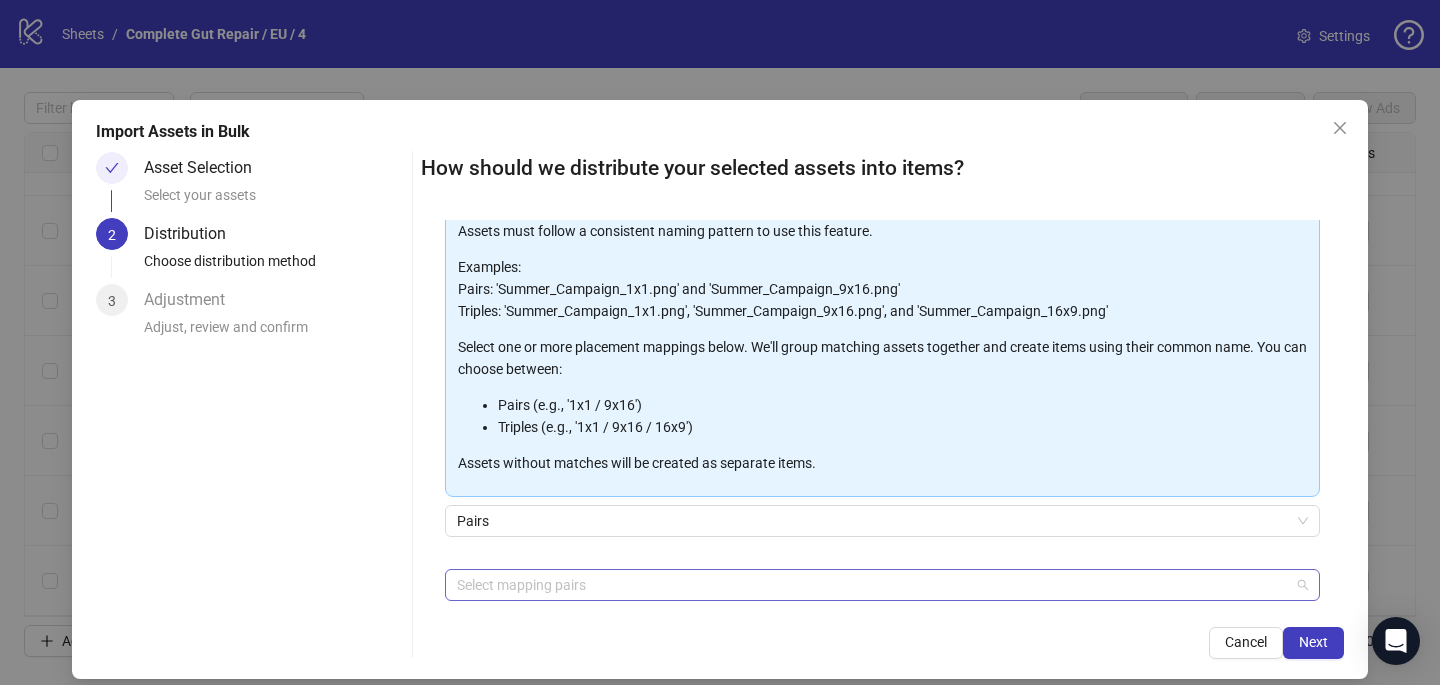 click at bounding box center [872, 585] 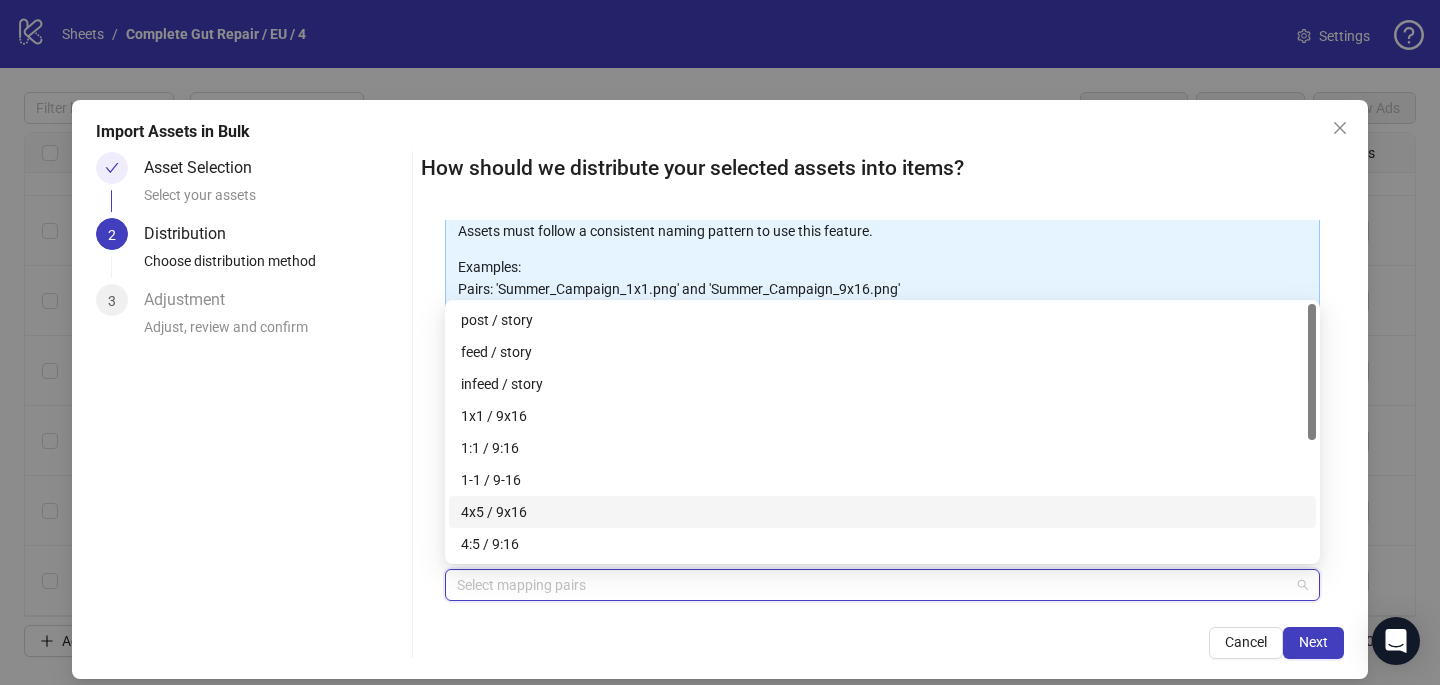 click on "4x5 / 9x16" at bounding box center [882, 512] 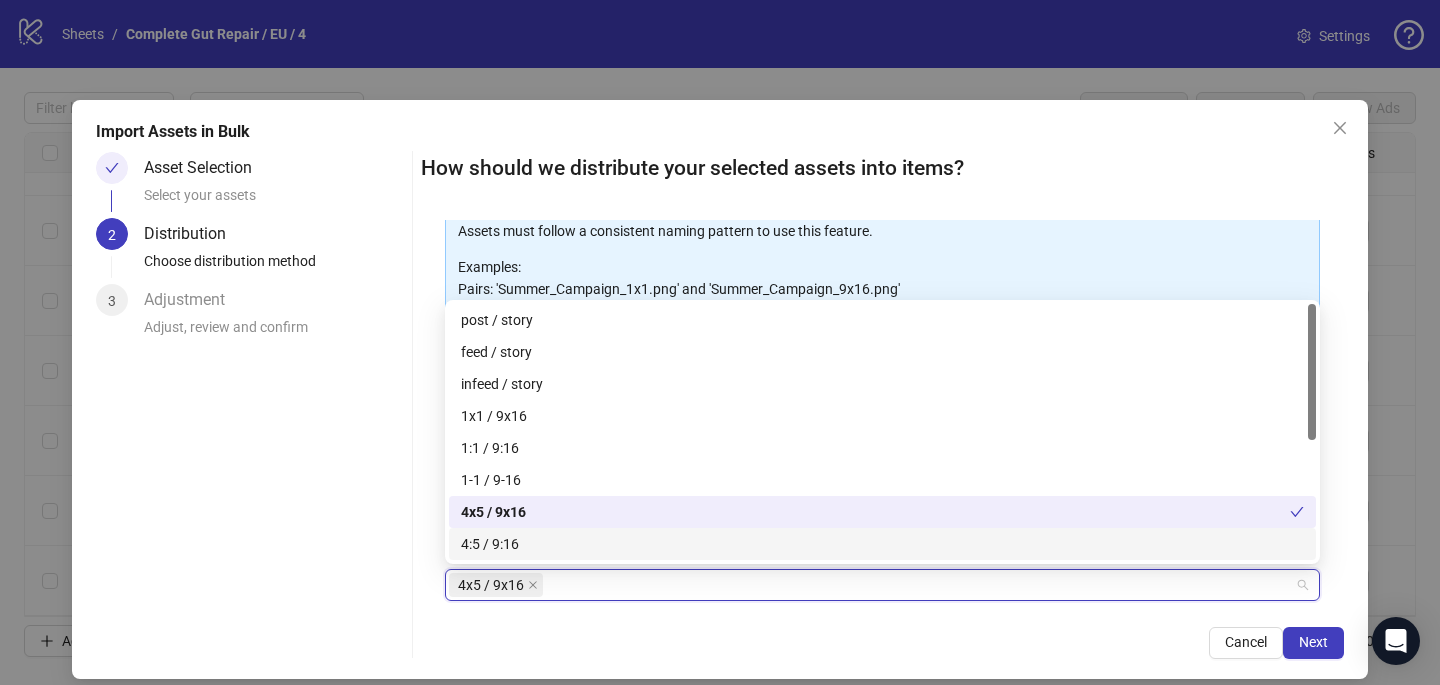 click on "Import Assets in Bulk Asset Selection Select your assets 2 Distribution Choose distribution method 3 Adjustment Adjust, review and confirm How should we distribute your selected assets into items? One asset per item Group assets by name Assets must follow a consistent naming pattern to use this feature. Examples: Pairs: 'Summer_Campaign_1x1.png' and 'Summer_Campaign_9x16.png' Triples: 'Summer_Campaign_1x1.png', 'Summer_Campaign_9x16.png', and 'Summer_Campaign_16x9.png' Select one or more placement mappings below. We'll group matching assets together and create items using their common name. You can choose between: Pairs (e.g., '1x1 / 9x16') Triples (e.g., '1x1 / 9x16 / 16x9') Assets without matches will be created as separate items. Pairs 4x5 / 9x16   + Add Custom Pair Cancel Next" at bounding box center [720, 389] 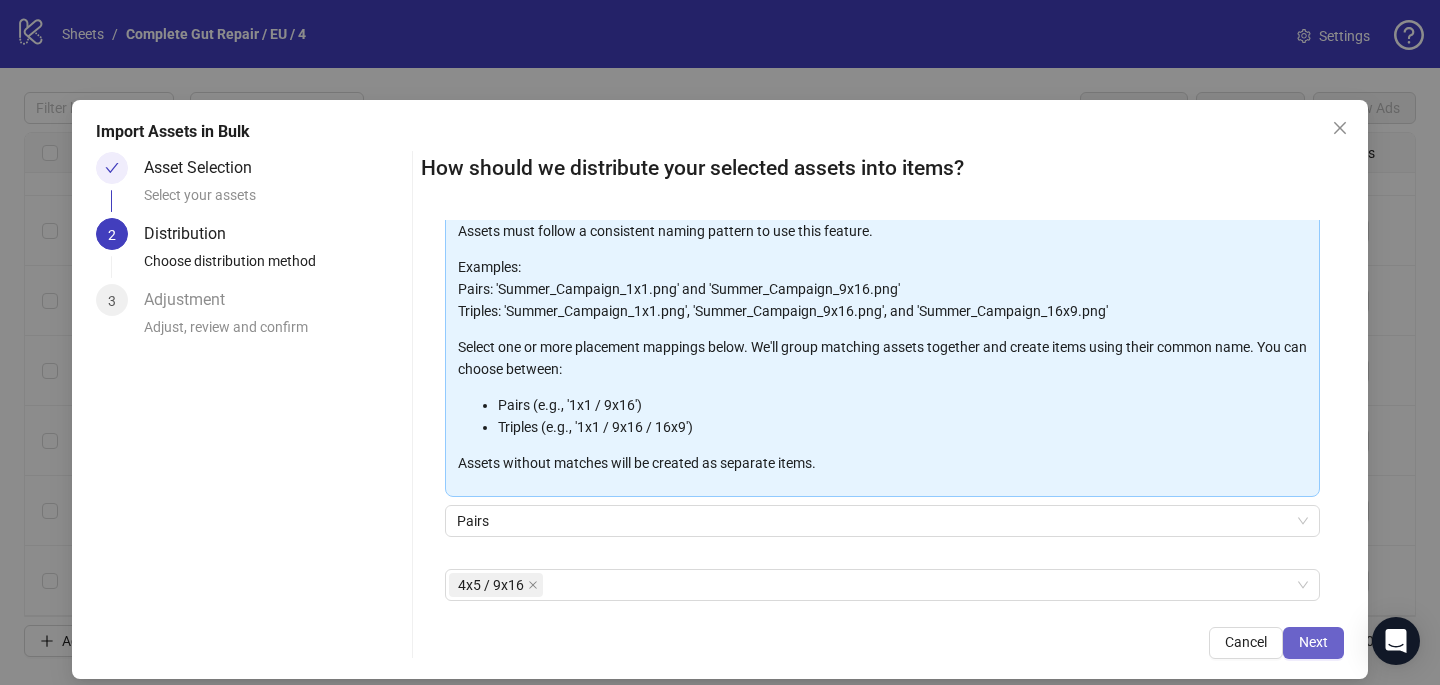 click on "Next" at bounding box center (1313, 642) 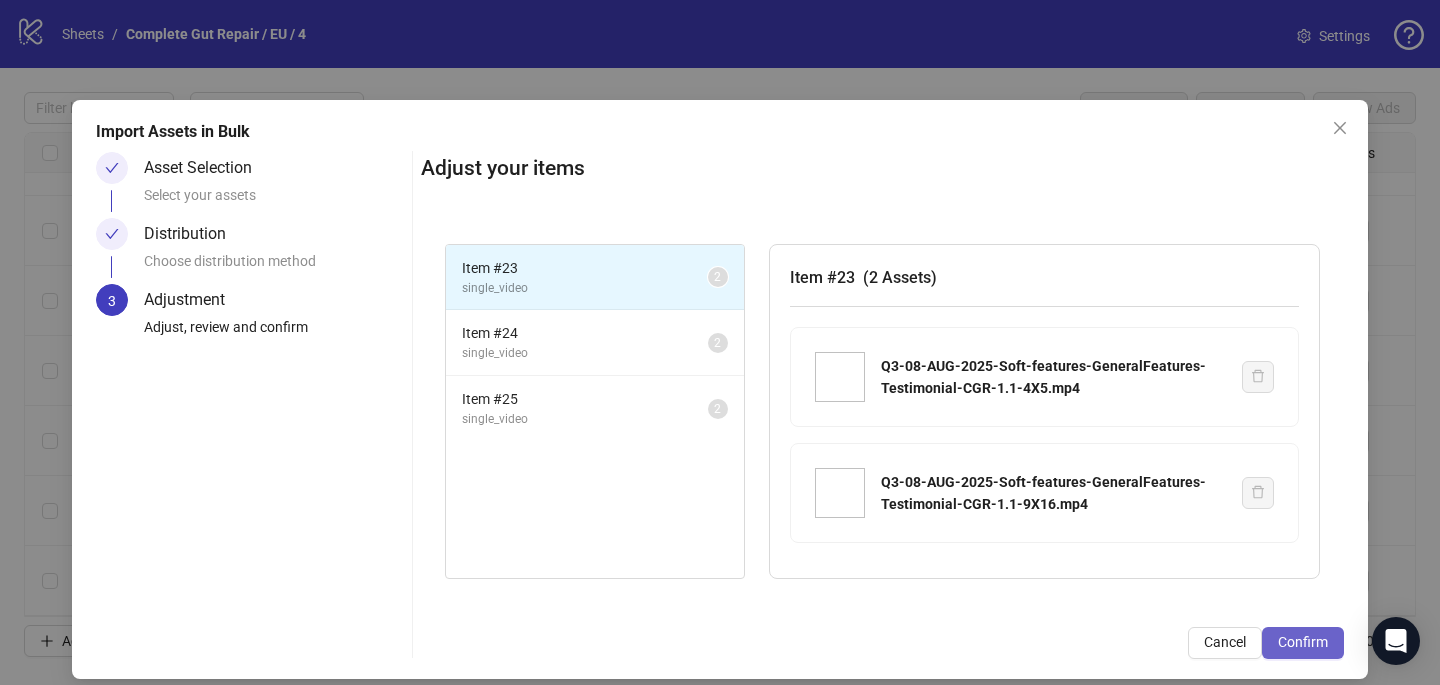click on "Confirm" at bounding box center (1303, 642) 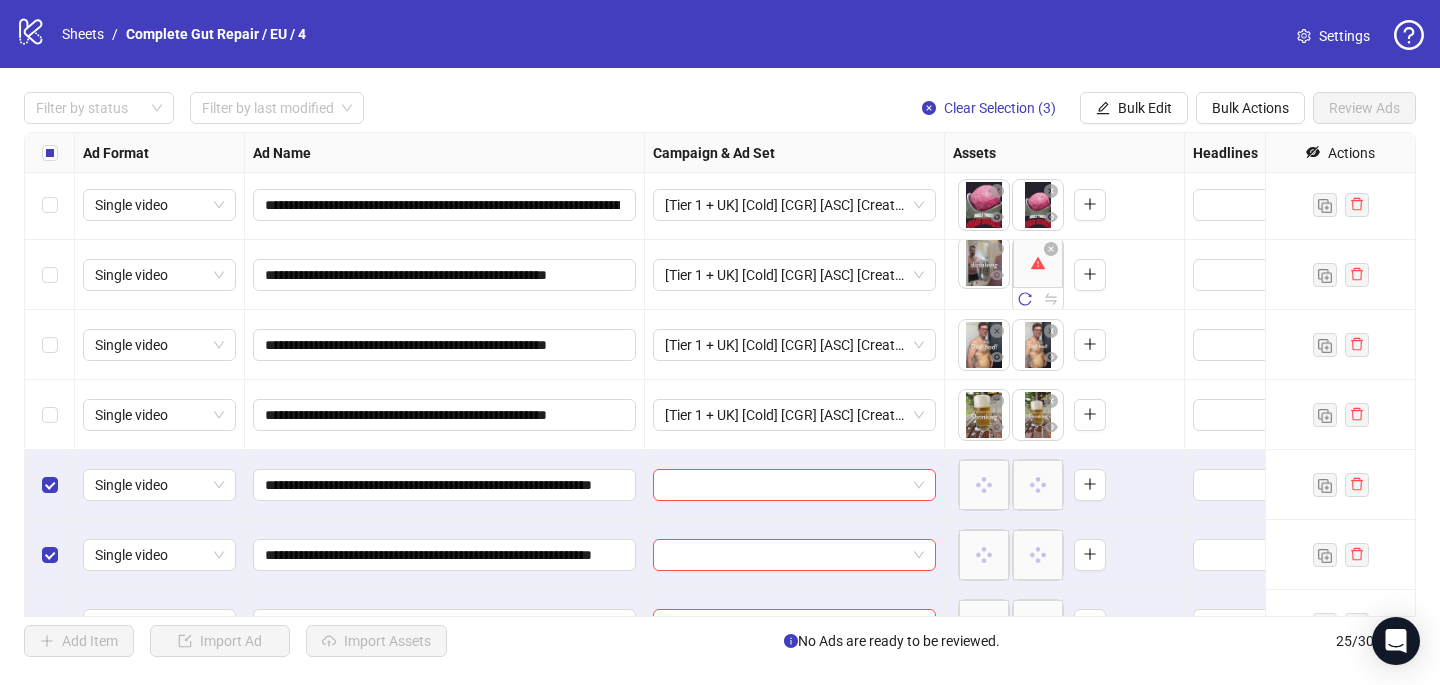 scroll, scrollTop: 1307, scrollLeft: 0, axis: vertical 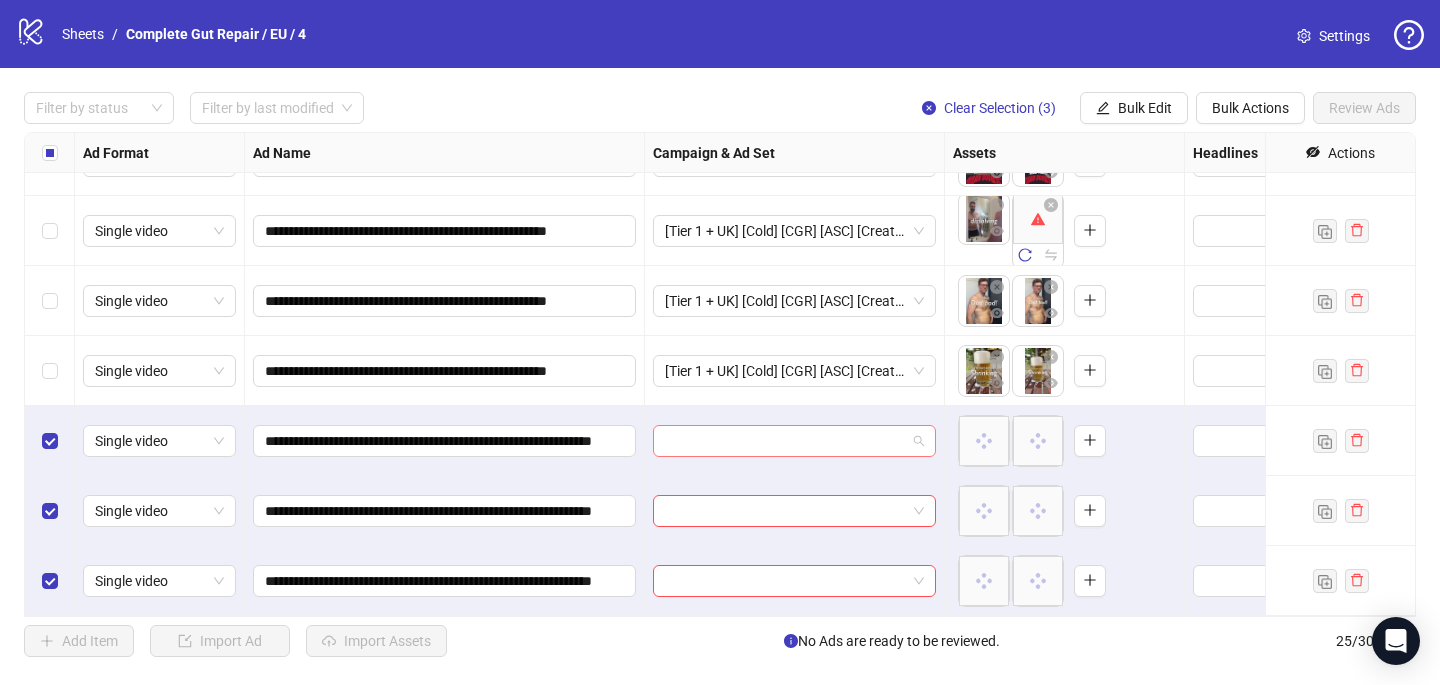click at bounding box center (785, 441) 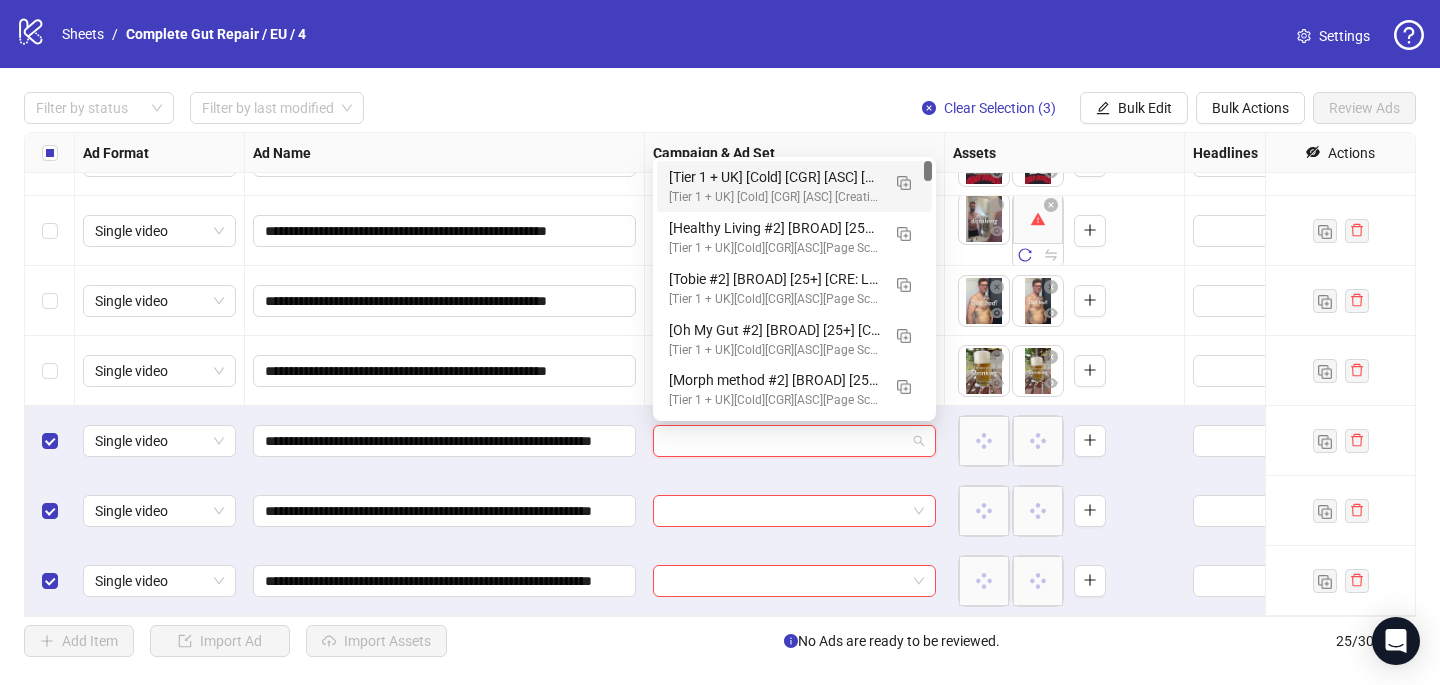 click on "[Tier 1 + UK] [Cold] [CGR] [ASC] [Creative Insertion - VIDEOS] [8 Aug 2025] # 1,000€" at bounding box center (774, 197) 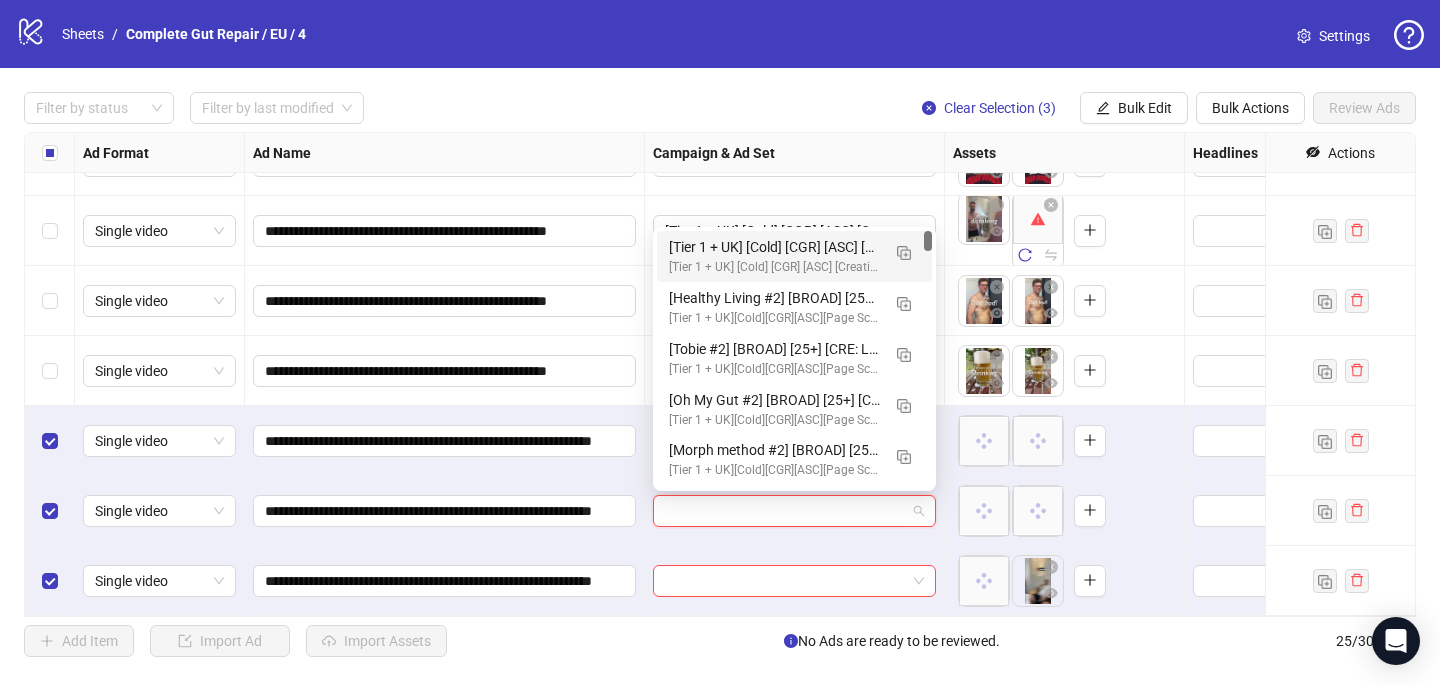 click at bounding box center (785, 511) 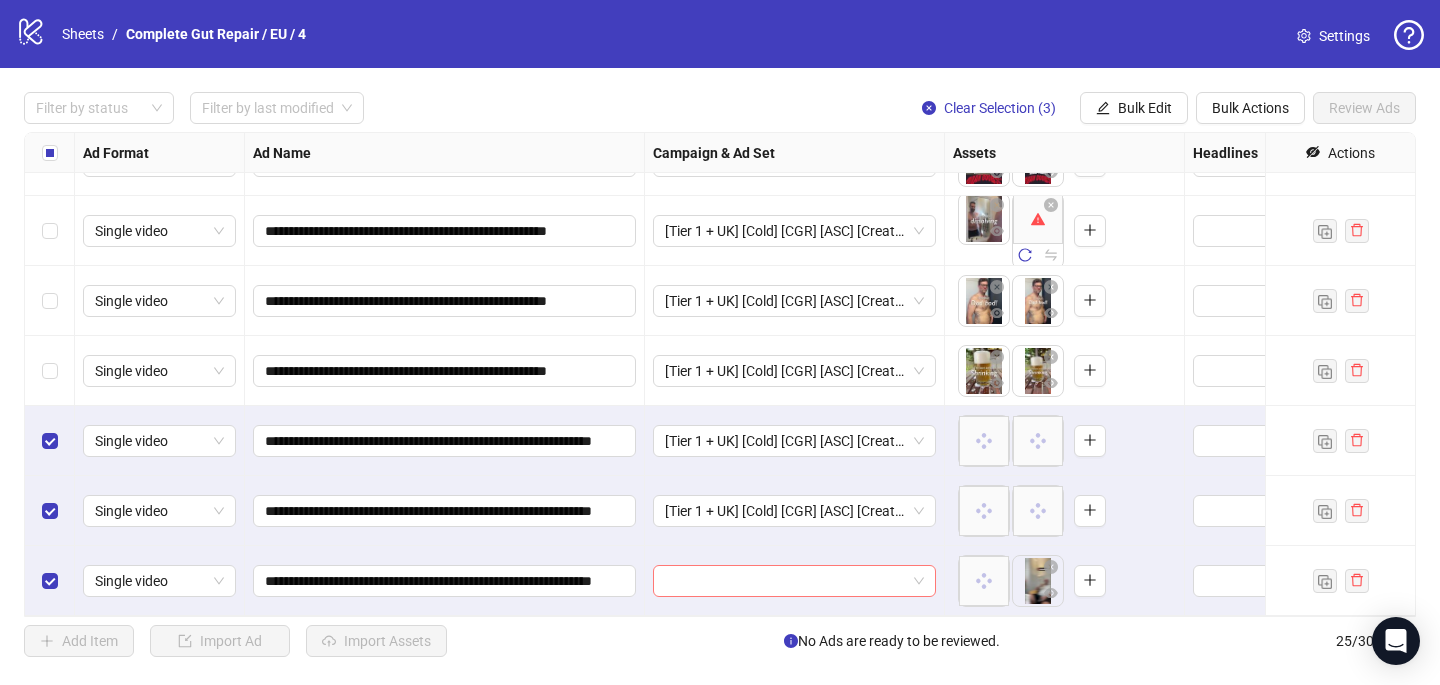 click at bounding box center [785, 581] 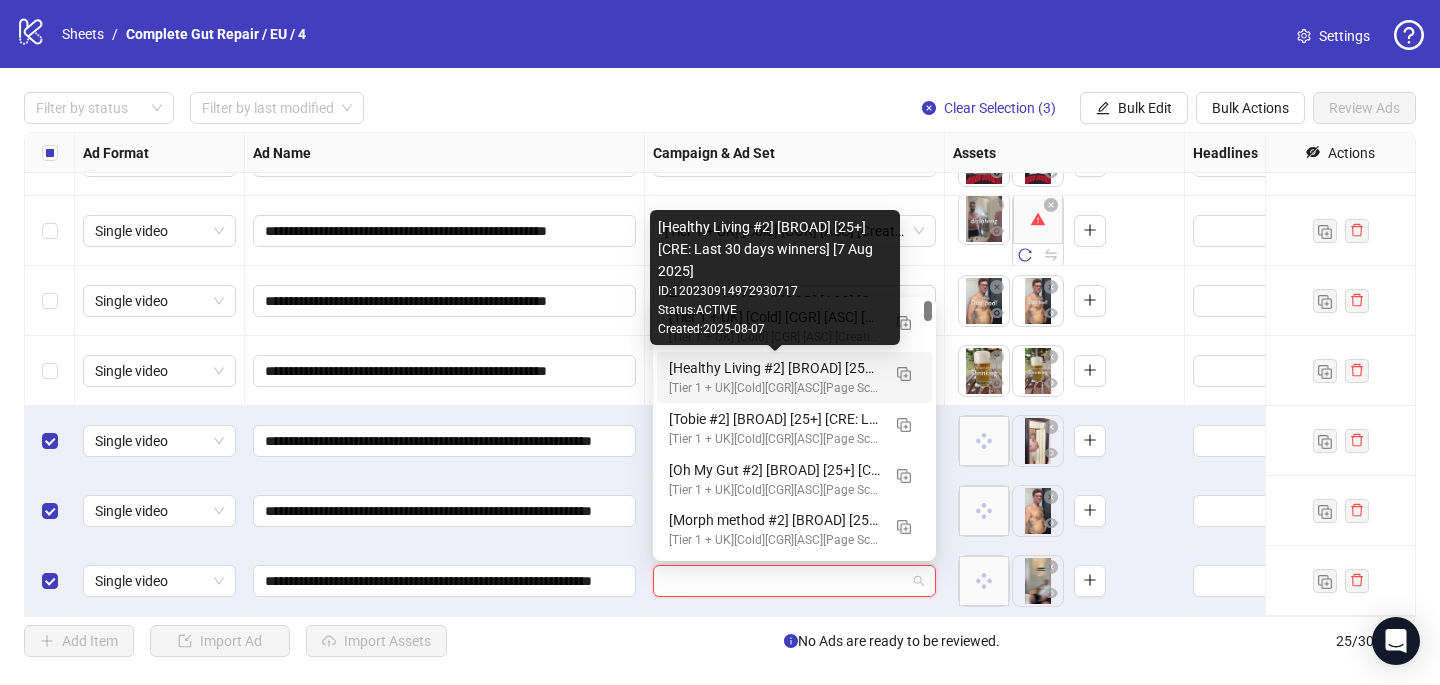click on "Status:  ACTIVE" at bounding box center (775, 310) 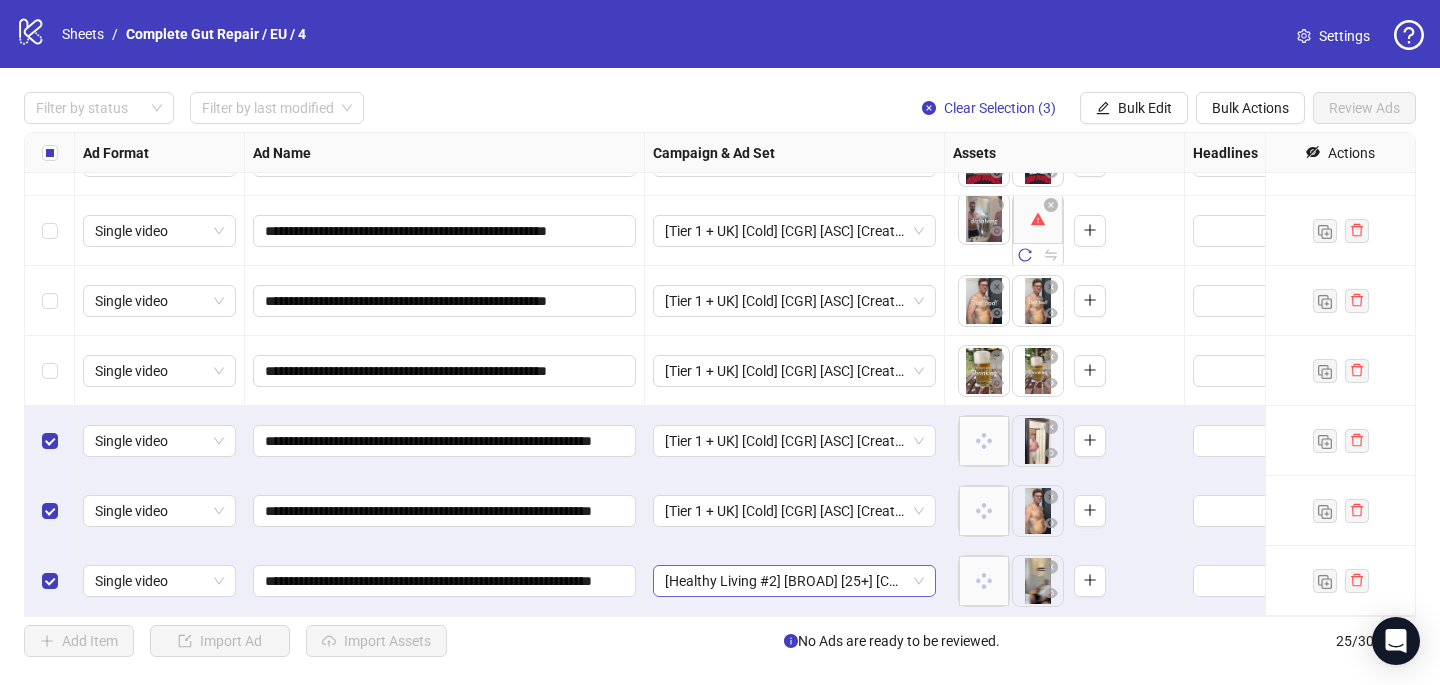 click on "[Healthy Living #2] [BROAD] [25+] [CRE: Last 30 days winners] [7 Aug 2025]" at bounding box center (794, 581) 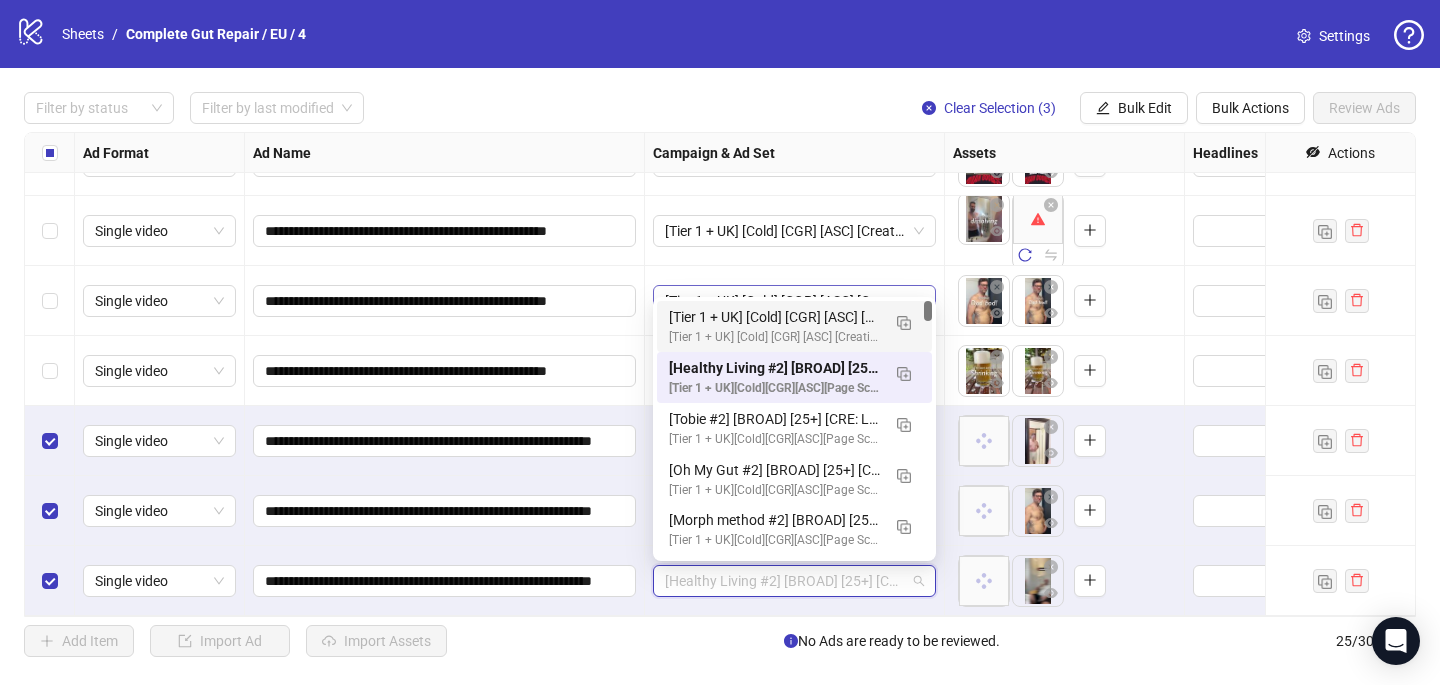 click on "[Tier 1 + UK] [Cold] [CGR] [ASC] [Creative Insertion - VIDEOS] [8 Aug 2025] # 1,000€" at bounding box center (774, 317) 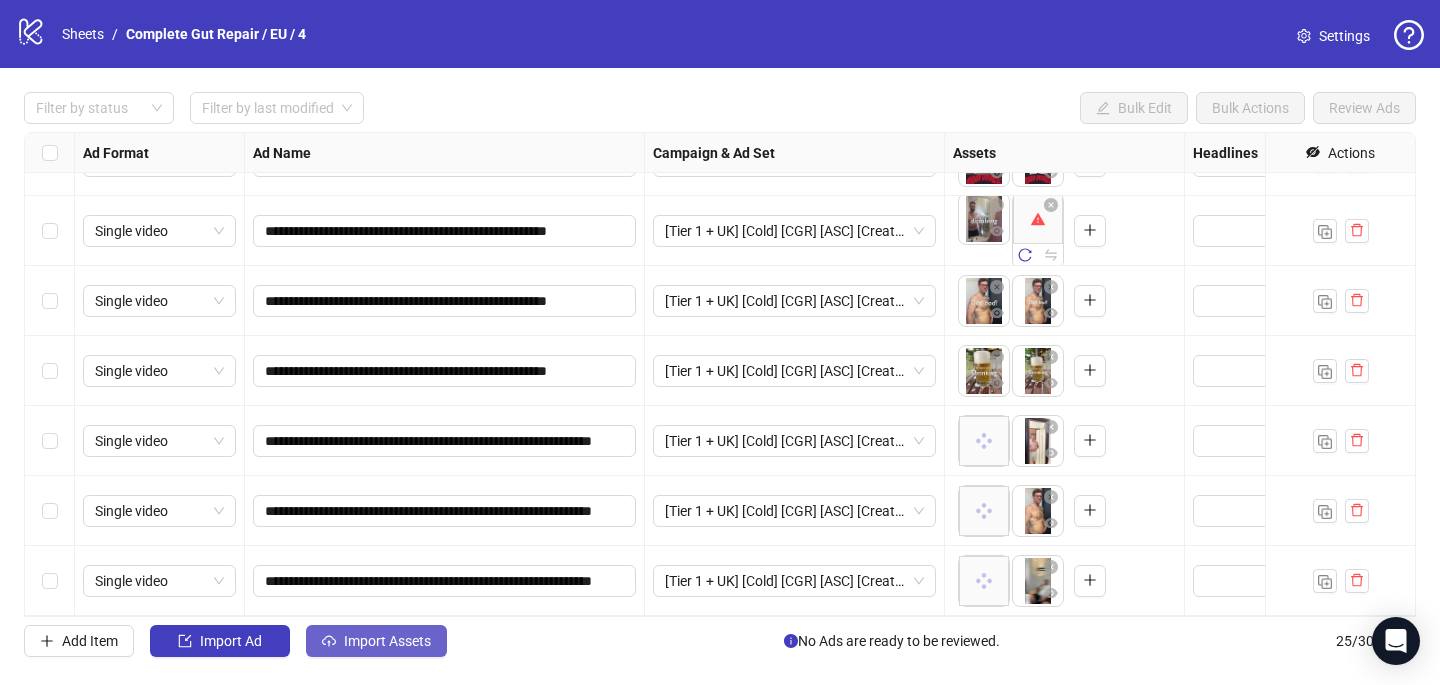 click on "Import Assets" at bounding box center [387, 641] 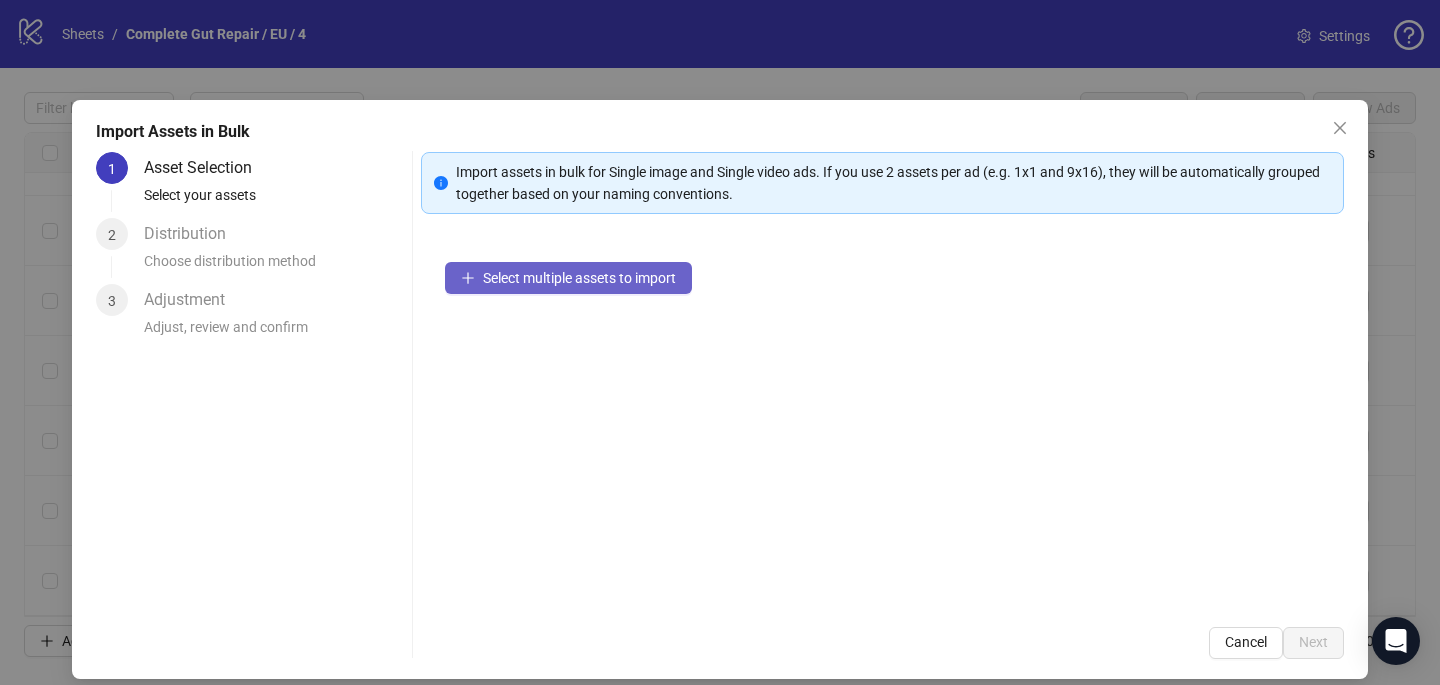 click on "Select multiple assets to import" at bounding box center [579, 278] 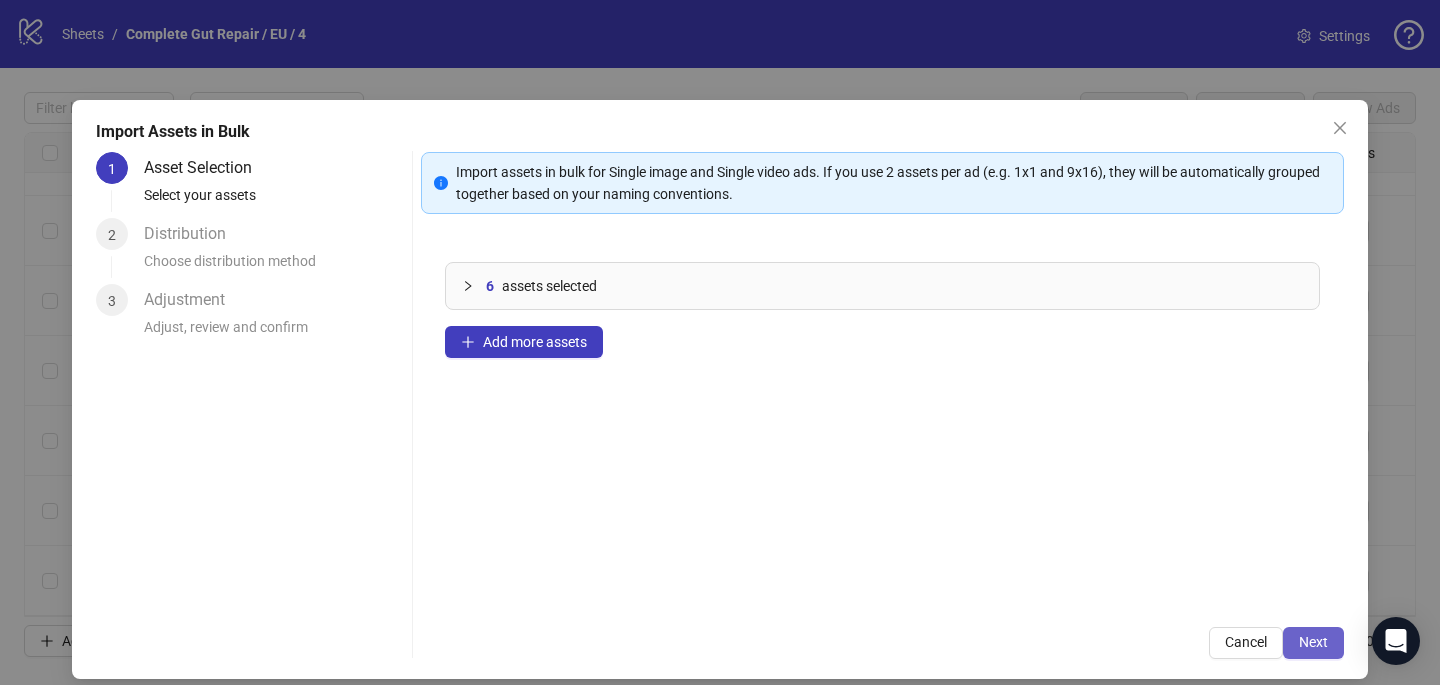 click on "Next" at bounding box center [1313, 642] 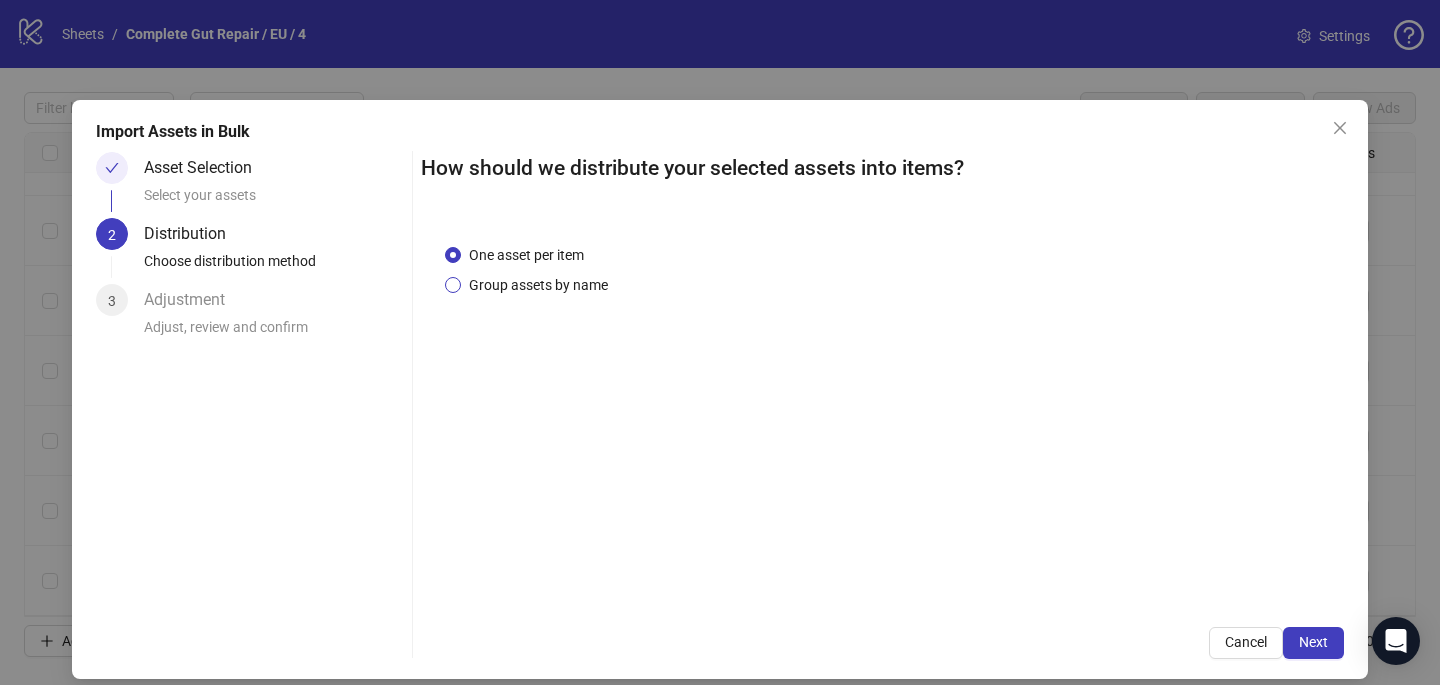 click on "Group assets by name" at bounding box center (538, 285) 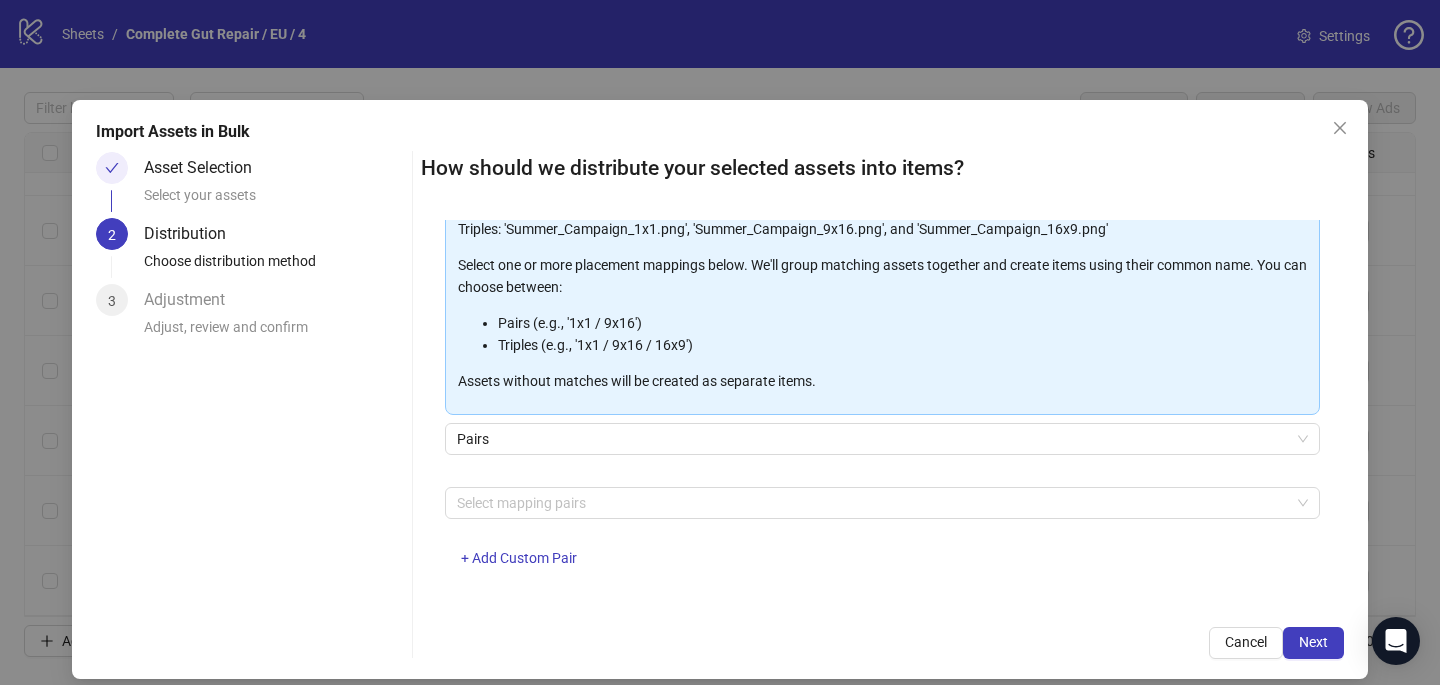 scroll, scrollTop: 203, scrollLeft: 0, axis: vertical 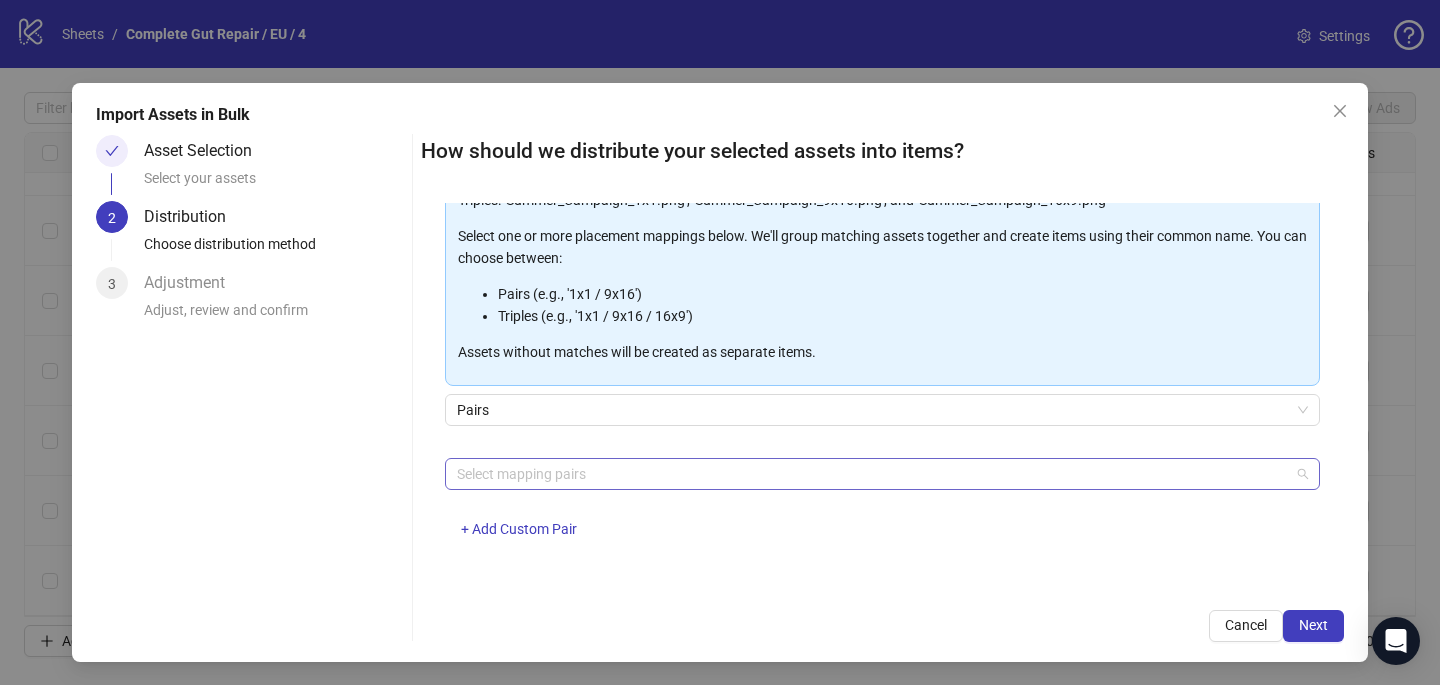 click at bounding box center (872, 474) 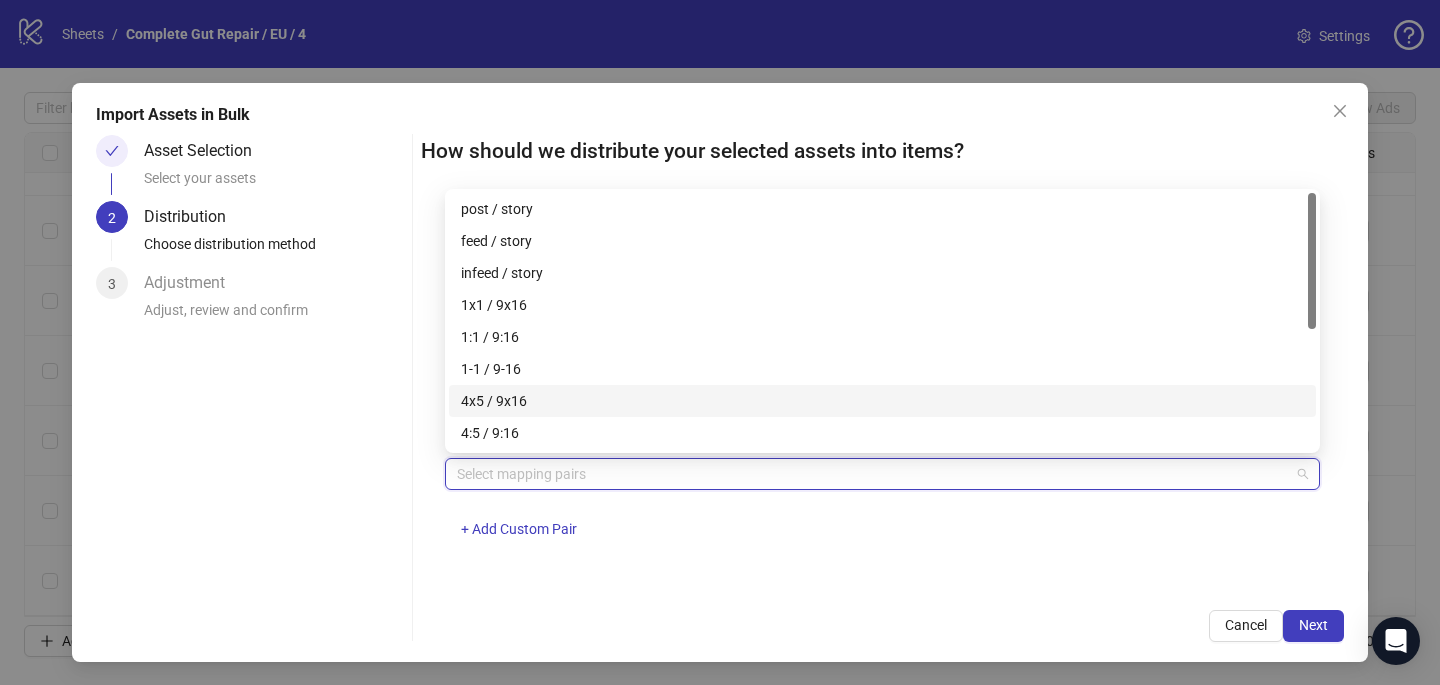 click on "4x5 / 9x16" at bounding box center (882, 401) 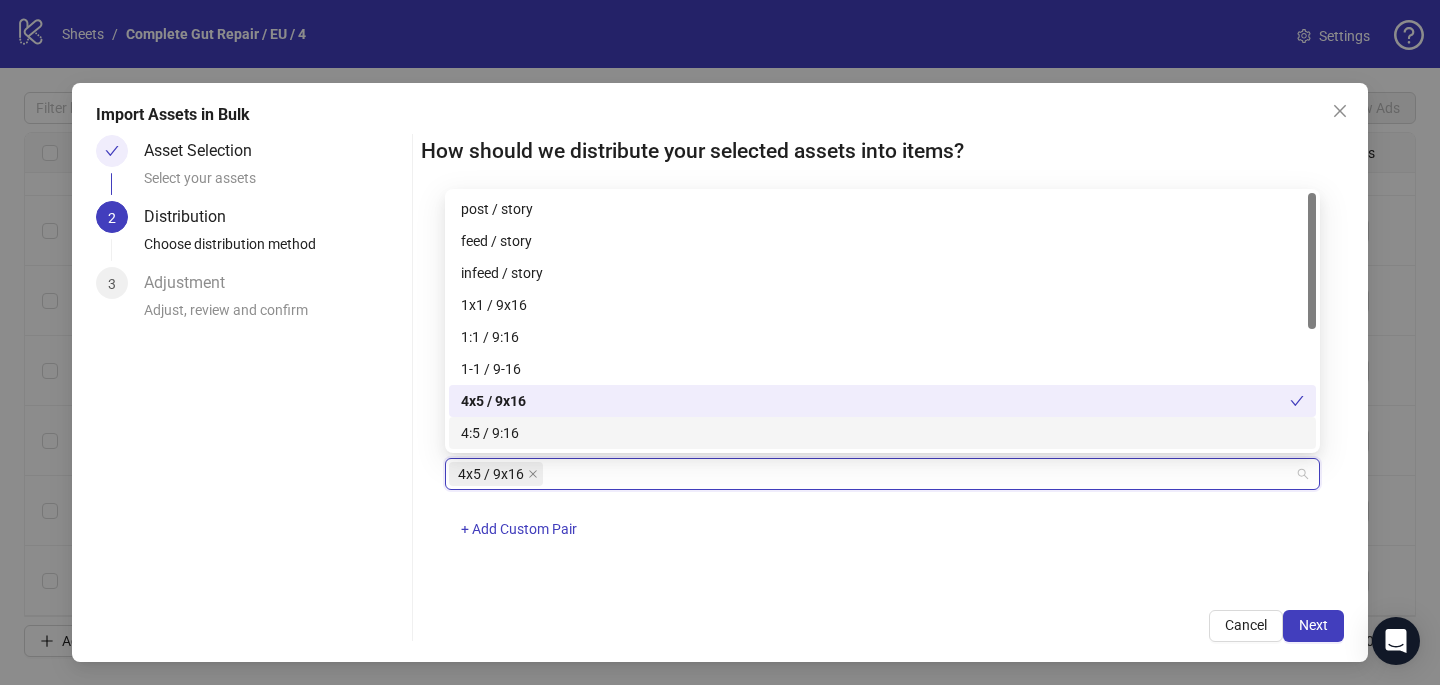 click on "How should we distribute your selected assets into items? One asset per item Group assets by name Assets must follow a consistent naming pattern to use this feature. Examples: Pairs: 'Summer_Campaign_1x1.png' and 'Summer_Campaign_9x16.png' Triples: 'Summer_Campaign_1x1.png', 'Summer_Campaign_9x16.png', and 'Summer_Campaign_16x9.png' Select one or more placement mappings below. We'll group matching assets together and create items using their common name. You can choose between: Pairs (e.g., '1x1 / 9x16') Triples (e.g., '1x1 / 9x16 / 16x9') Assets without matches will be created as separate items. Pairs 4x5 / 9x16   + Add Custom Pair Cancel Next" at bounding box center (882, 388) 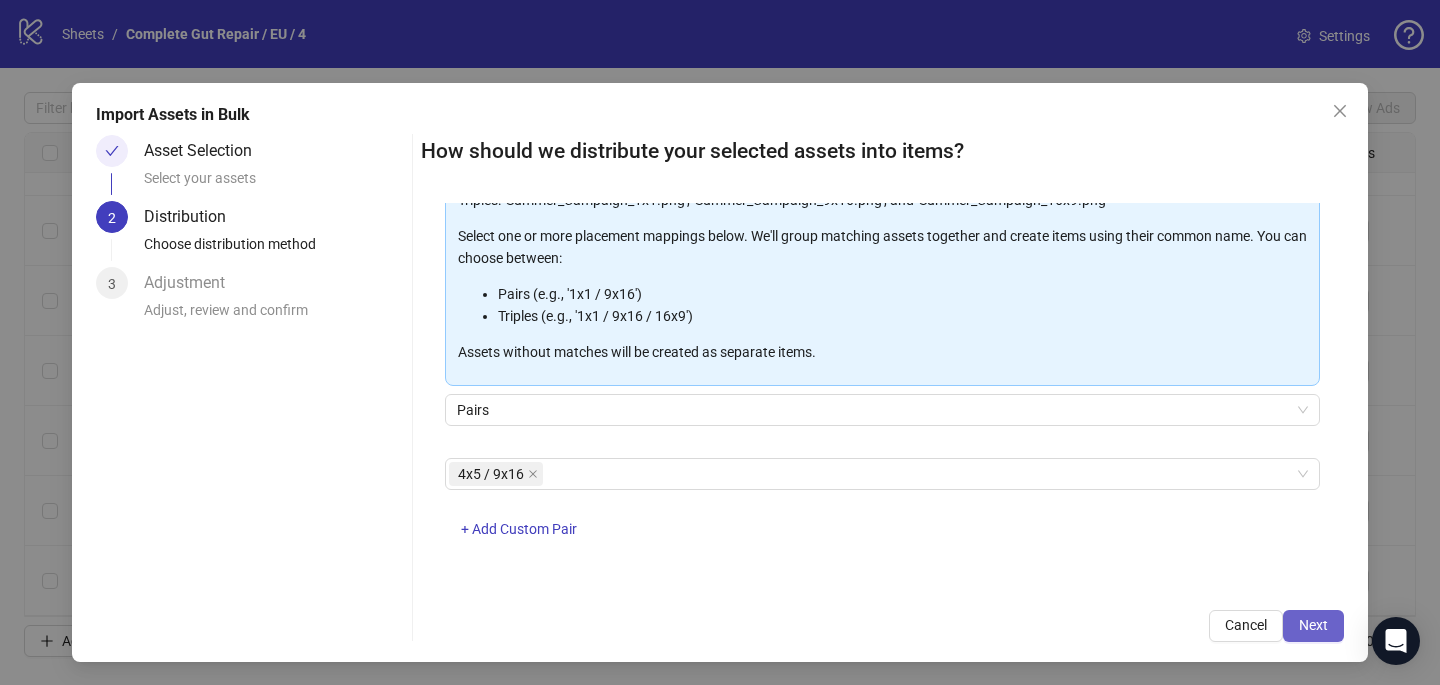 click on "Next" at bounding box center (1313, 625) 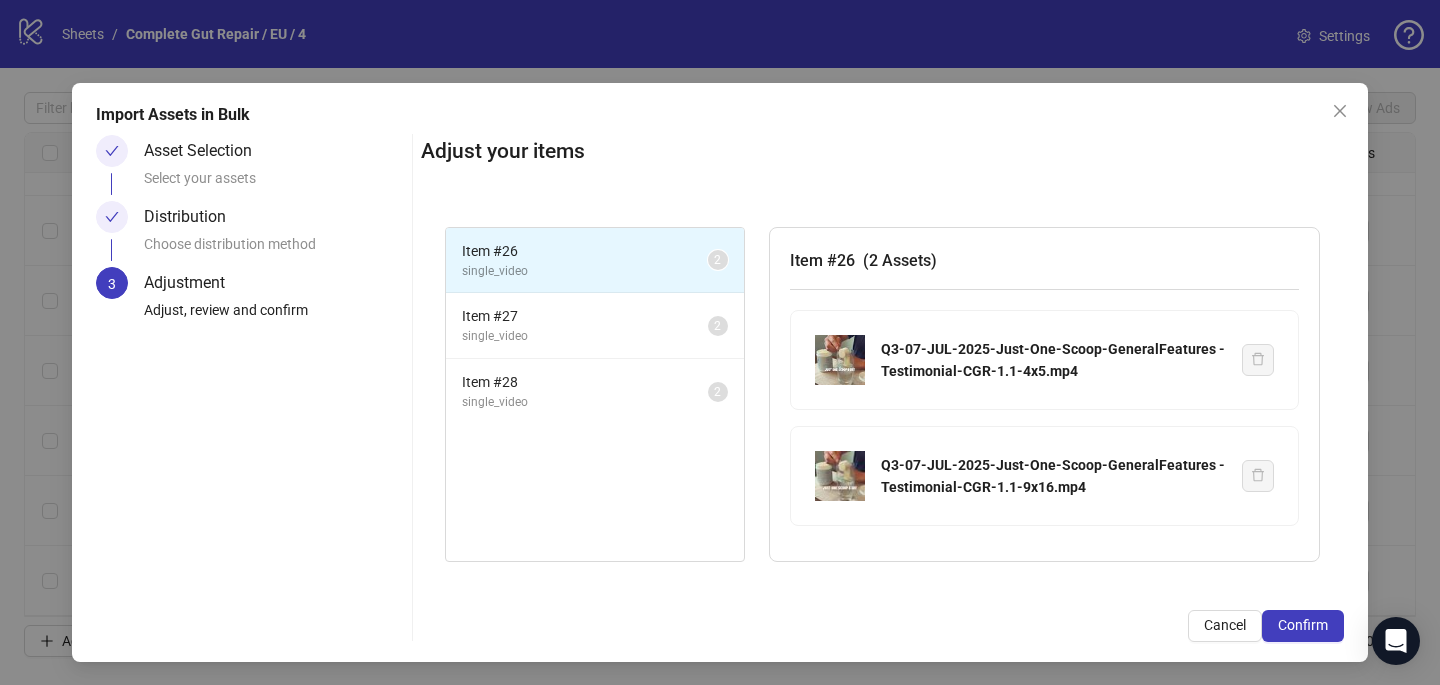 click on "Confirm" at bounding box center (1303, 625) 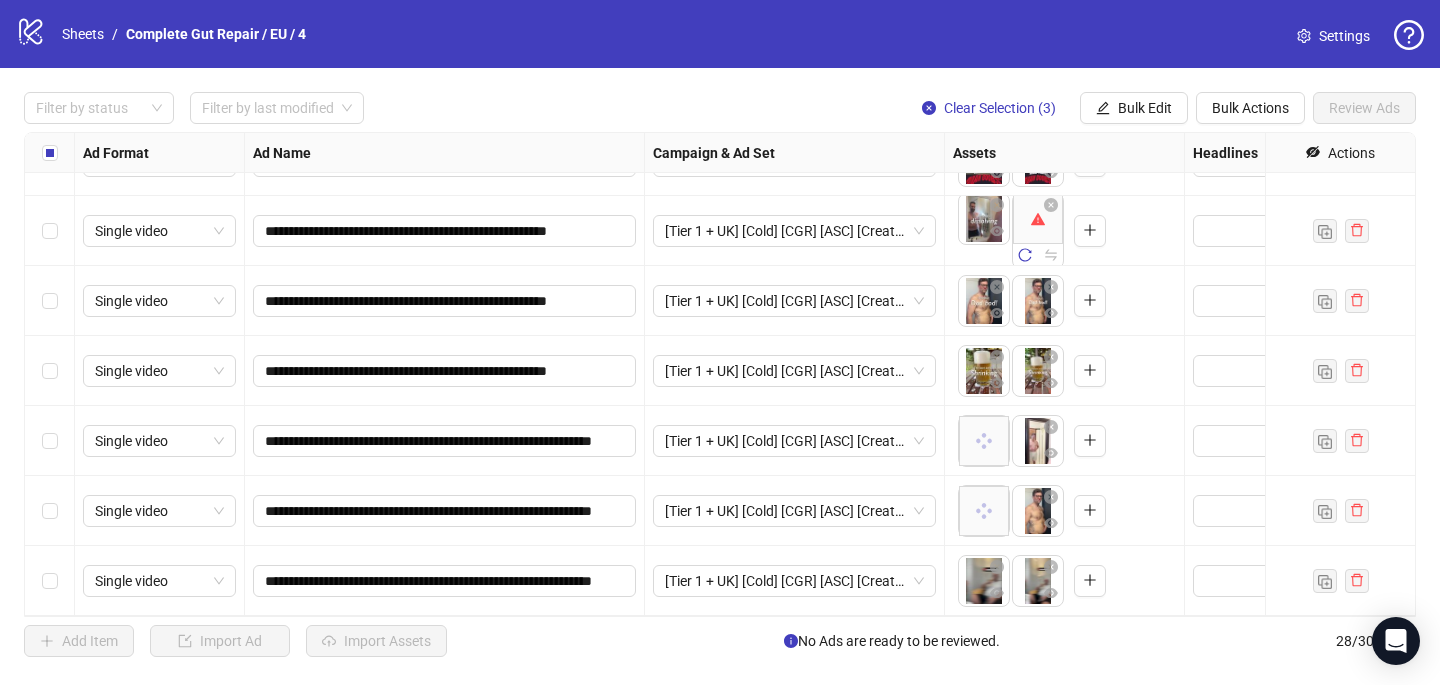 scroll, scrollTop: 1406, scrollLeft: 0, axis: vertical 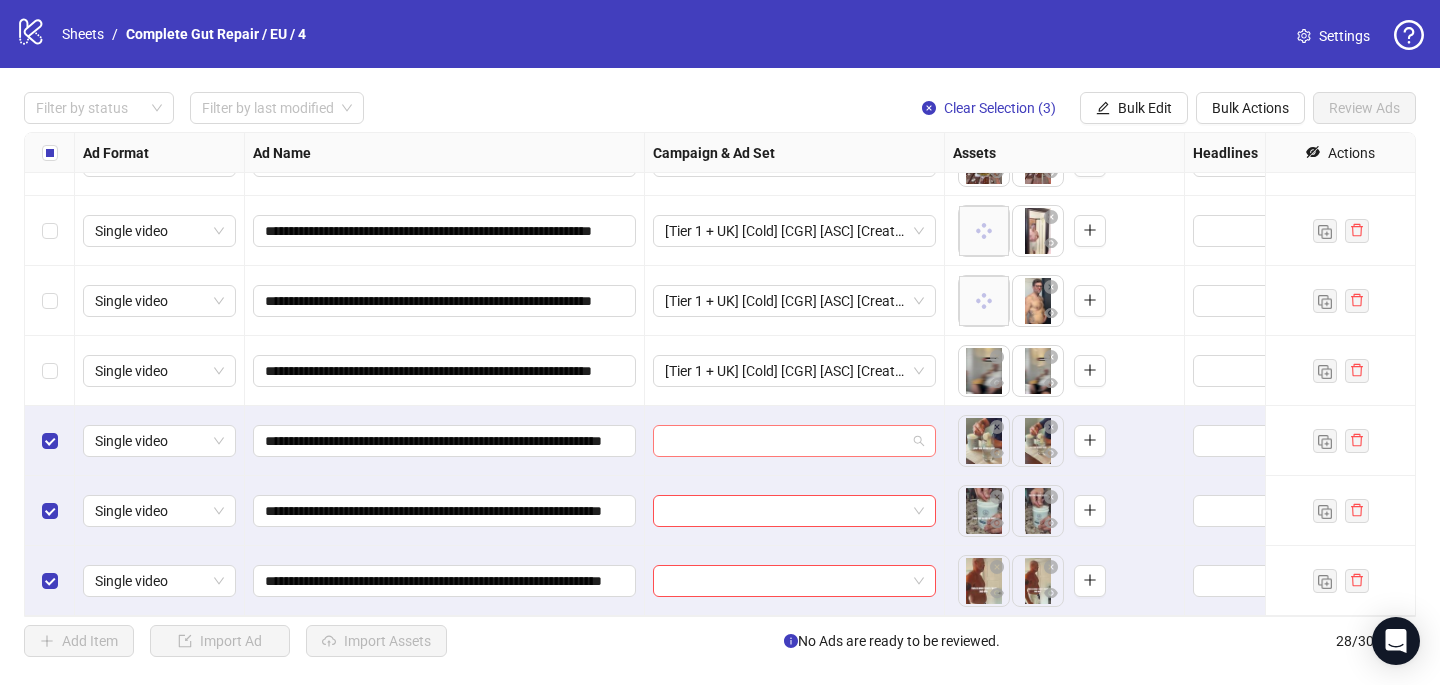 click at bounding box center (785, 441) 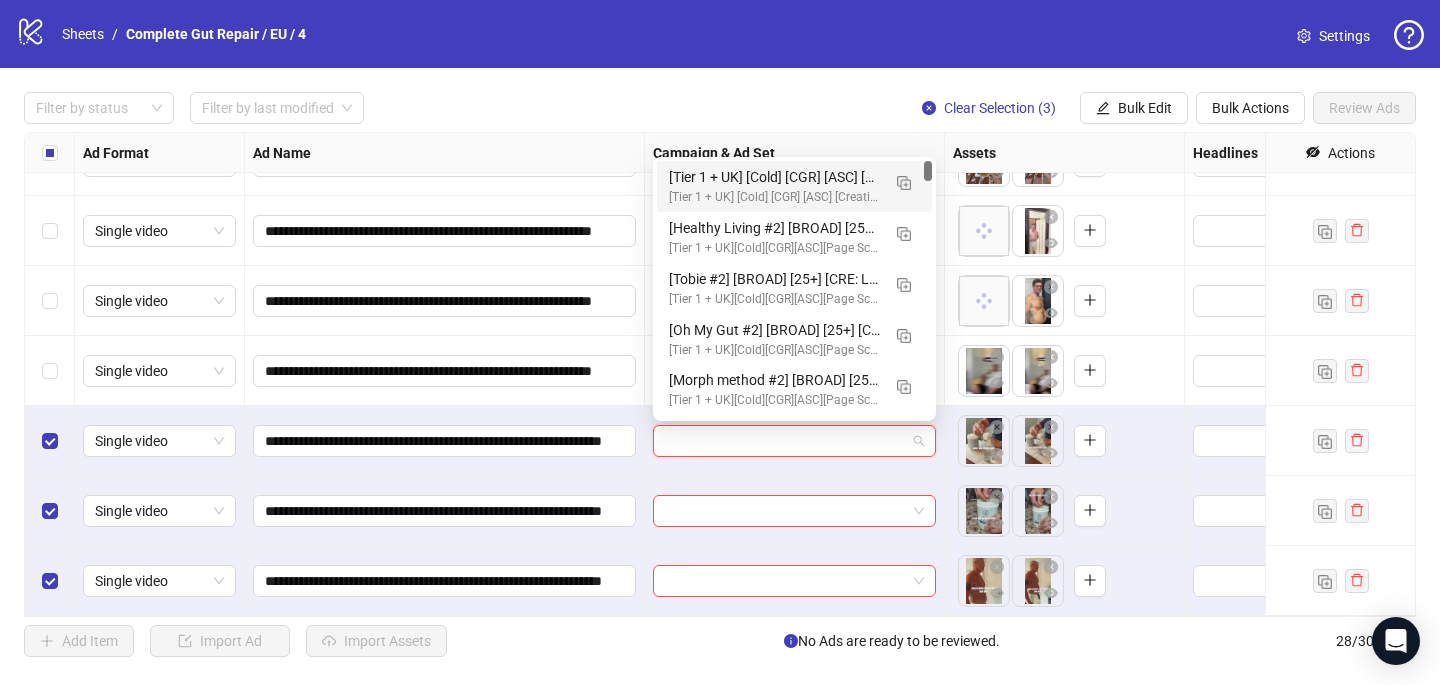 click on "[Tier 1 + UK] [Cold] [CGR] [ASC] [Creative Insertion - VIDEOS] [8 Aug 2025] # 1,000€" at bounding box center (774, 177) 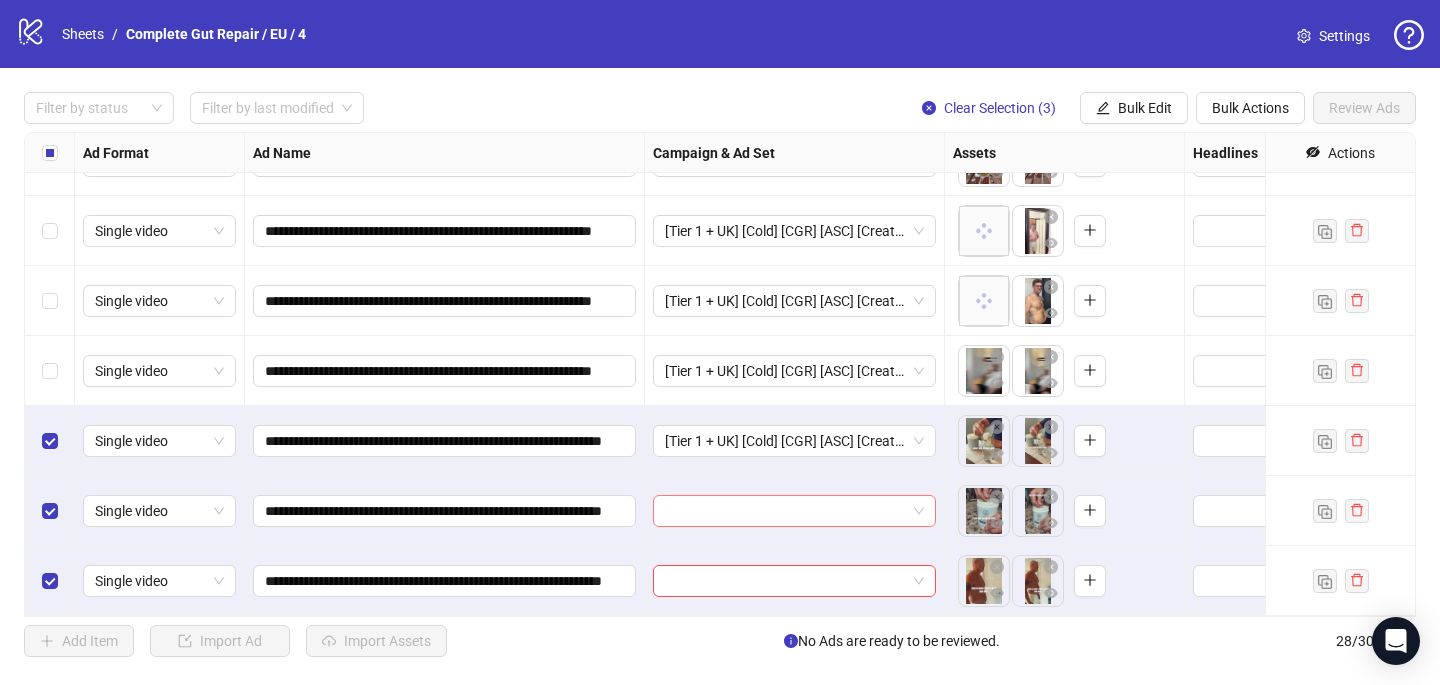 click at bounding box center (785, 511) 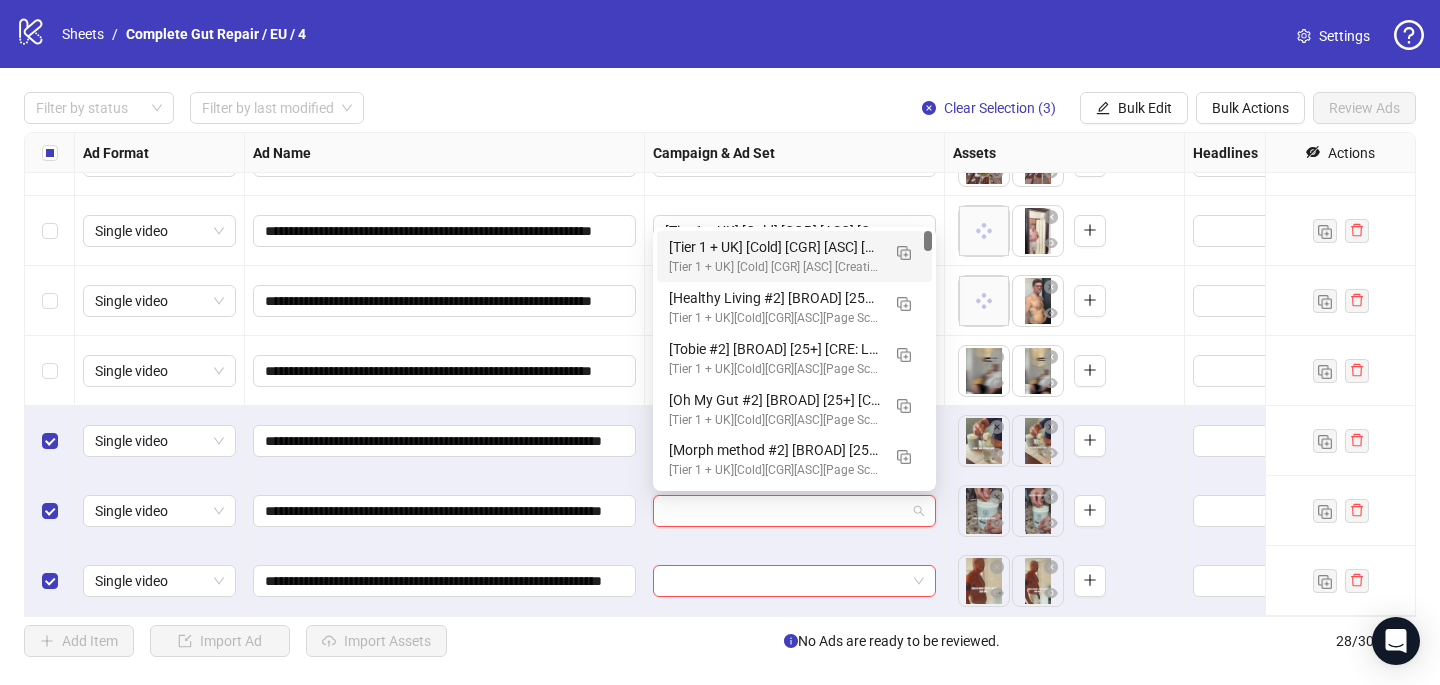 click on "[Tier 1 + UK] [Cold] [CGR] [ASC] [Creative Insertion - VIDEOS] [8 Aug 2025] # 1,000€ [Tier 1 + UK] [Cold] [CGR] [ASC] [Creative Insertion - VIDEOS] [8 Aug 2025] # 1,000€" at bounding box center (794, 256) 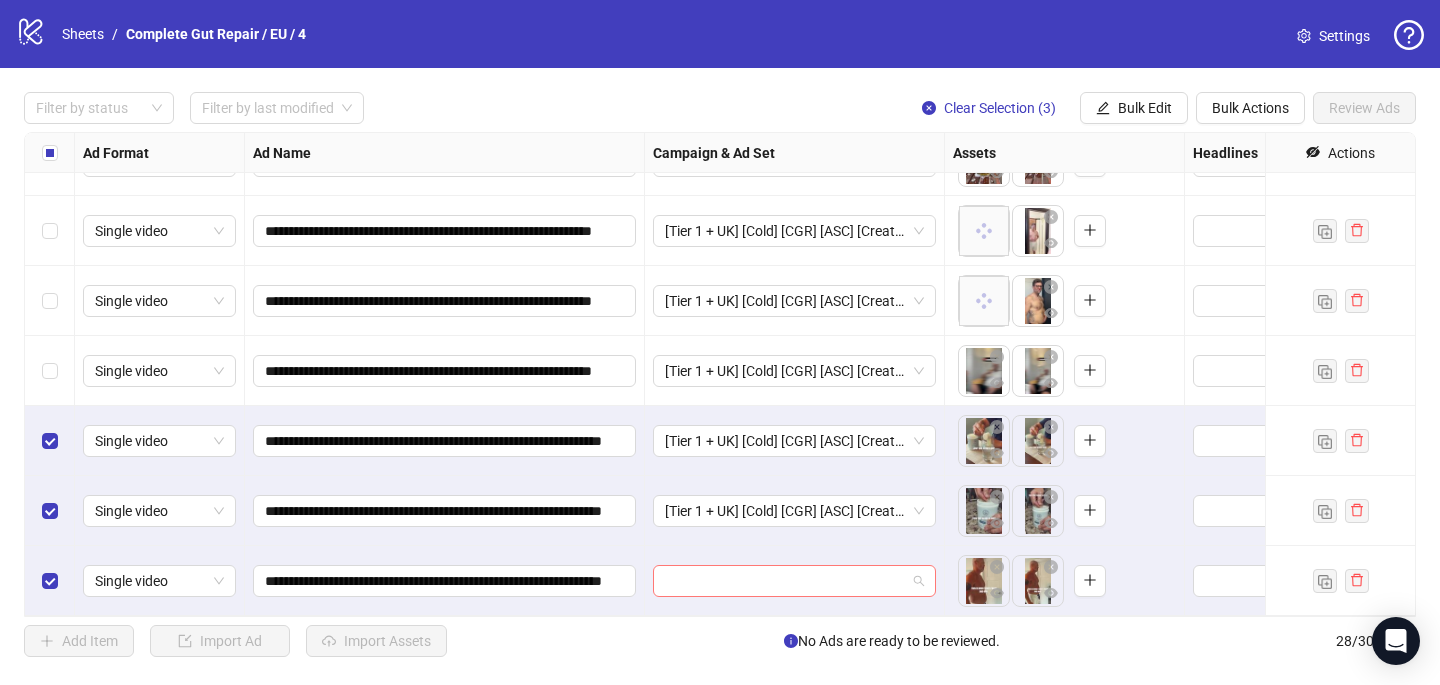 click at bounding box center (785, 581) 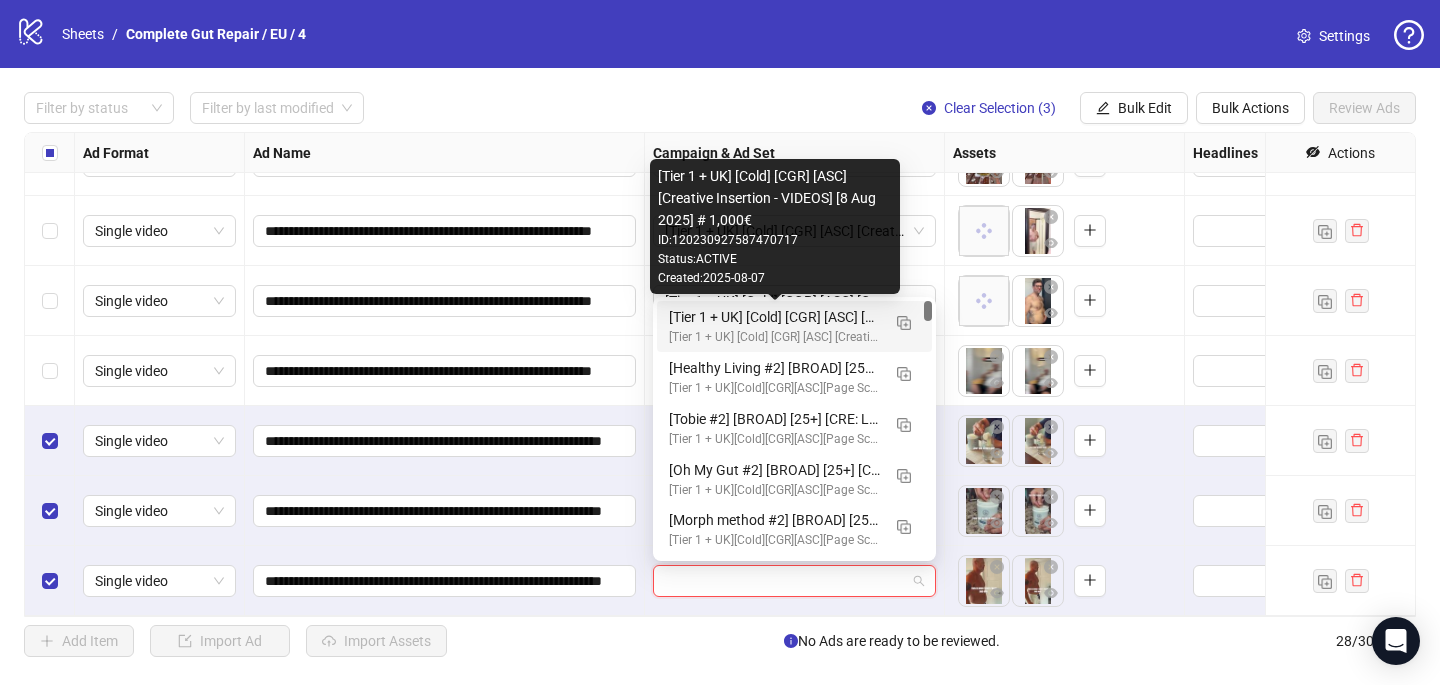 click on "[Tier 1 + UK] [Cold] [CGR] [ASC] [Creative Insertion - VIDEOS] [8 Aug 2025] # 1,000€" at bounding box center [774, 317] 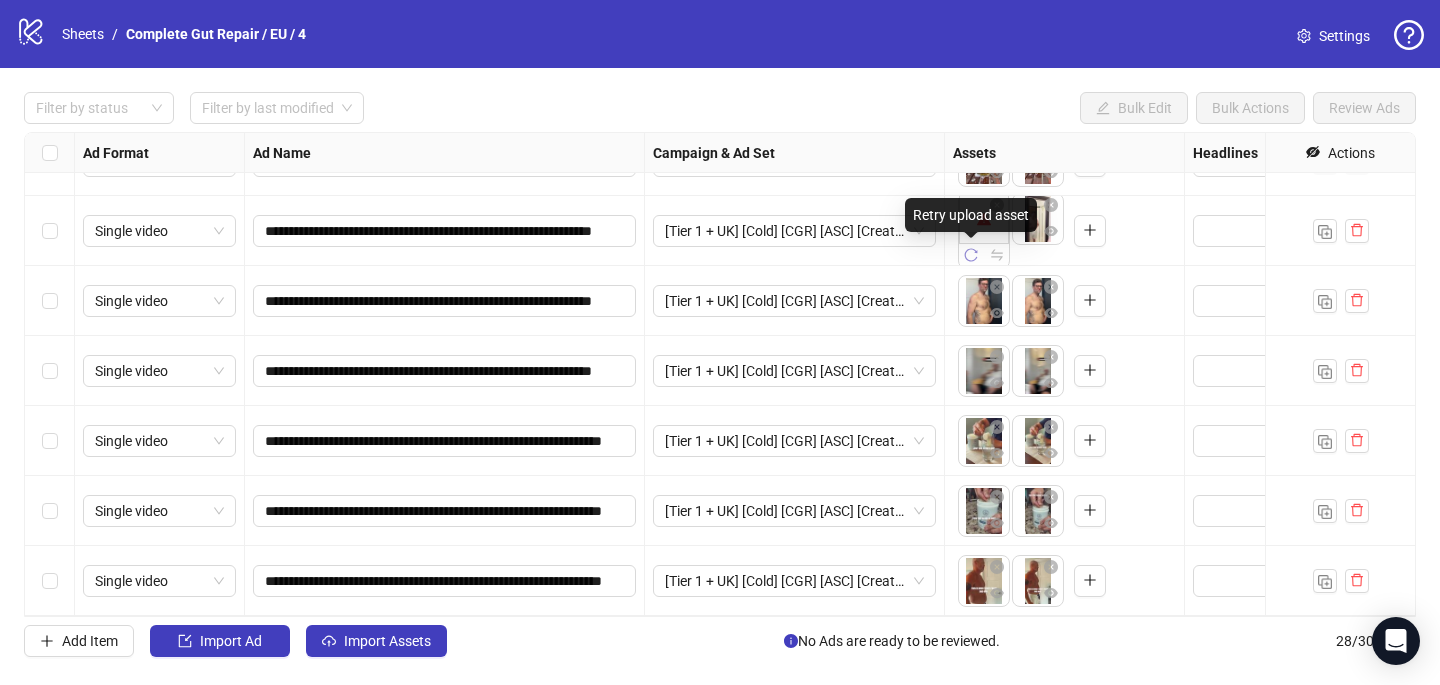 click 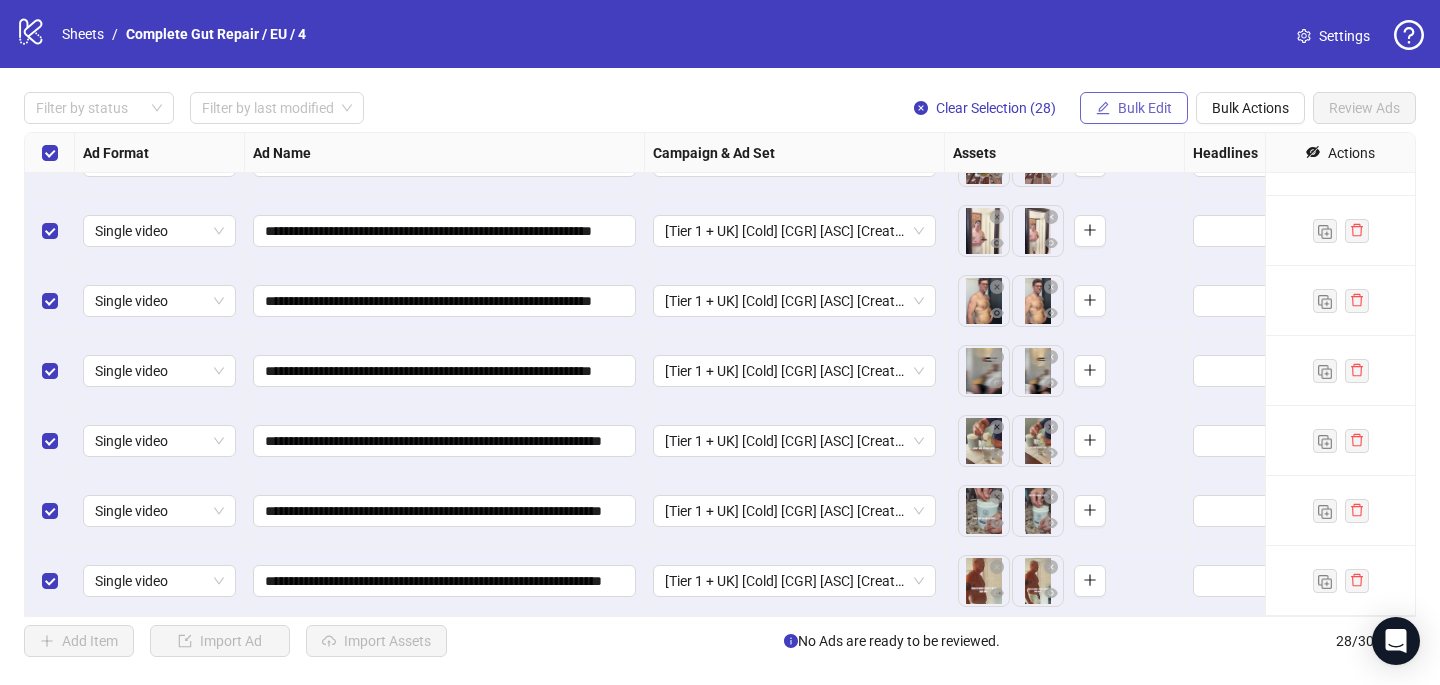 click on "Bulk Edit" at bounding box center [1145, 108] 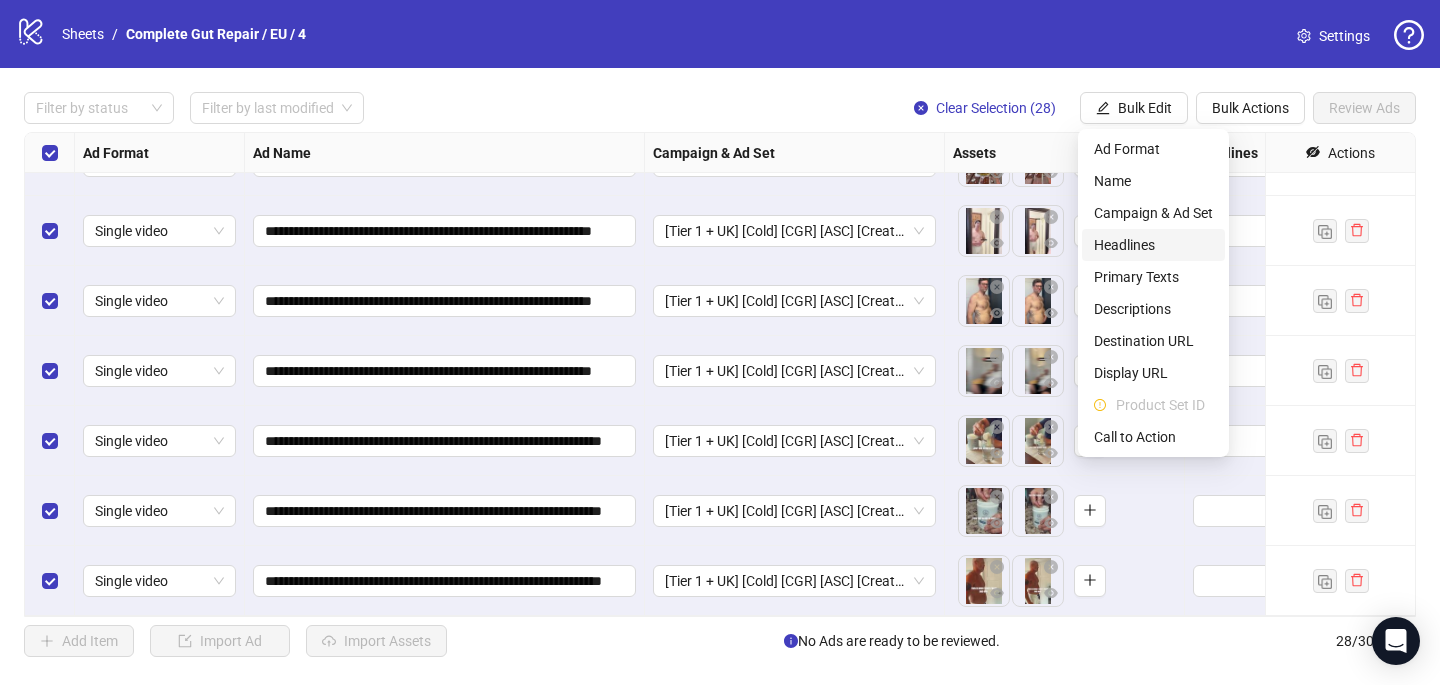 click on "Headlines" at bounding box center [1153, 245] 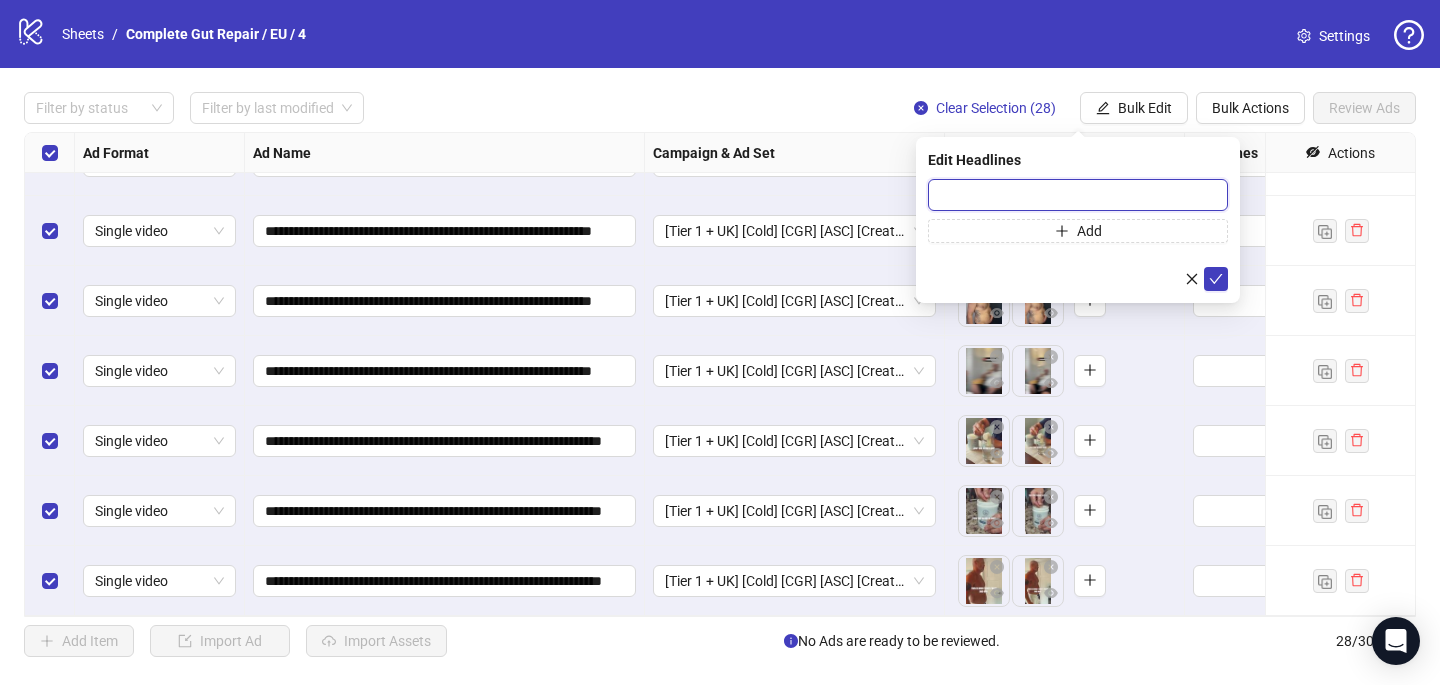 click at bounding box center (1078, 195) 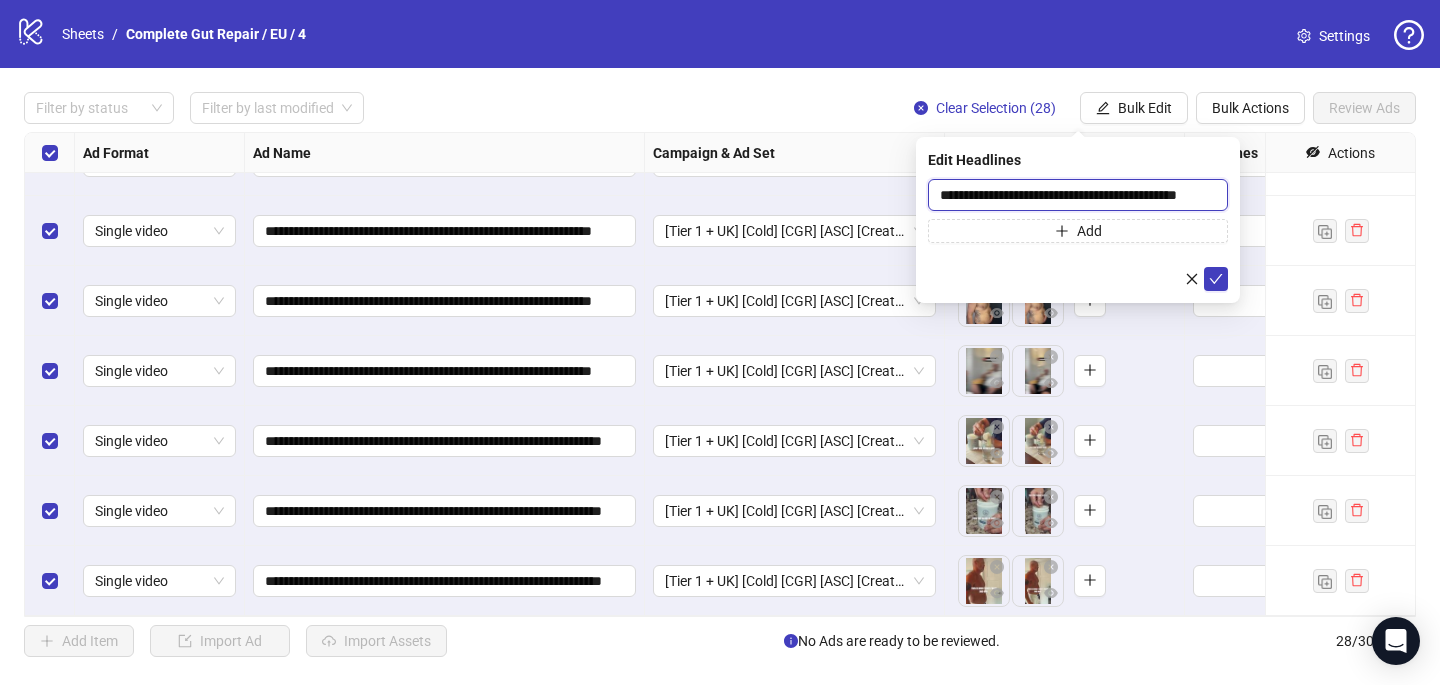 scroll, scrollTop: 0, scrollLeft: 36, axis: horizontal 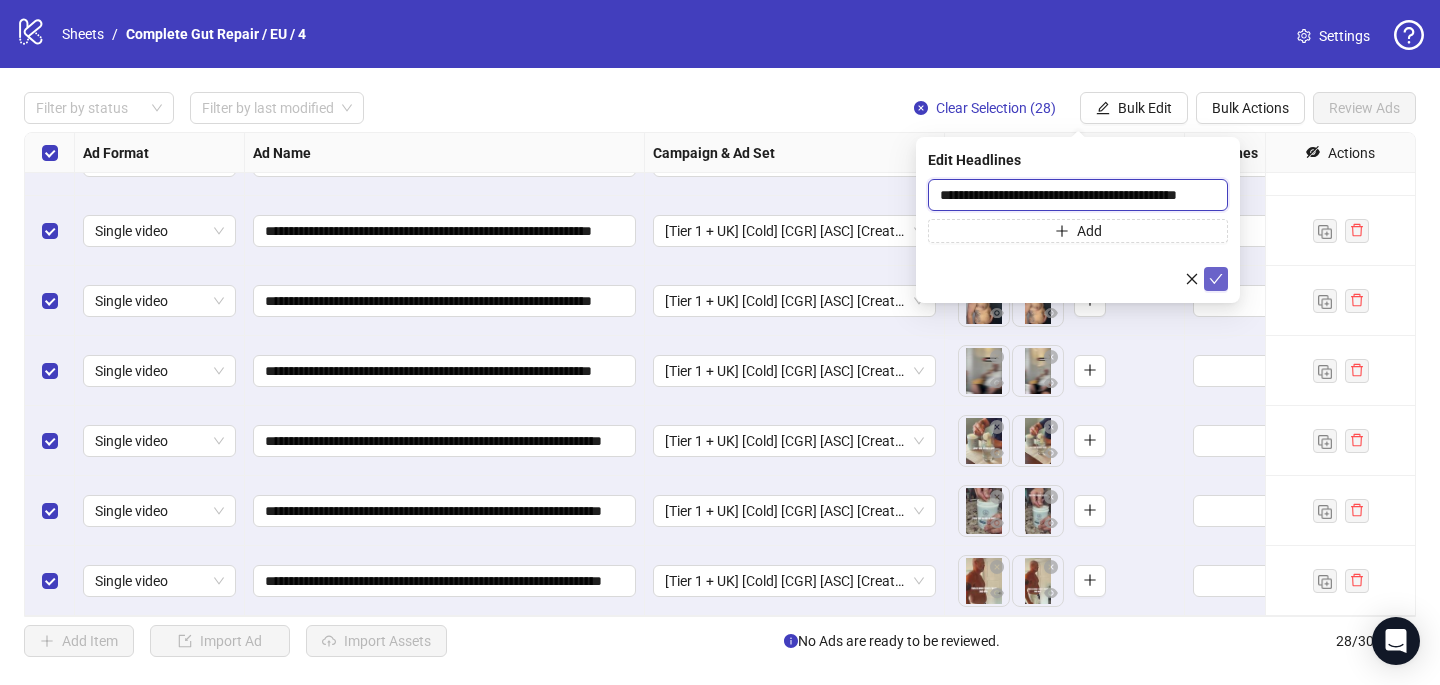 type on "**********" 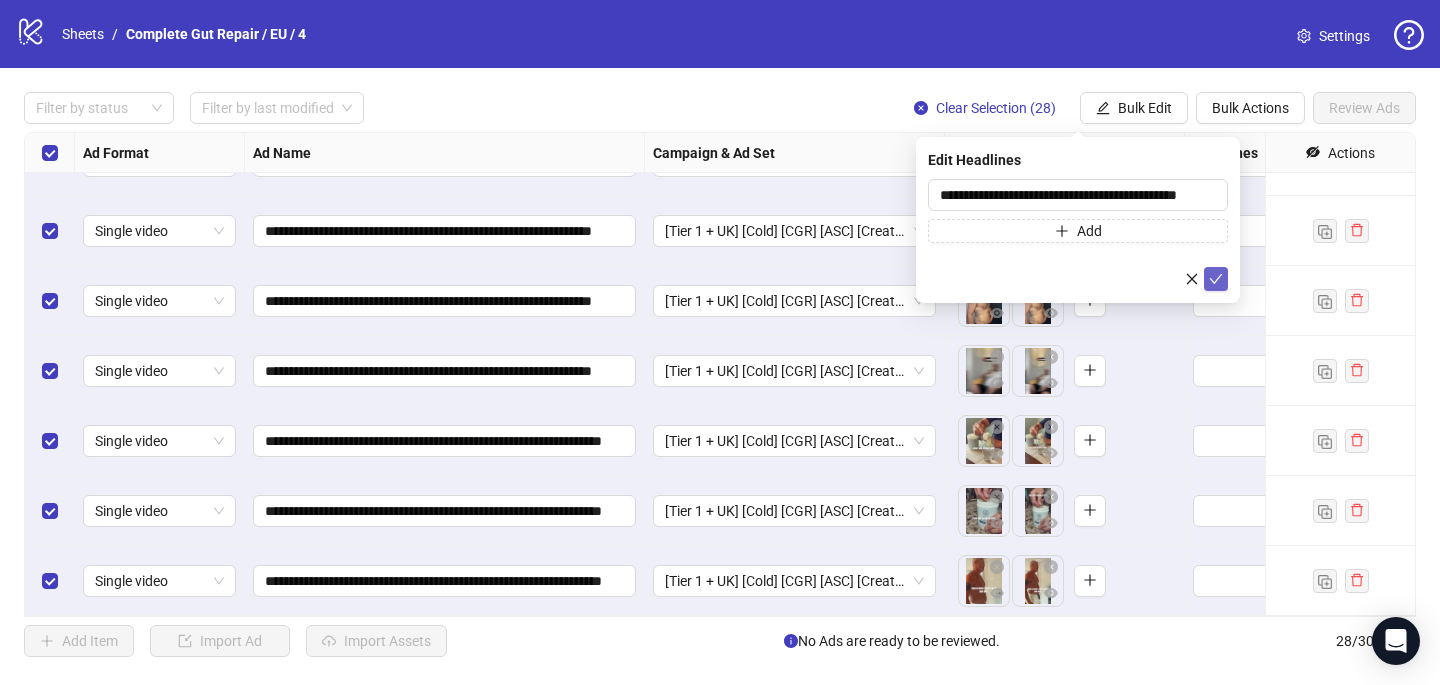 scroll, scrollTop: 0, scrollLeft: 0, axis: both 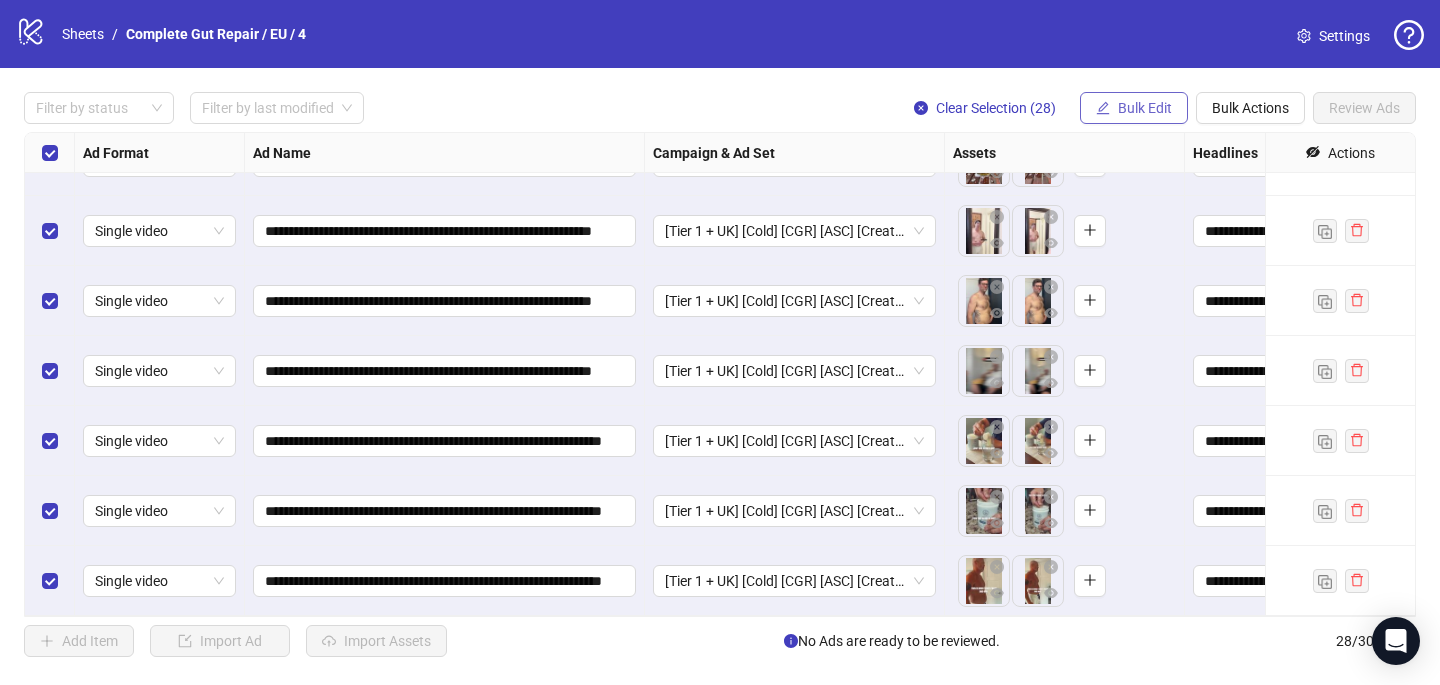 click on "Bulk Edit" at bounding box center (1134, 108) 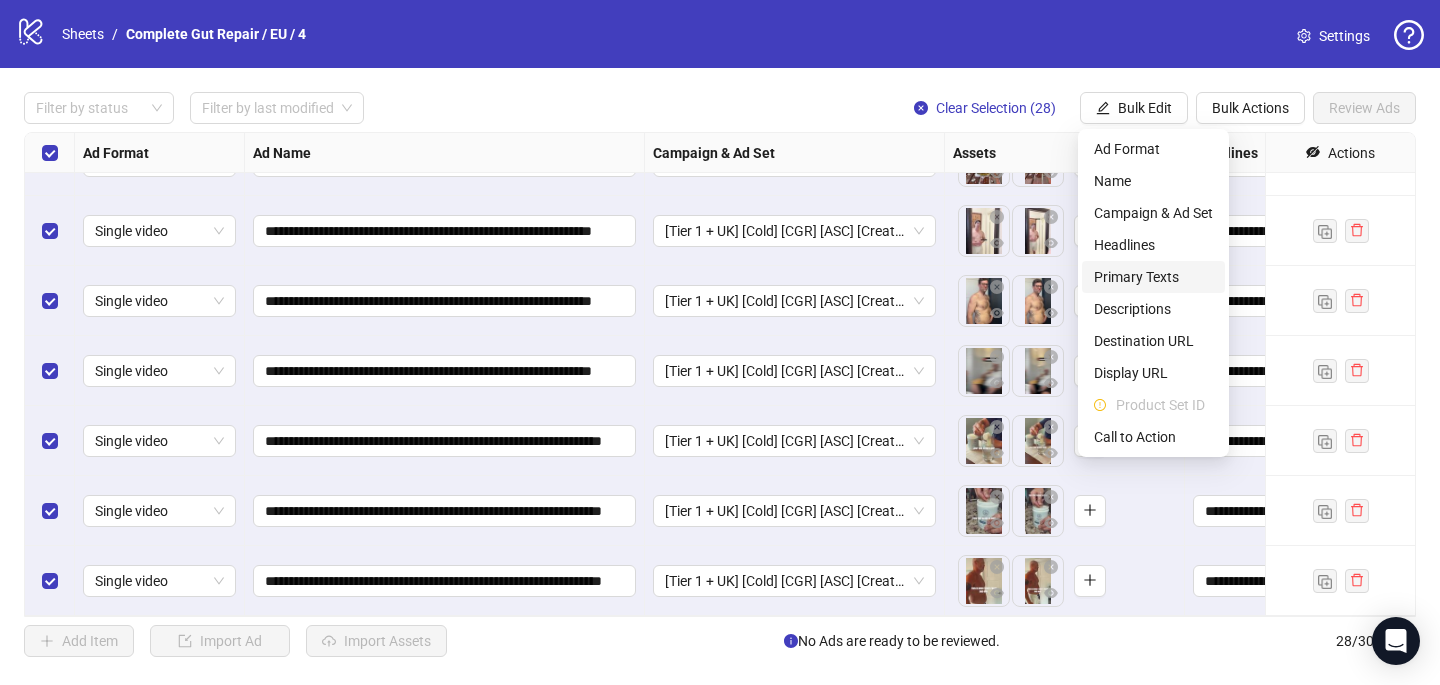 click on "Primary Texts" at bounding box center [1153, 277] 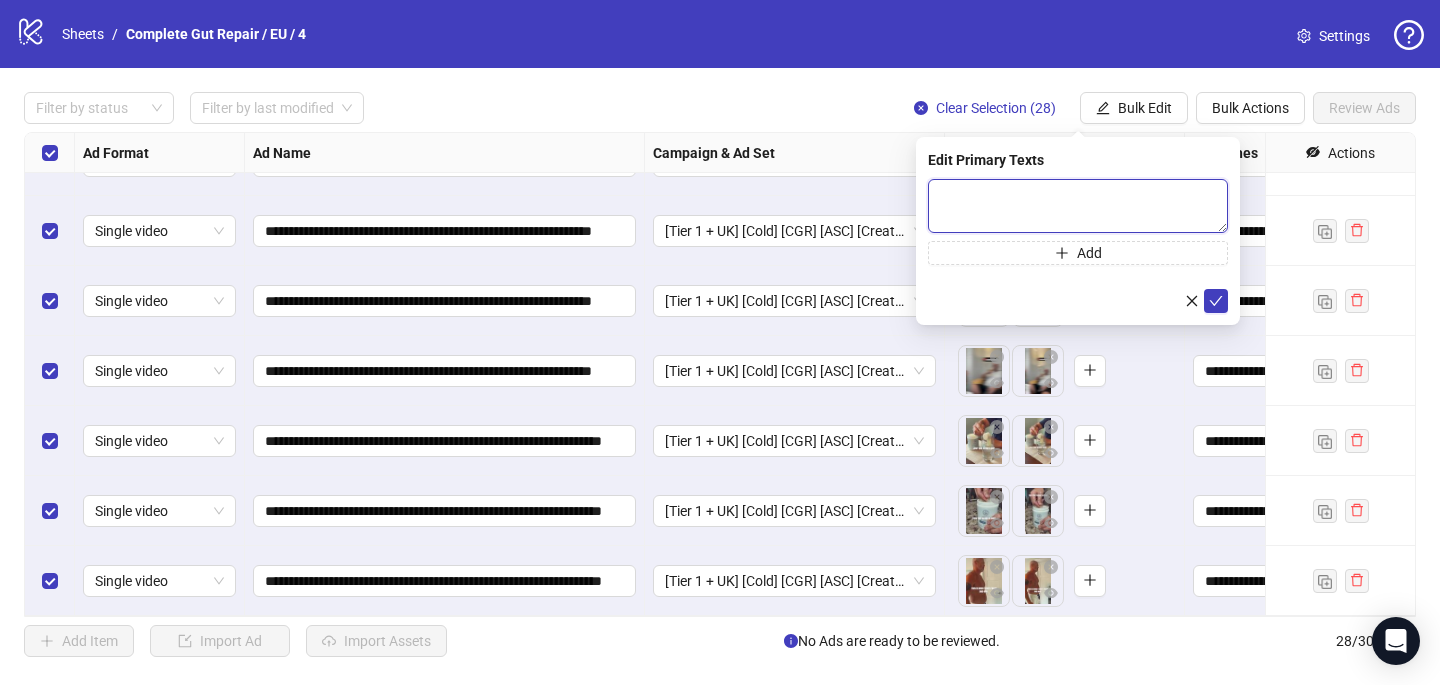 click at bounding box center [1078, 206] 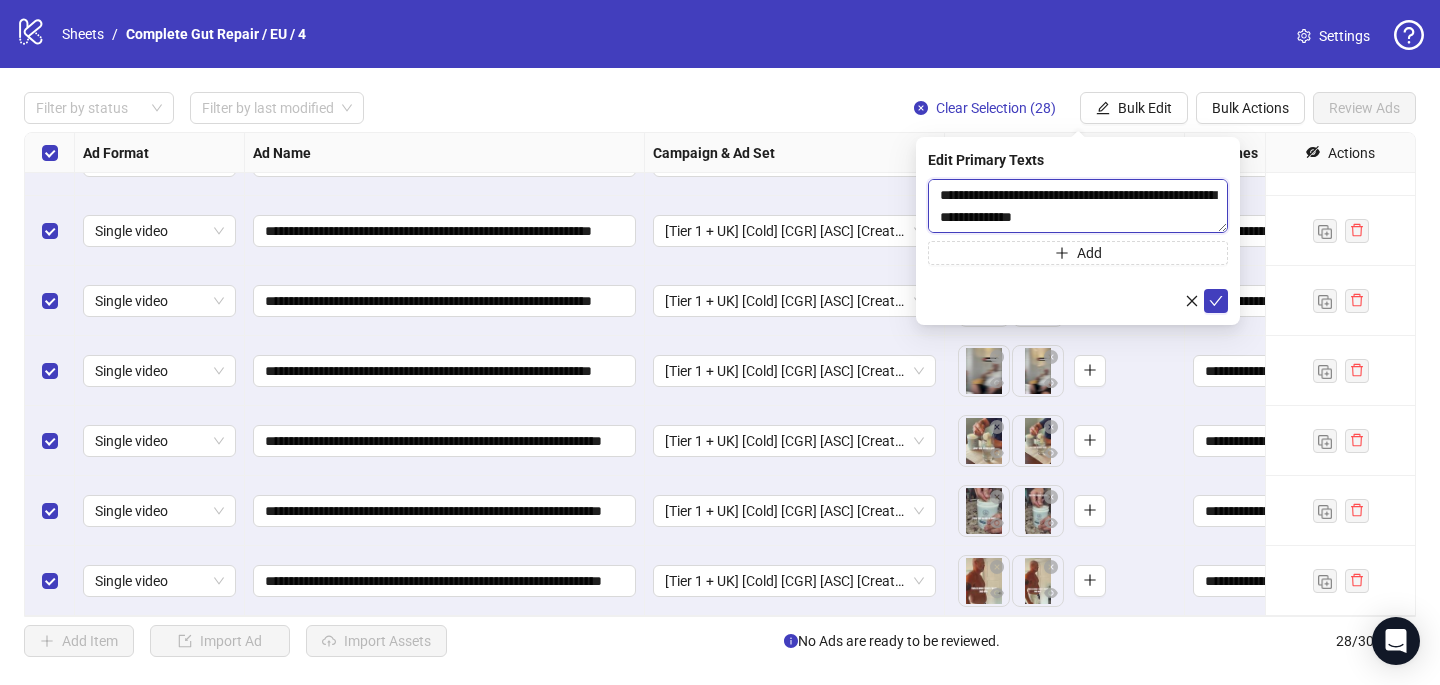 scroll, scrollTop: 1005, scrollLeft: 0, axis: vertical 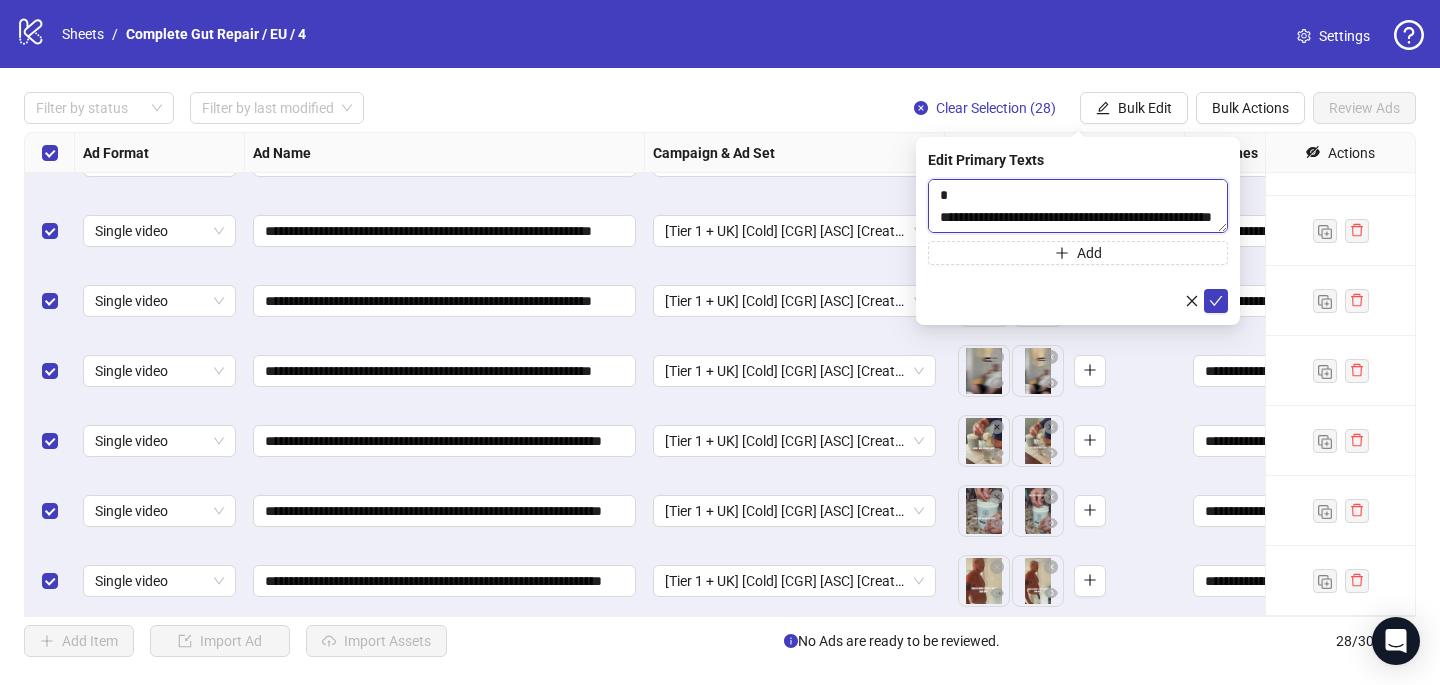 paste on "**********" 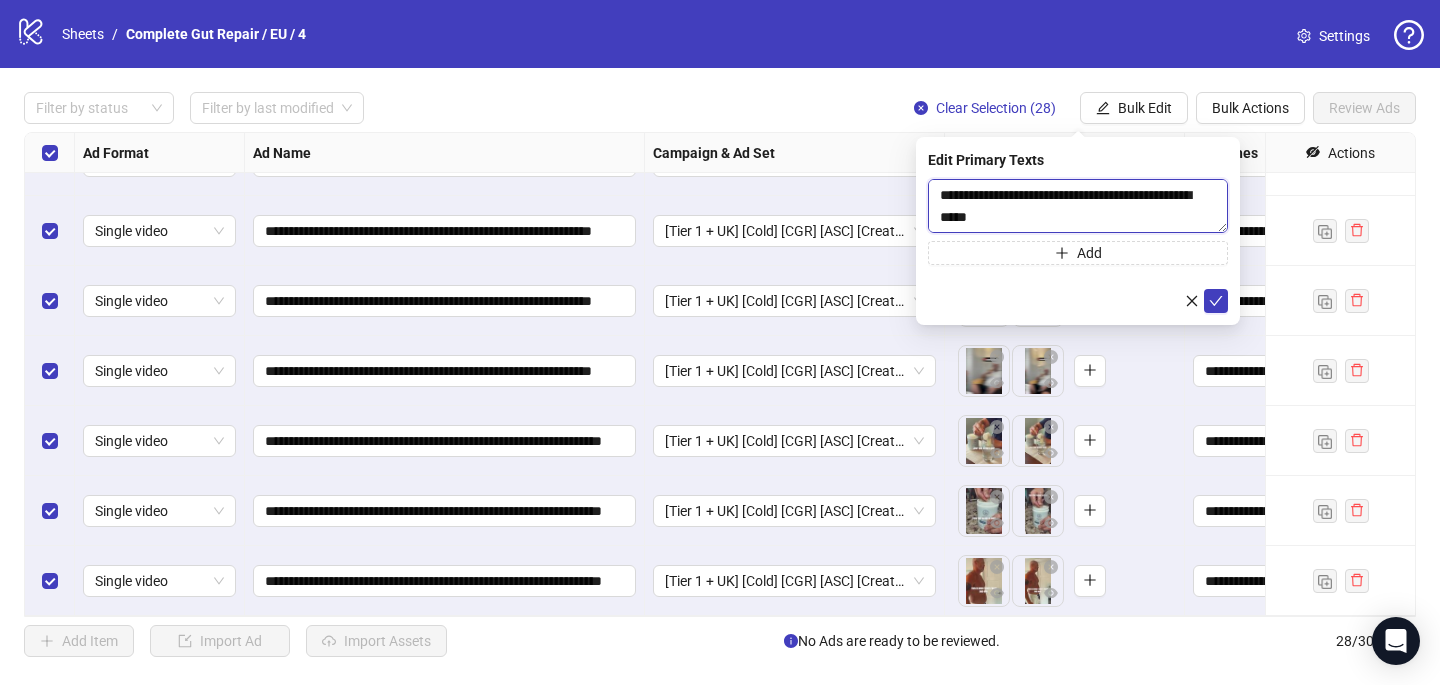 scroll, scrollTop: 1027, scrollLeft: 0, axis: vertical 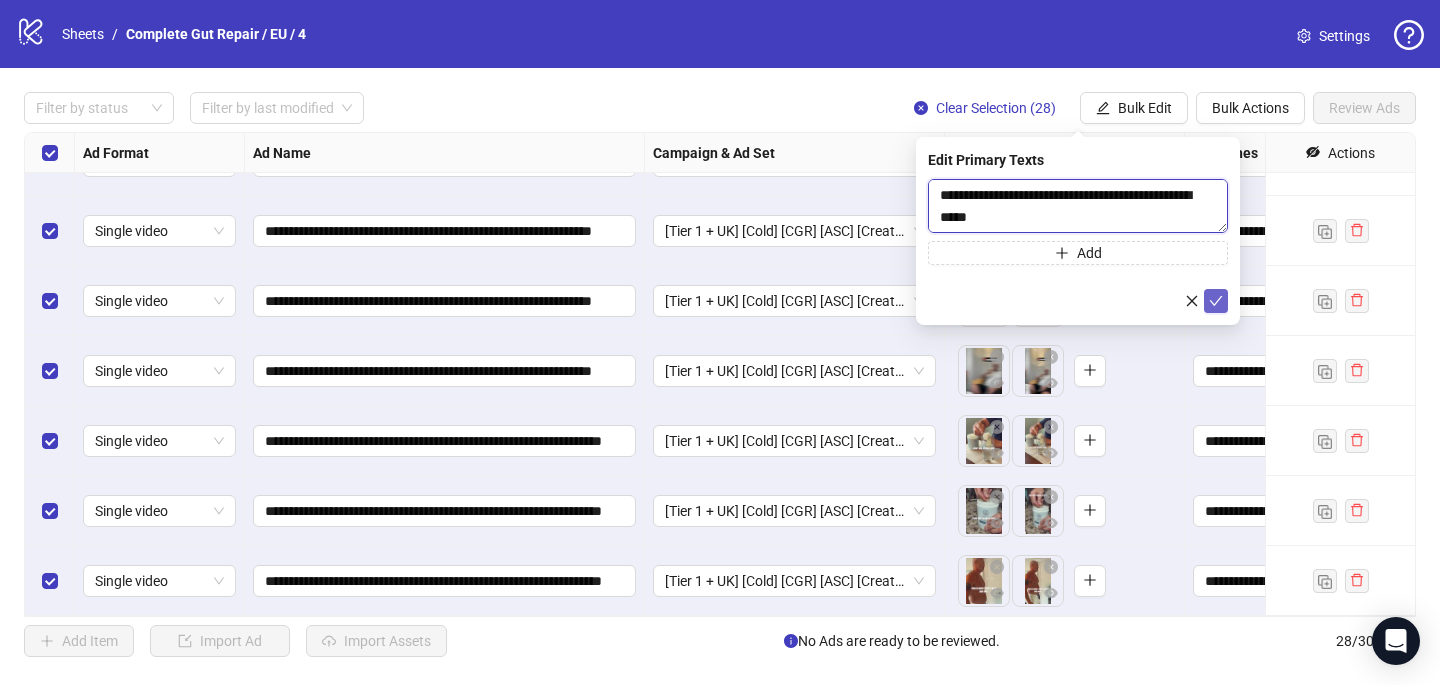 type on "**********" 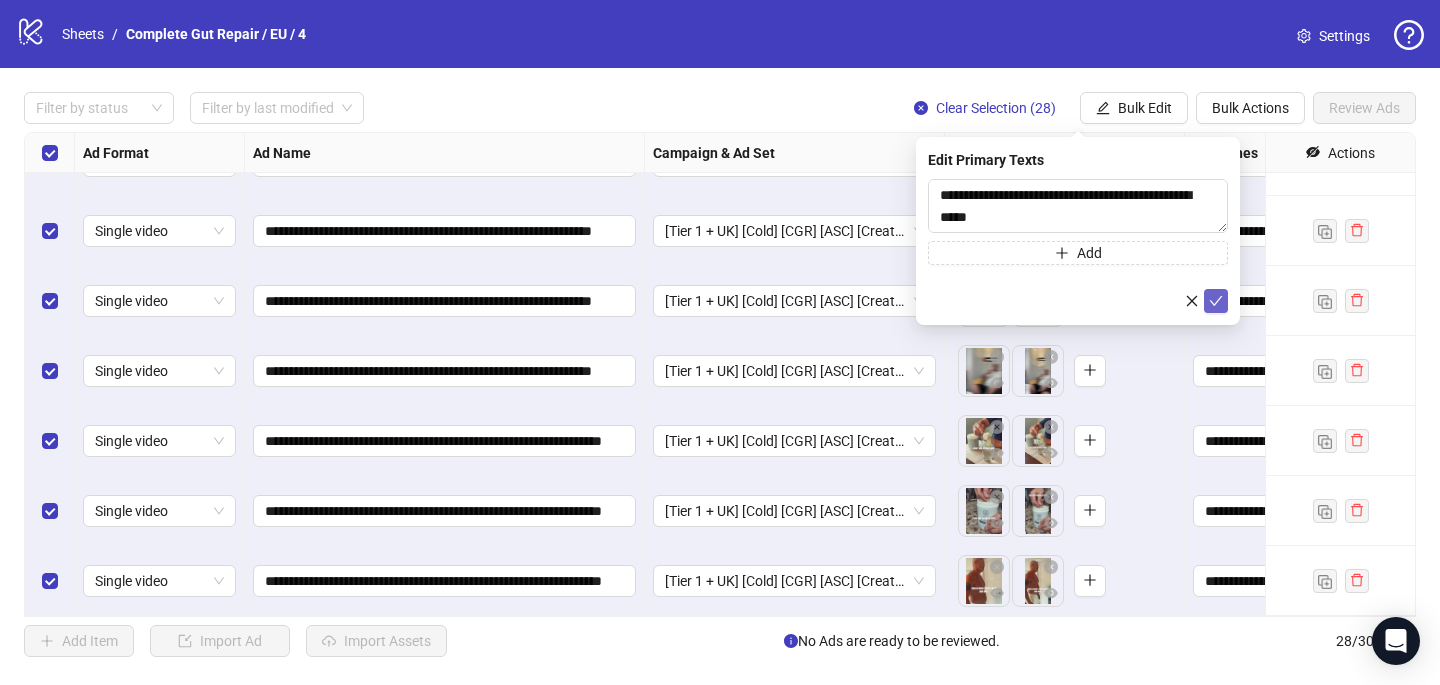 click 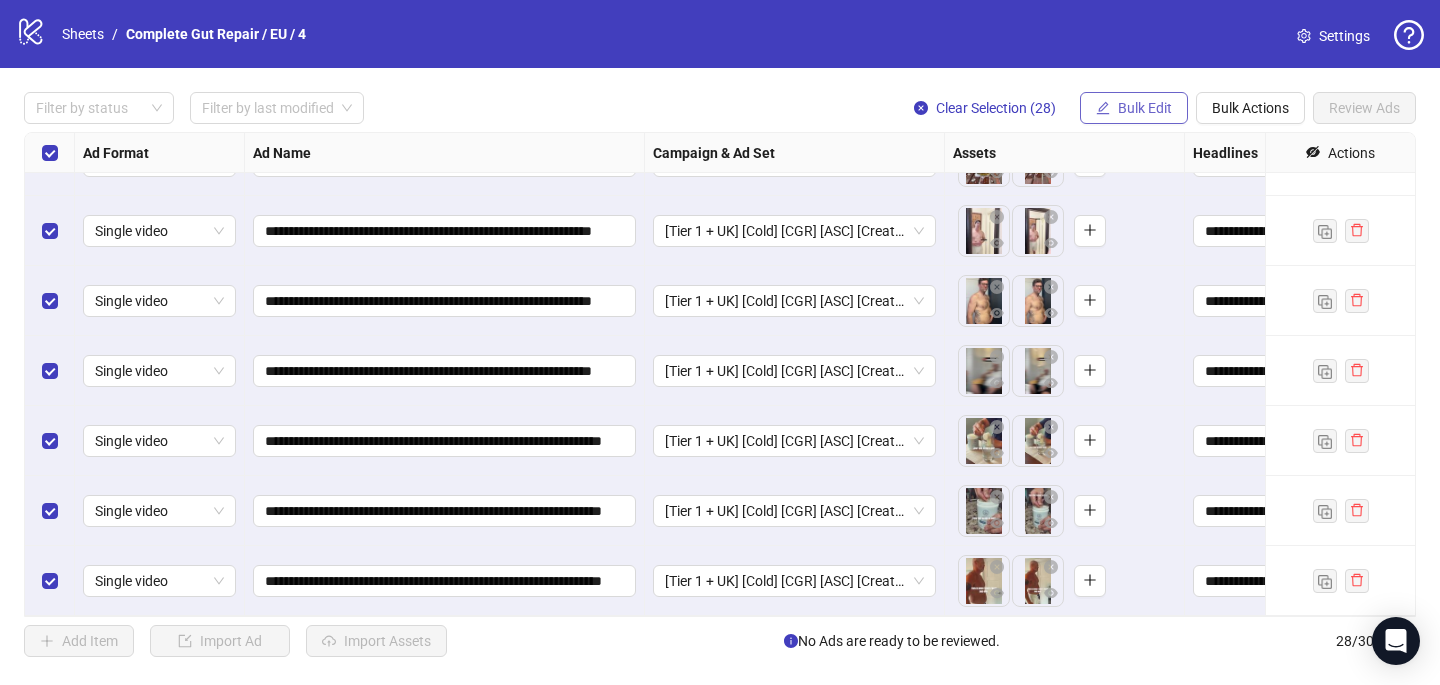 click on "Bulk Edit" at bounding box center (1145, 108) 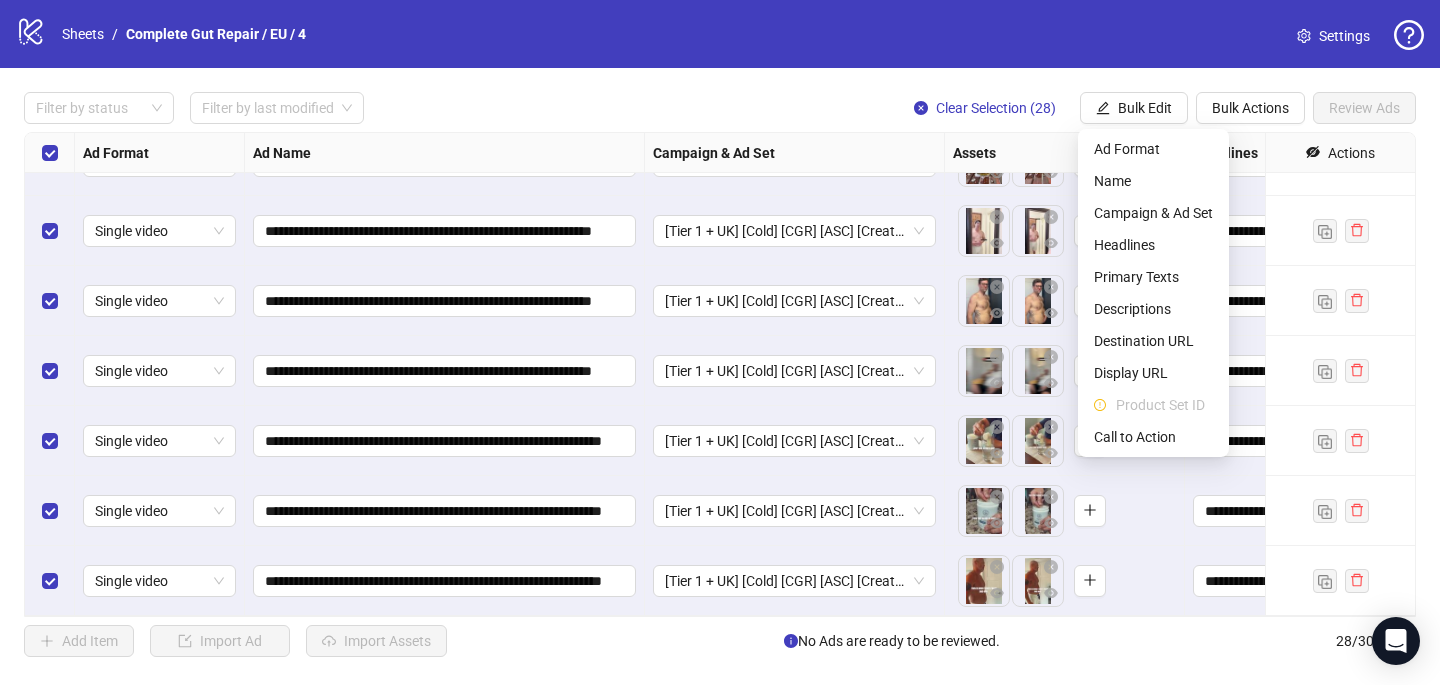 click on "**********" at bounding box center [720, 374] 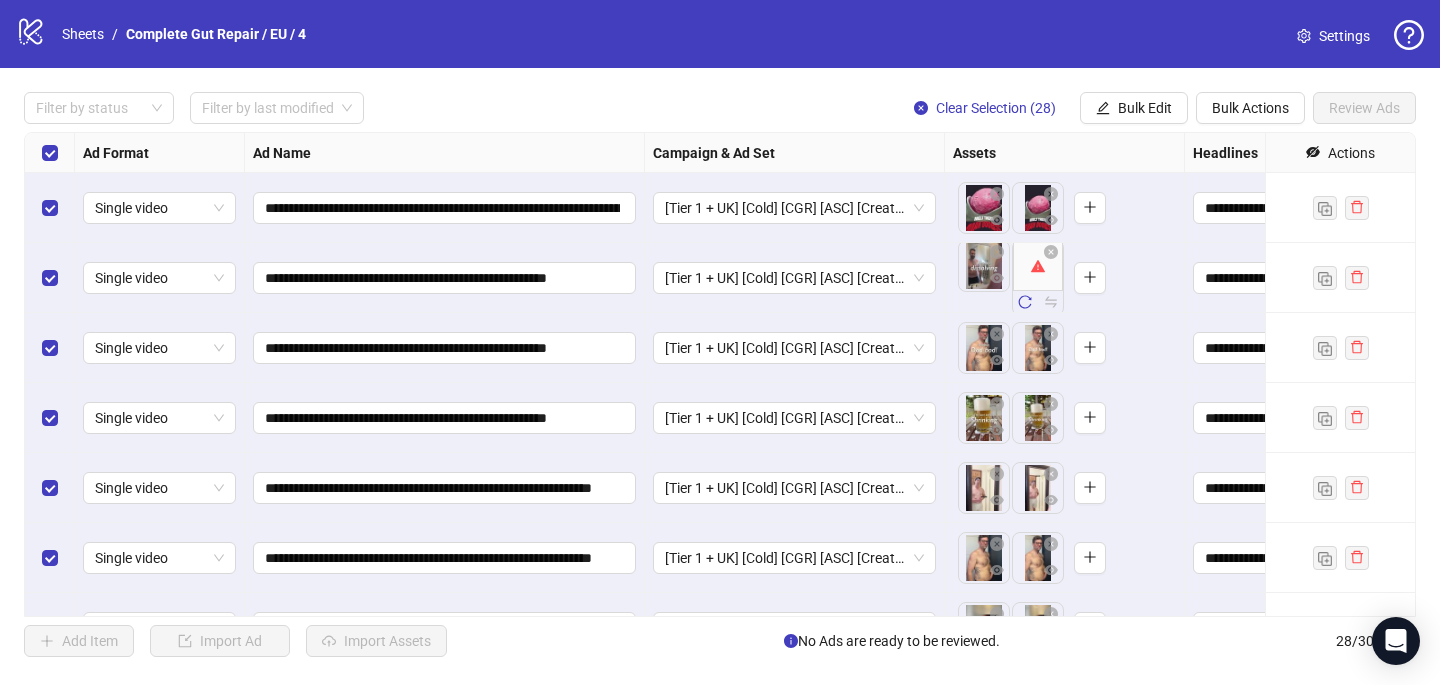 scroll, scrollTop: 1517, scrollLeft: 0, axis: vertical 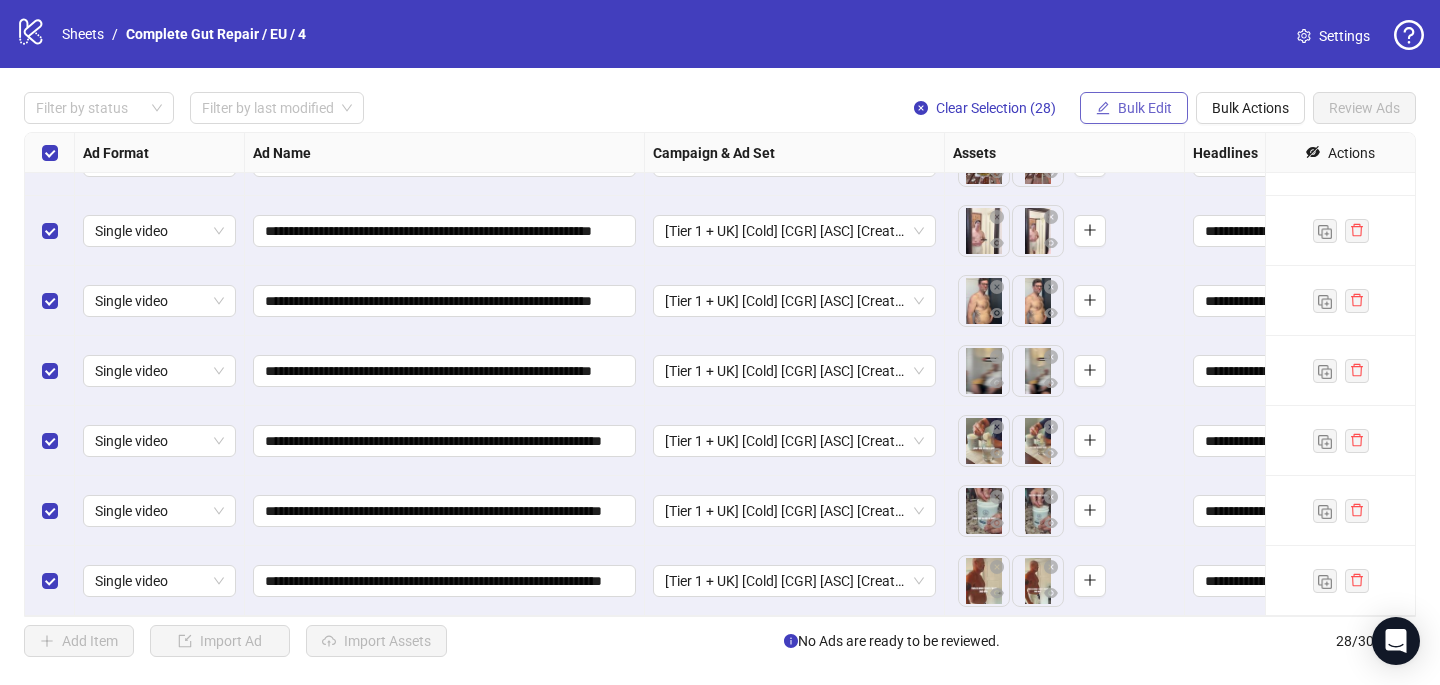 click on "Bulk Edit" at bounding box center [1145, 108] 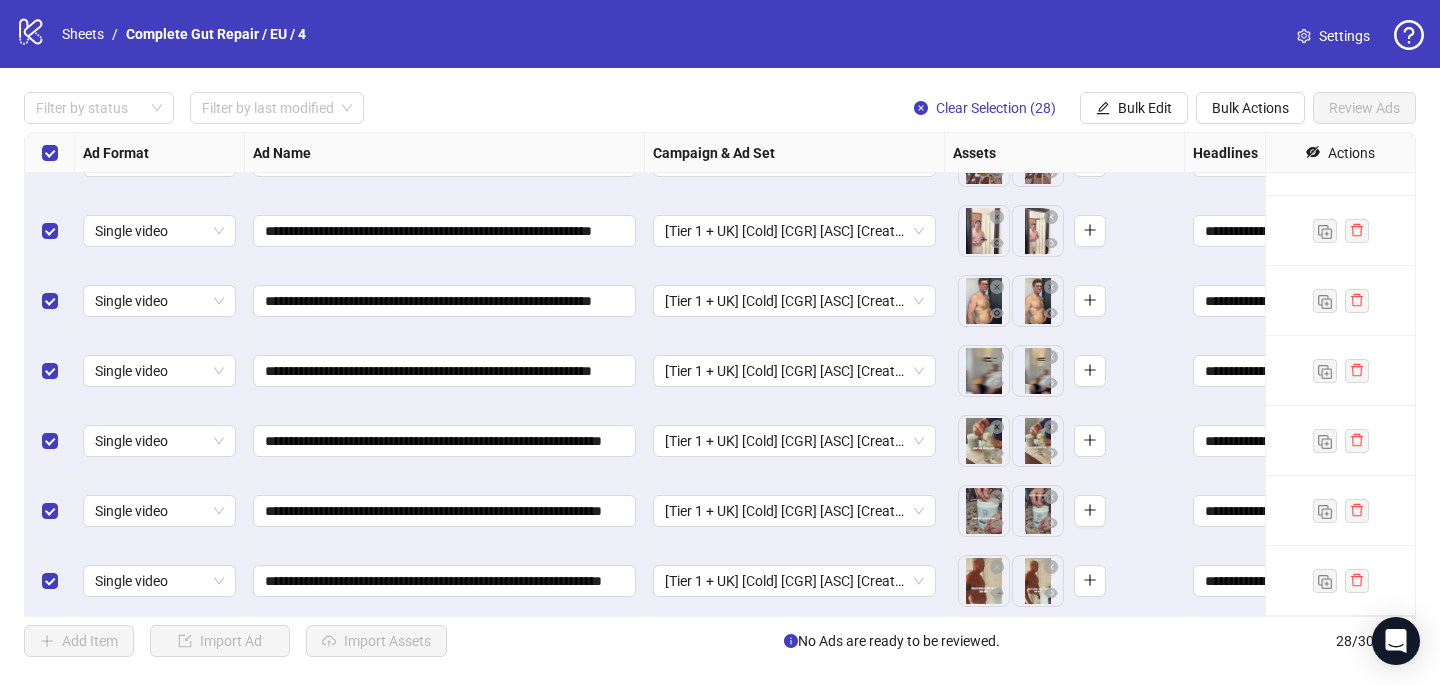 click on "Filter by status Filter by last modified Clear Selection (28) Bulk Edit Bulk Actions Review Ads" at bounding box center (720, 108) 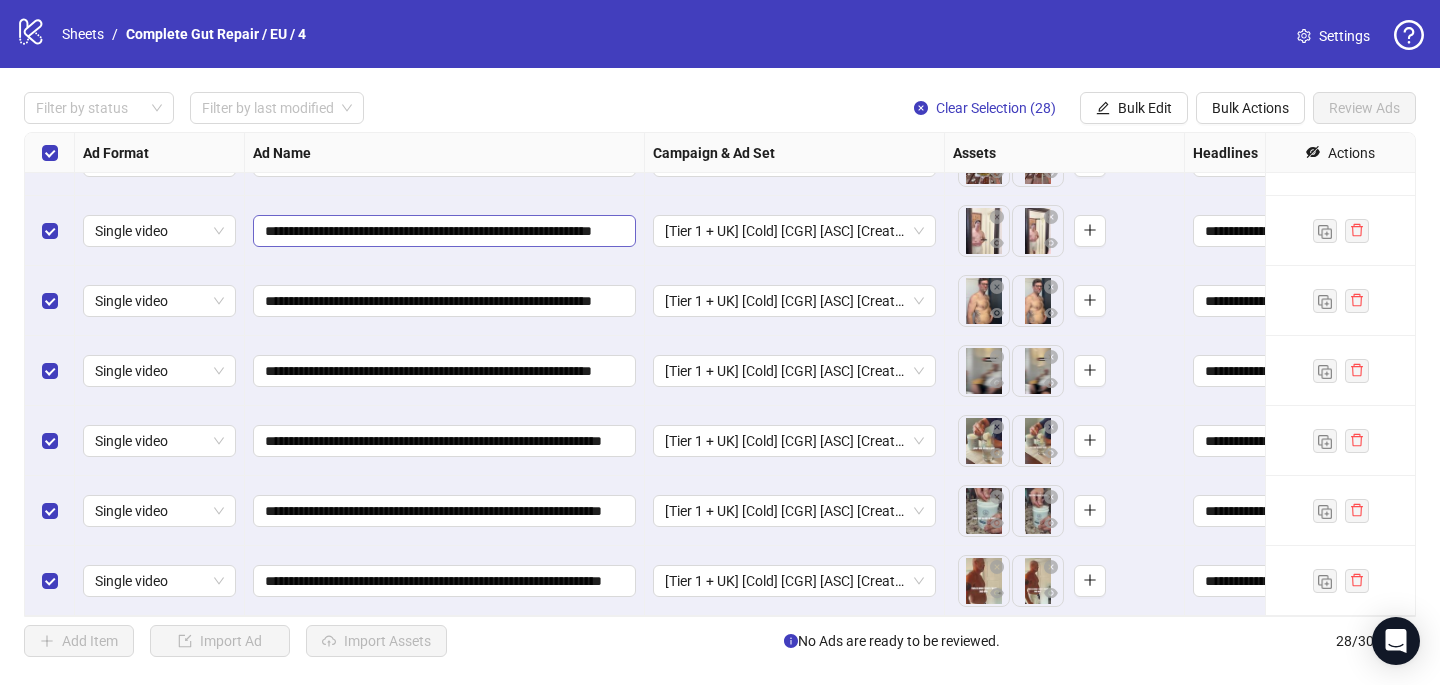 click on "**********" at bounding box center (444, 231) 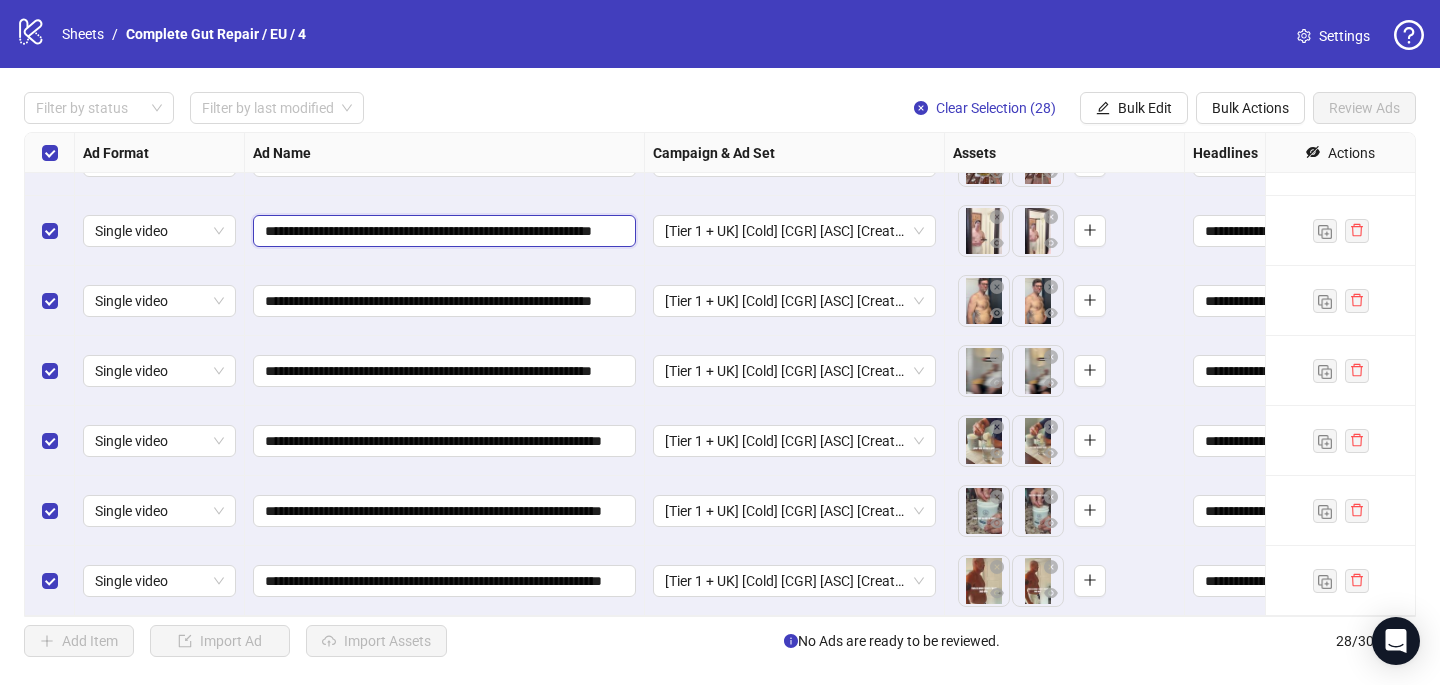 scroll, scrollTop: 0, scrollLeft: 74, axis: horizontal 